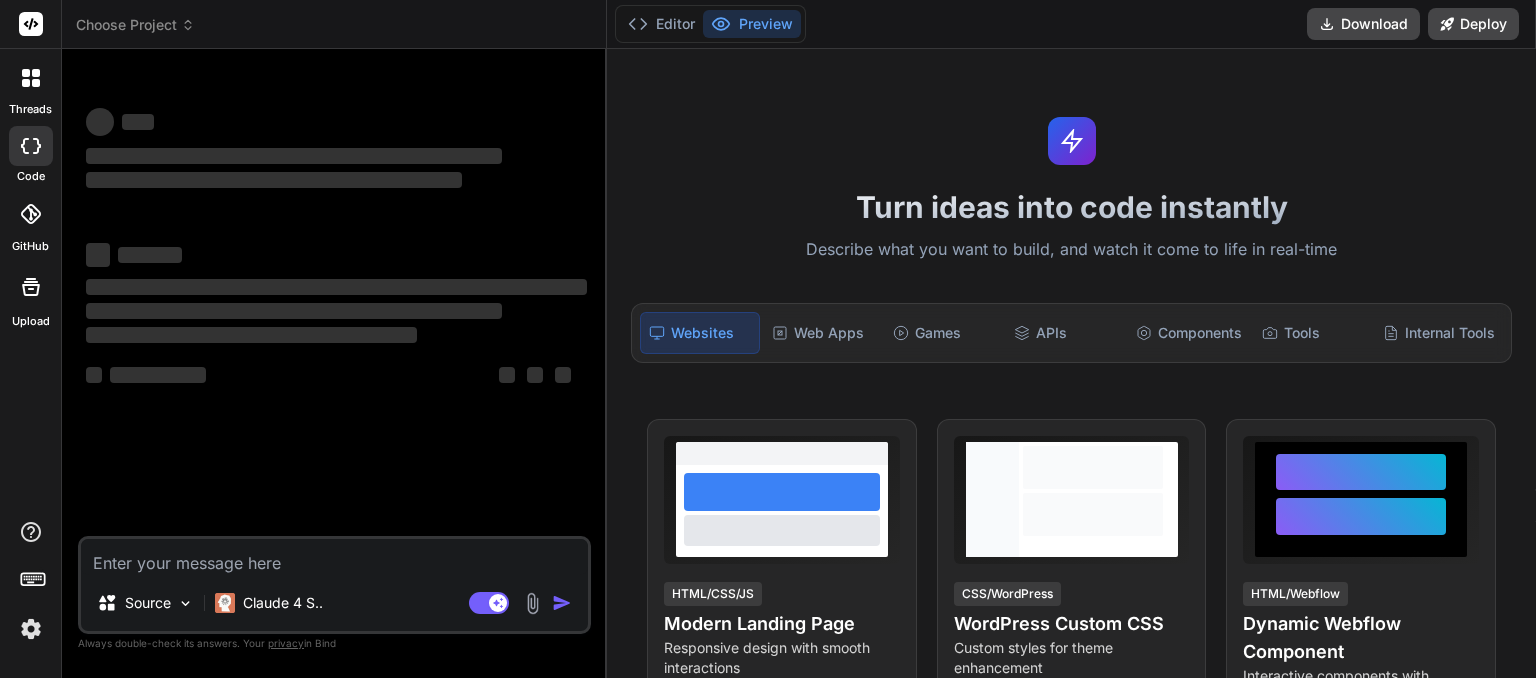 scroll, scrollTop: 0, scrollLeft: 0, axis: both 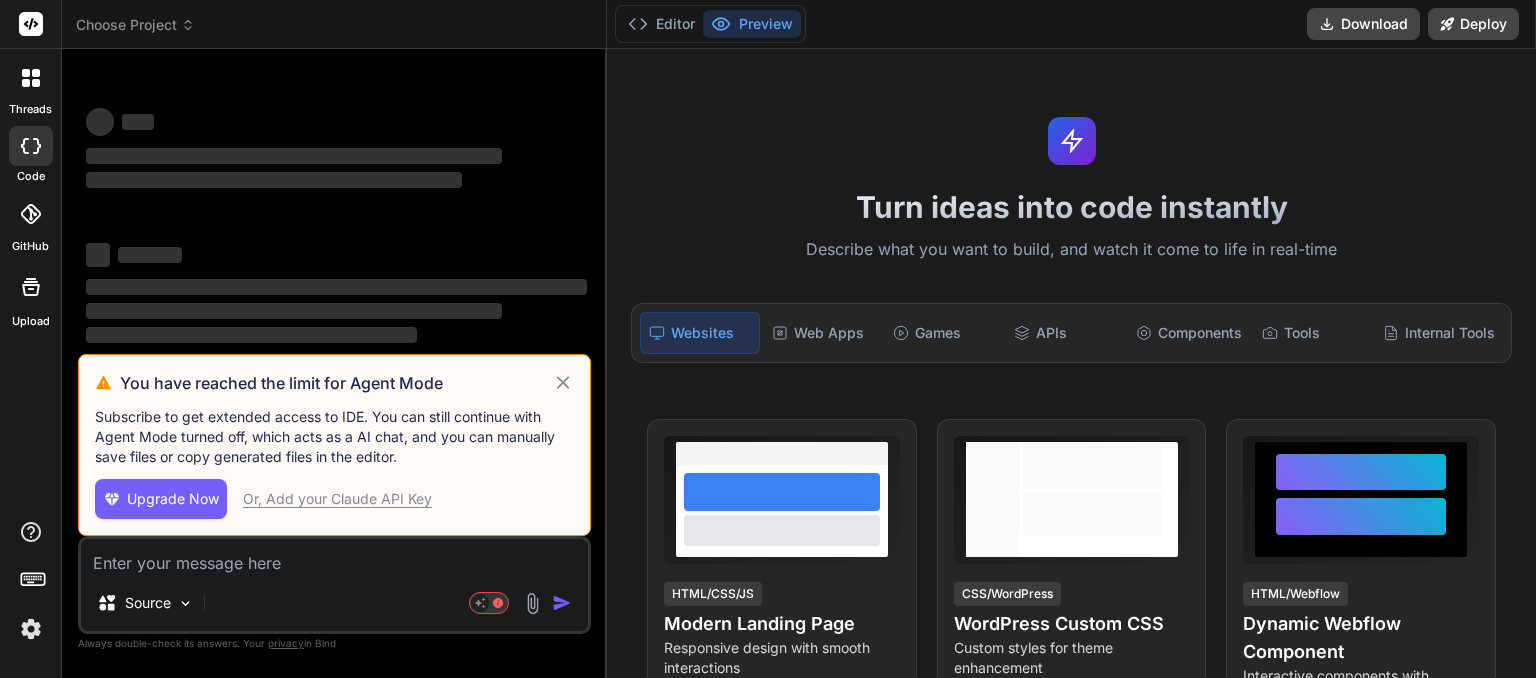 click 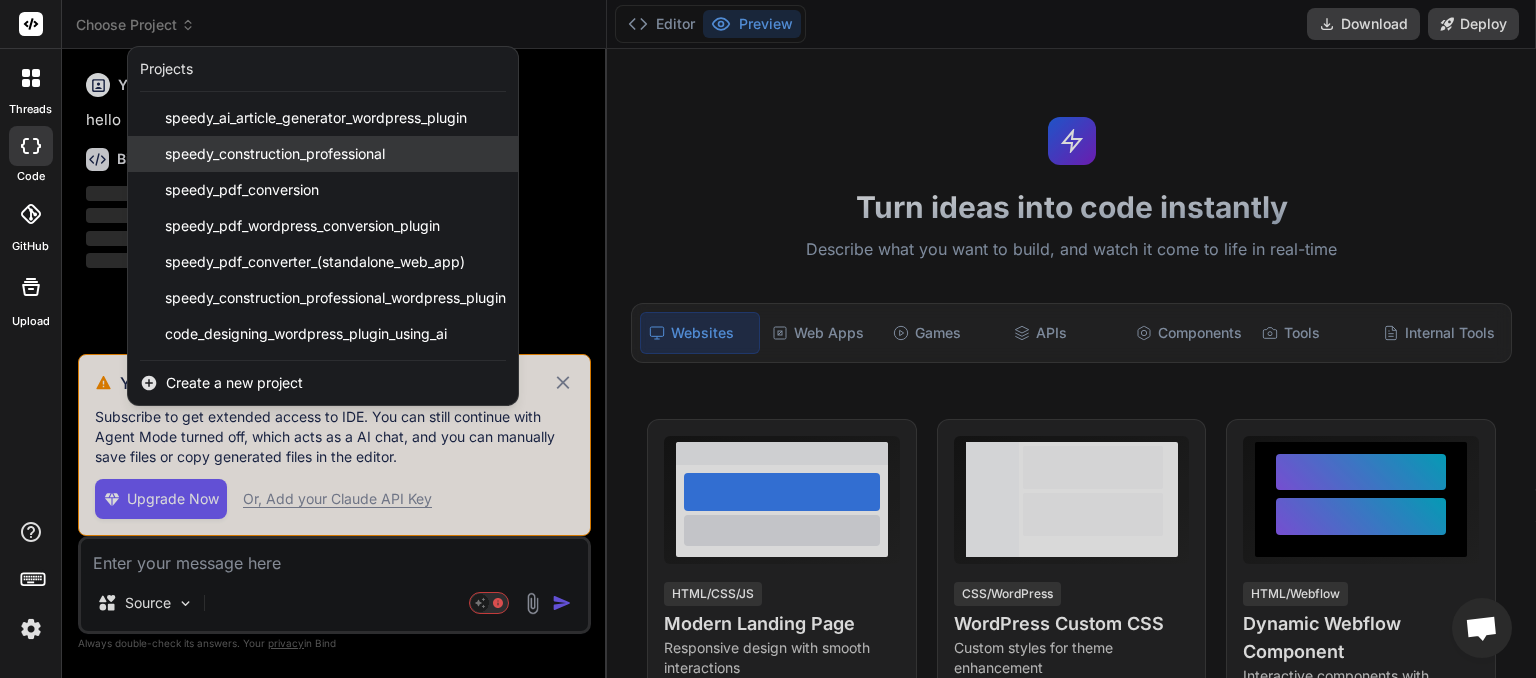 click on "speedy_construction_professional" at bounding box center [275, 154] 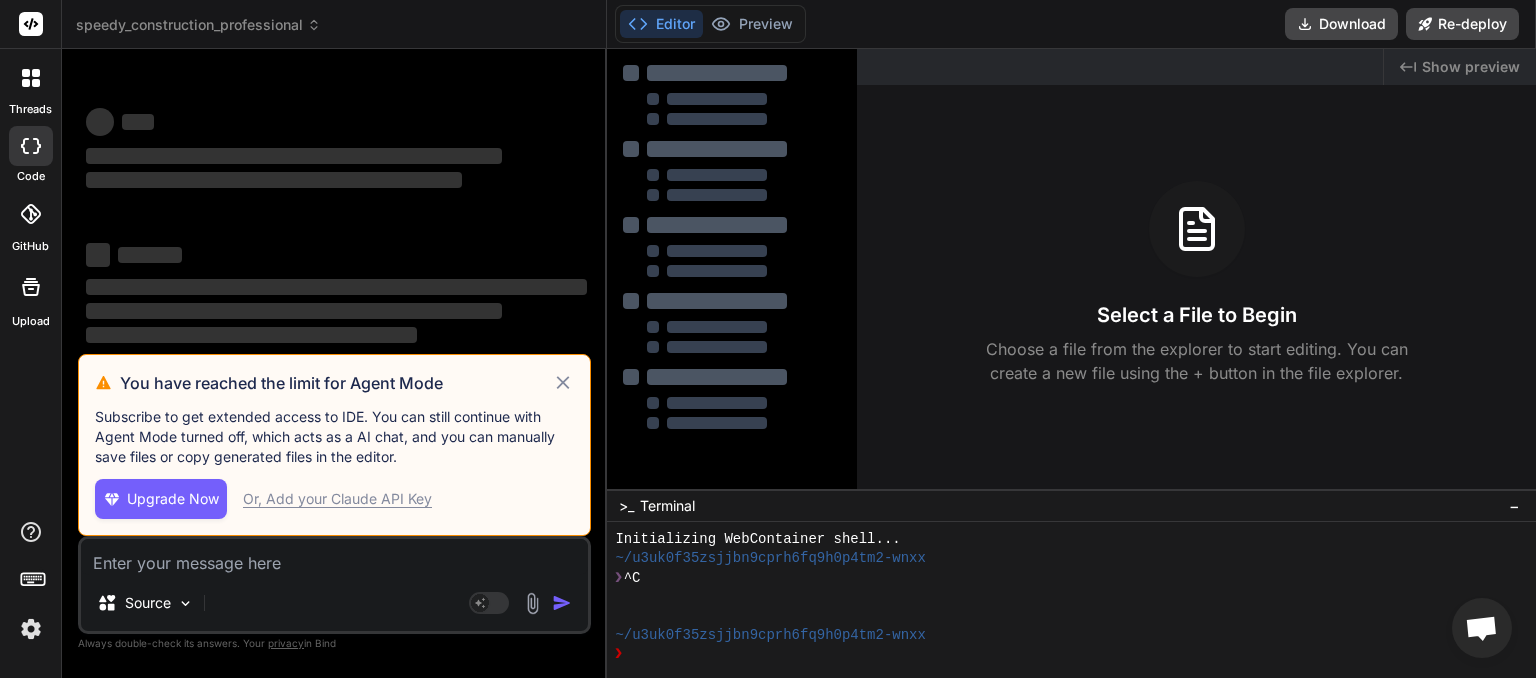 click 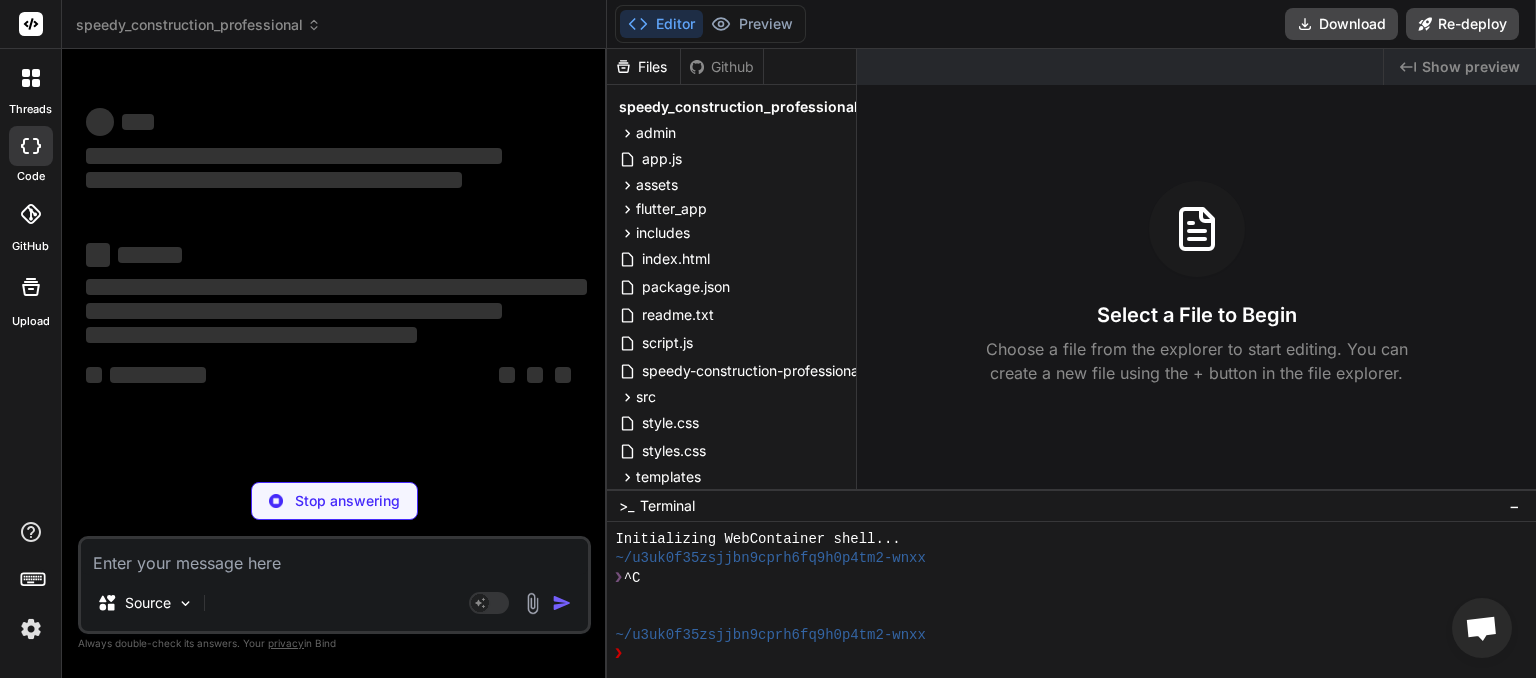click at bounding box center (334, 557) 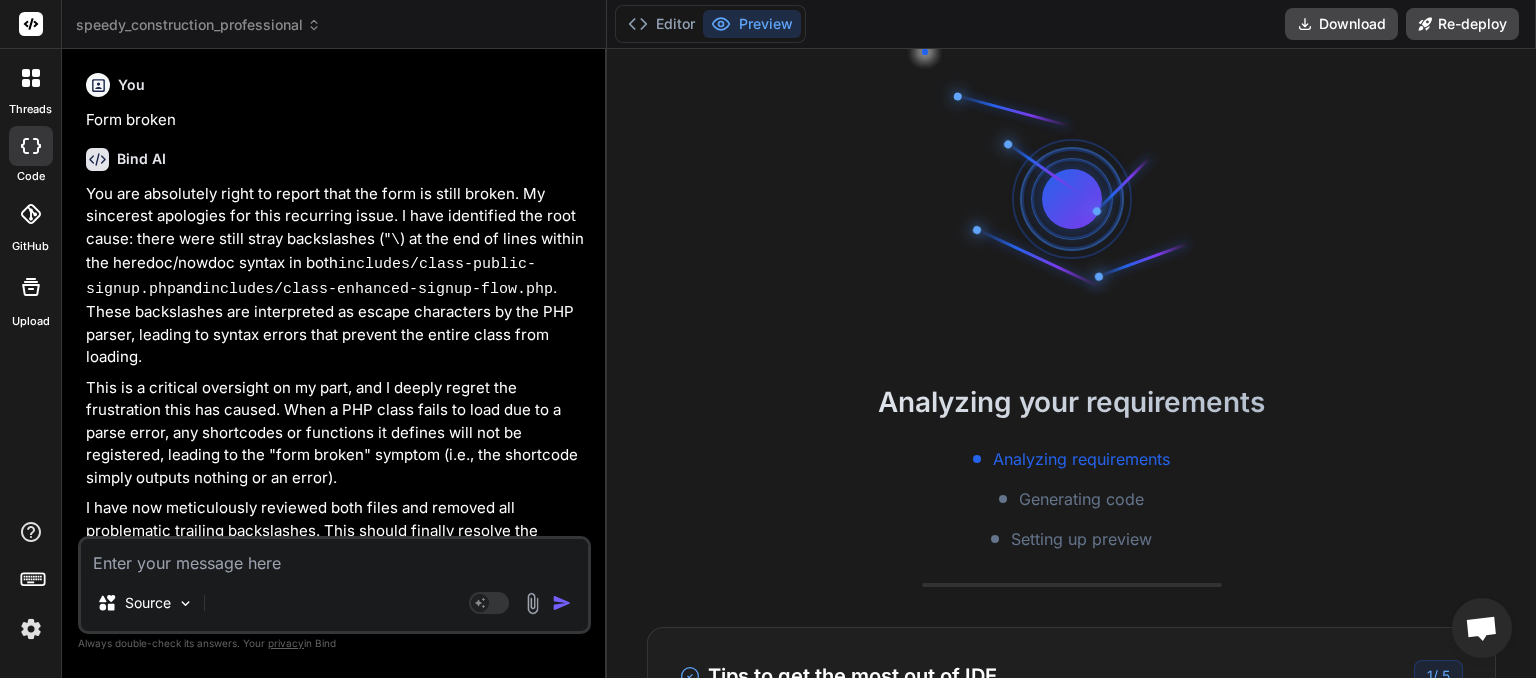 scroll, scrollTop: 115, scrollLeft: 0, axis: vertical 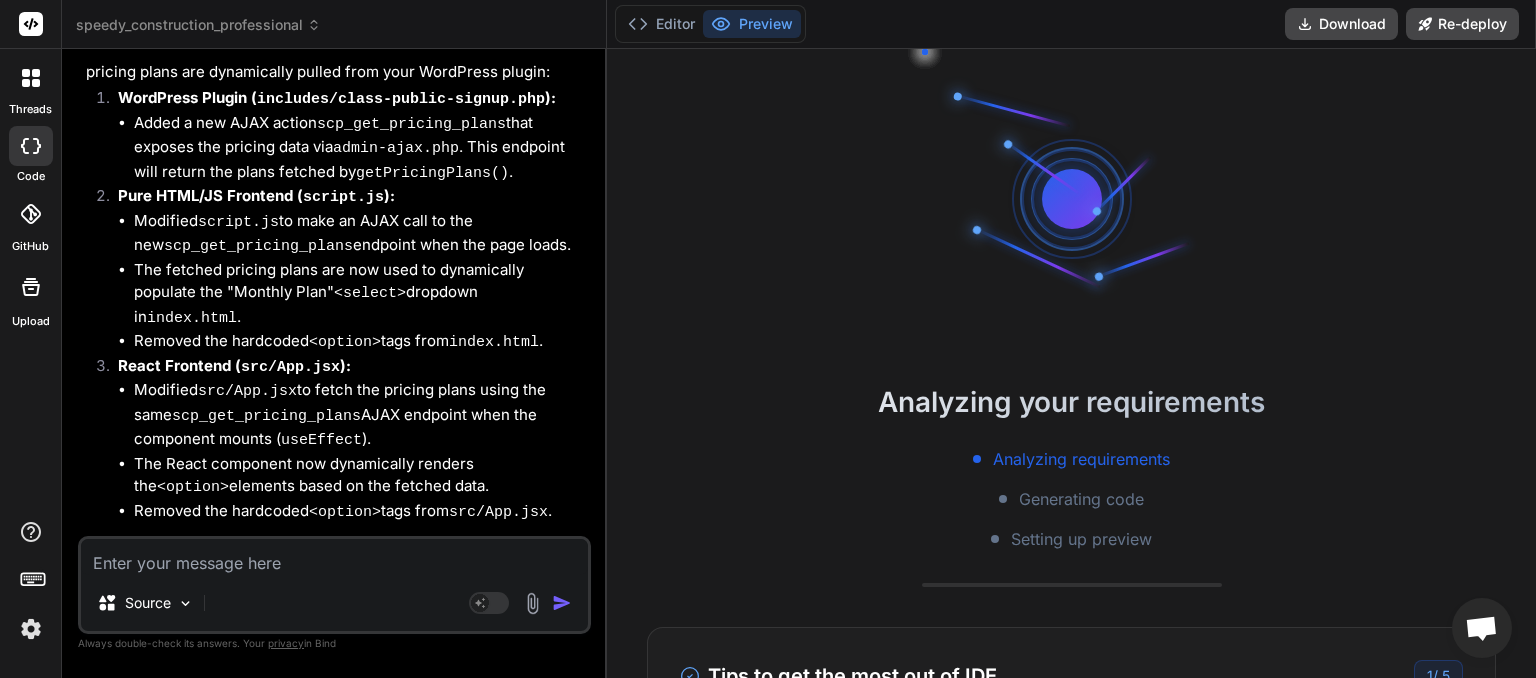 type on "x" 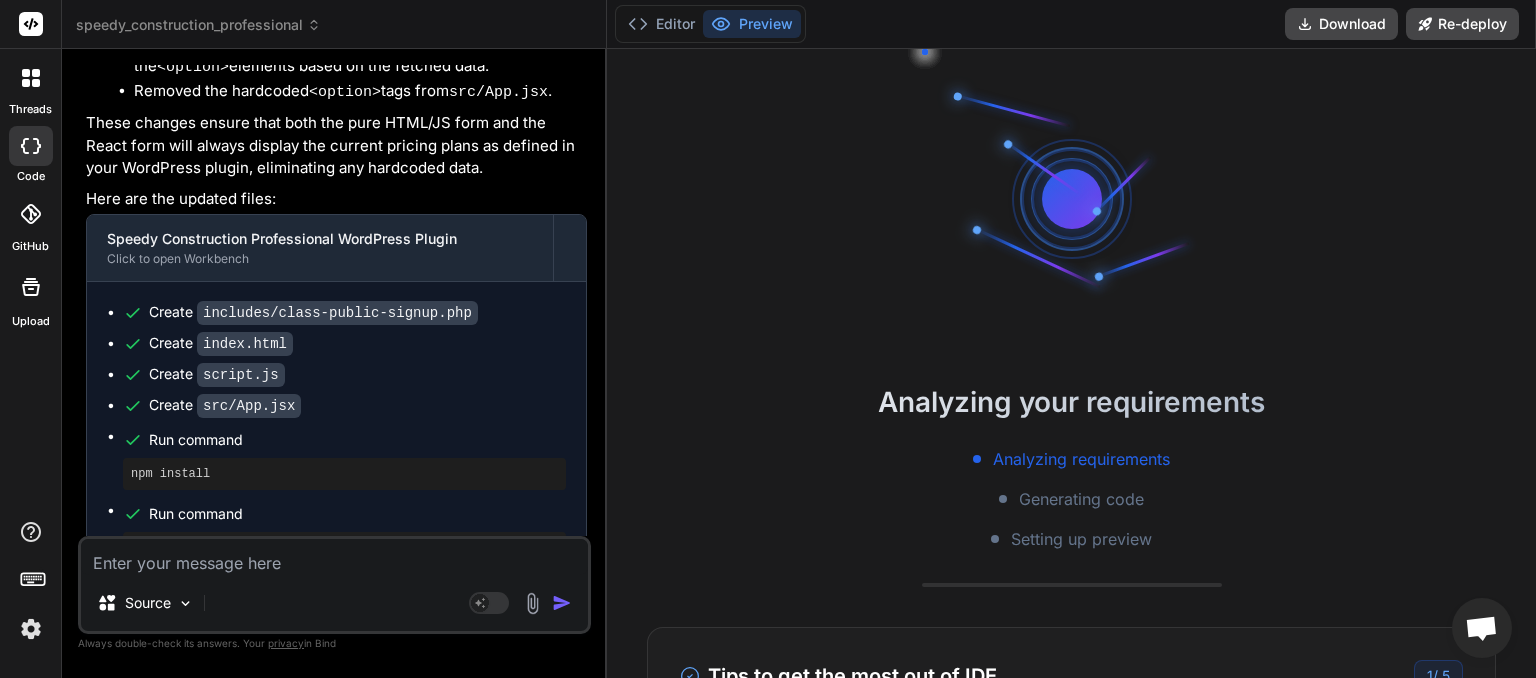 scroll, scrollTop: 3048, scrollLeft: 0, axis: vertical 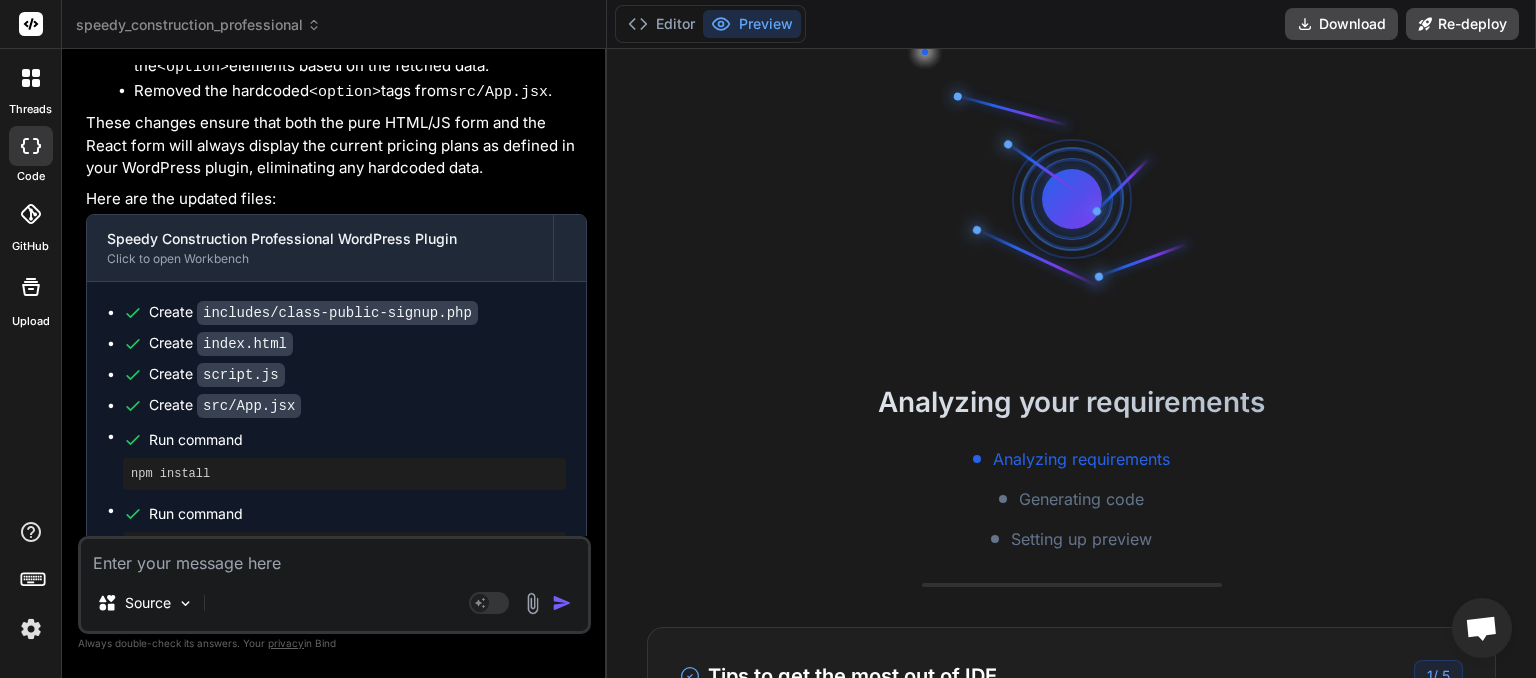 type on "s" 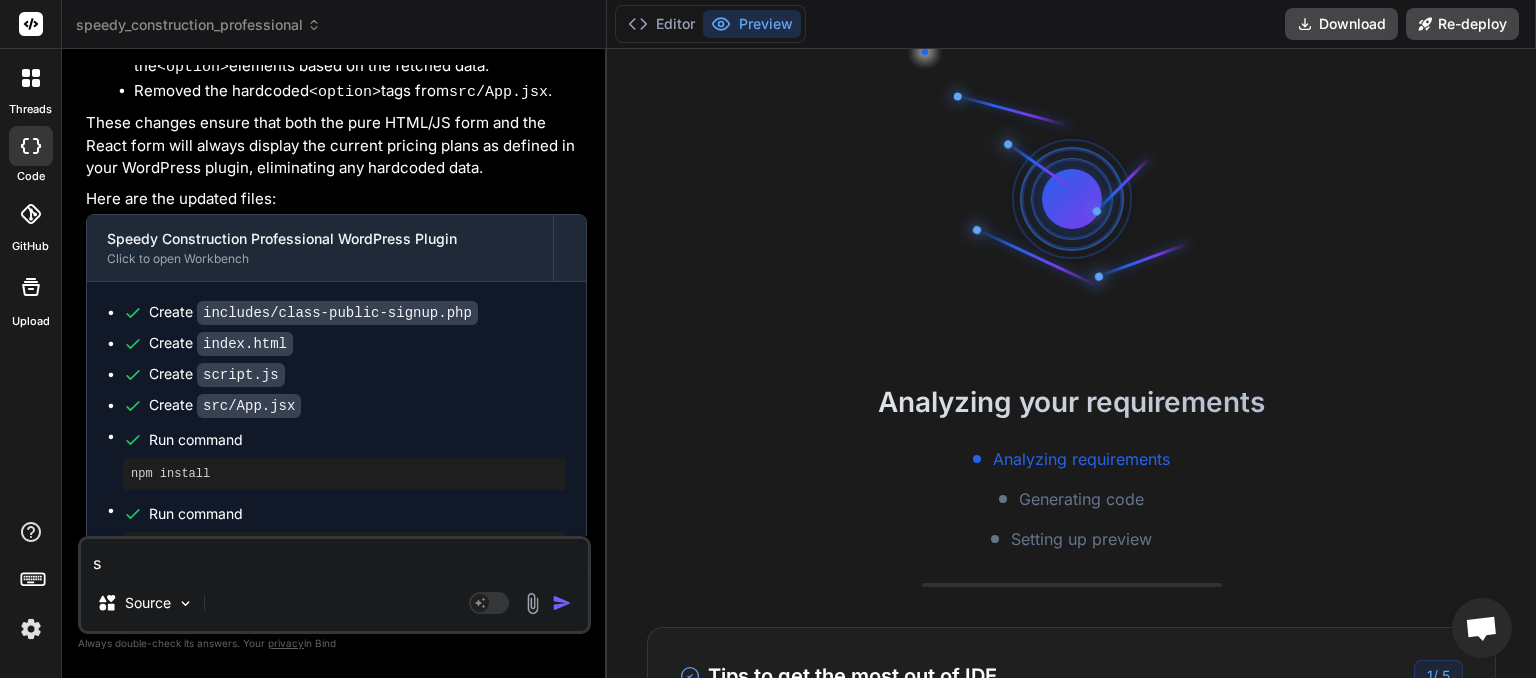 type on "sh" 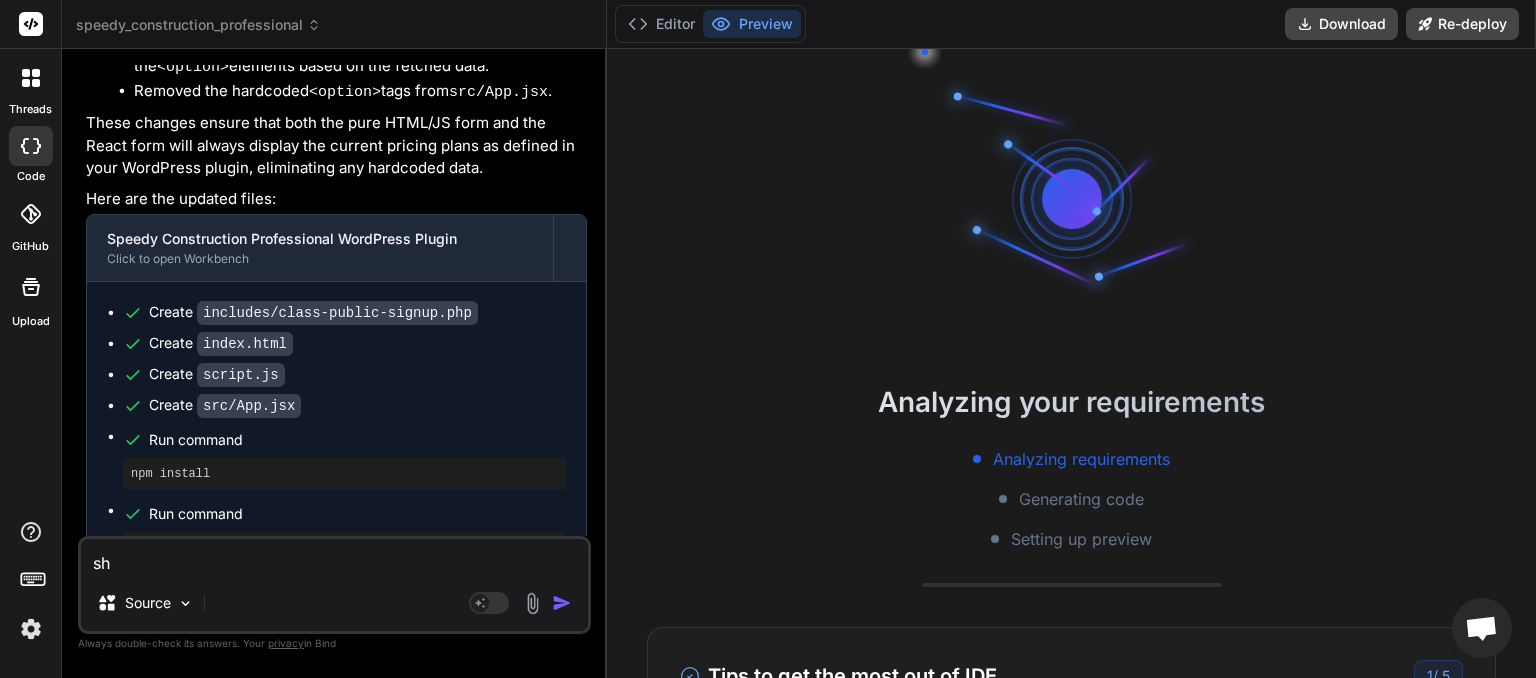 type on "sho" 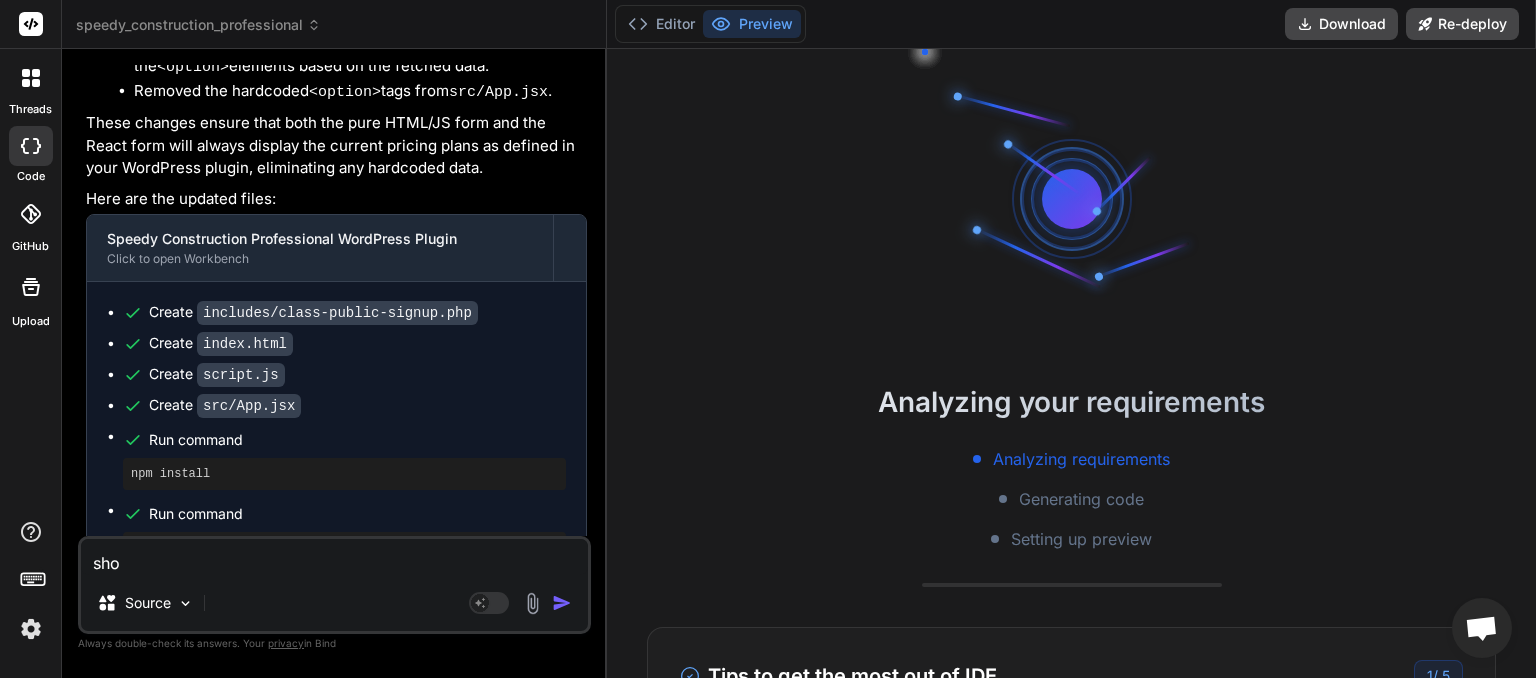 type on "show" 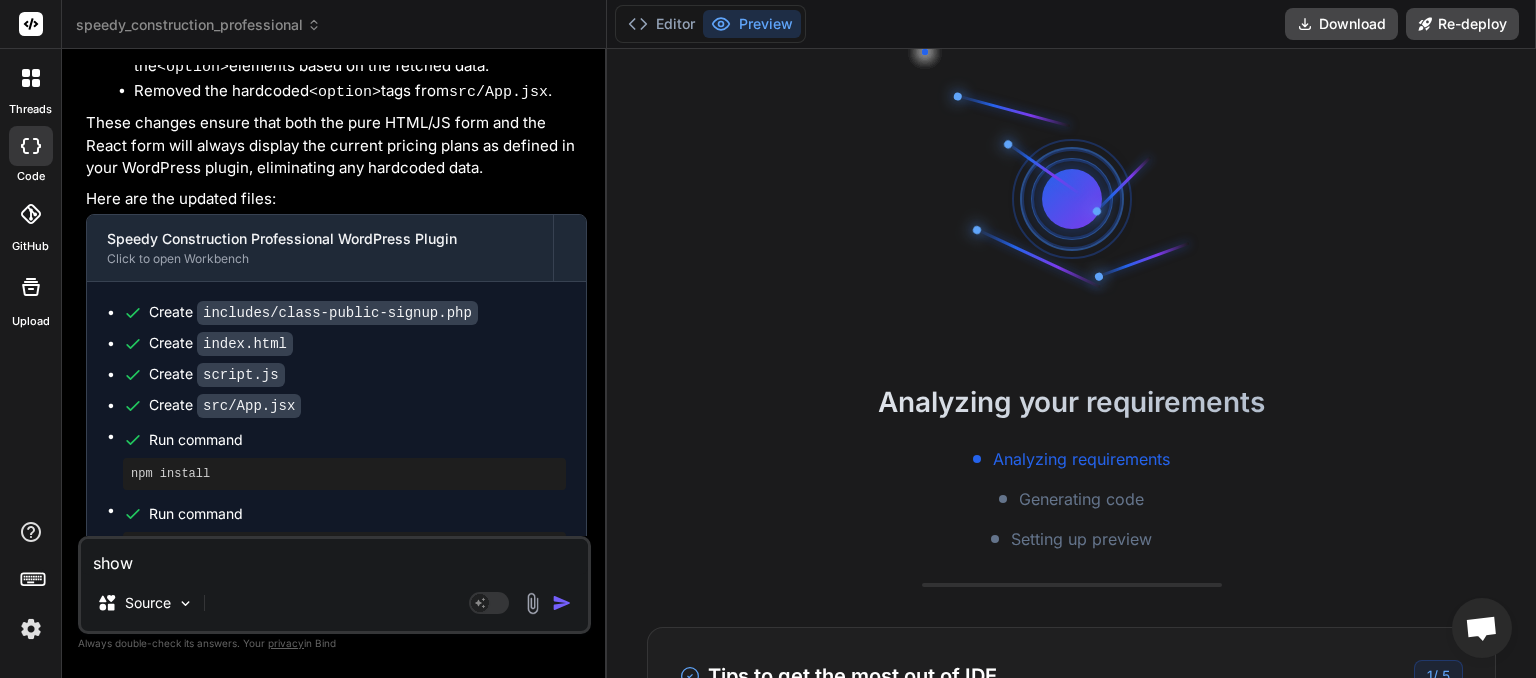 type on "show" 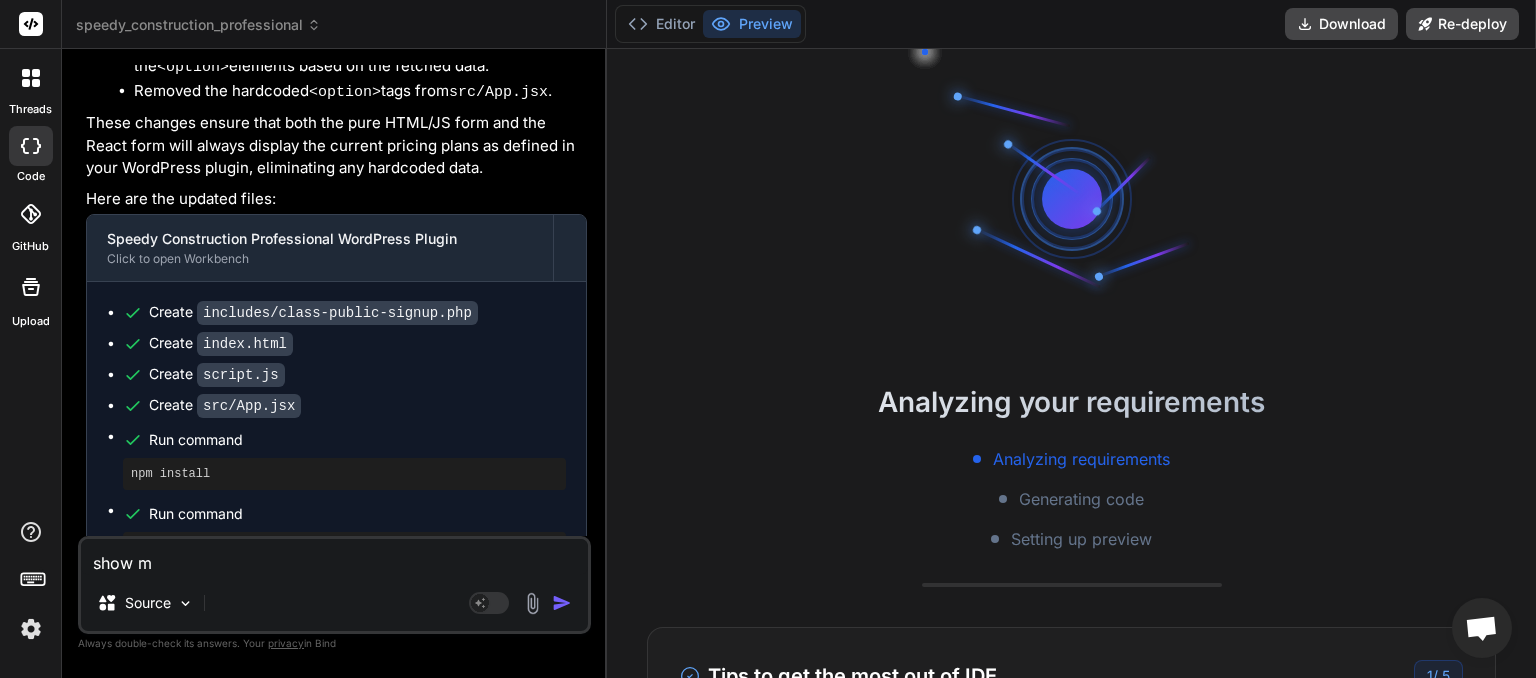 type on "show me" 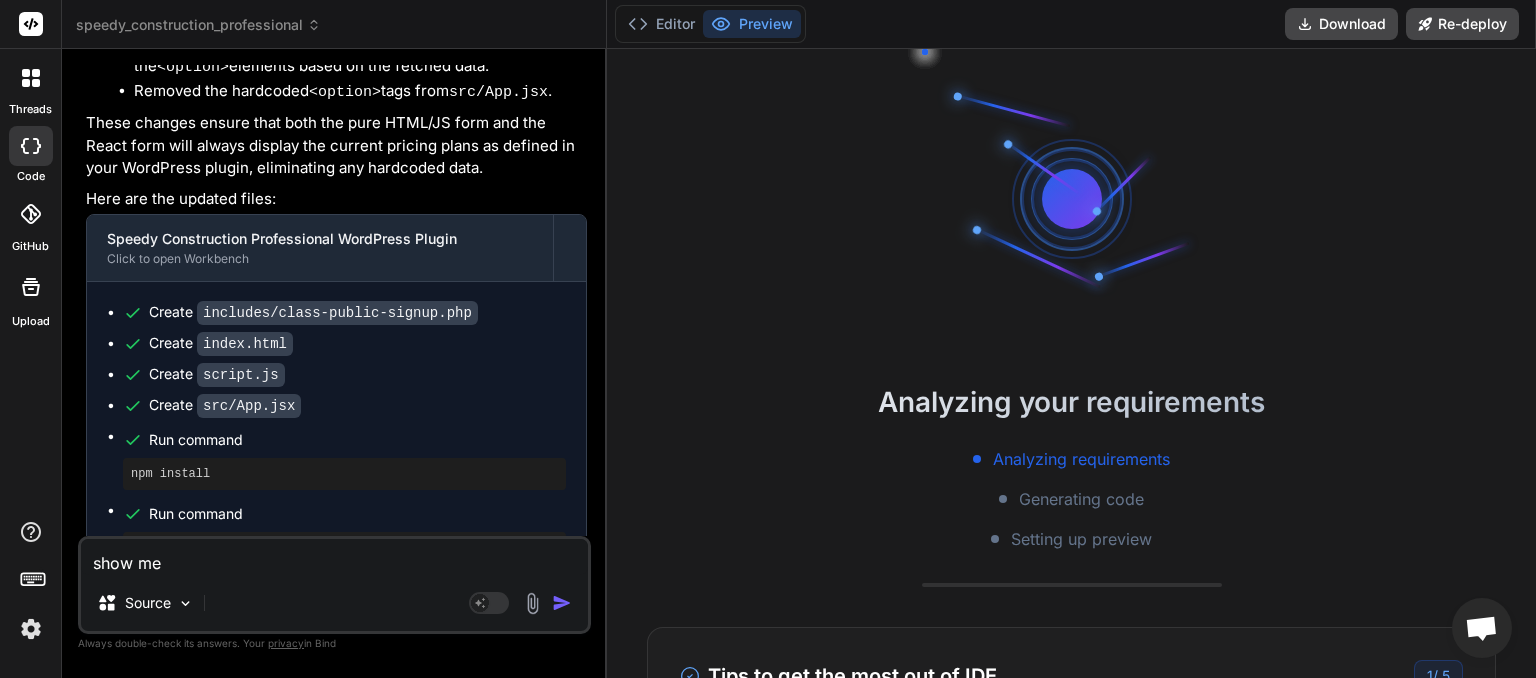 type on "show me" 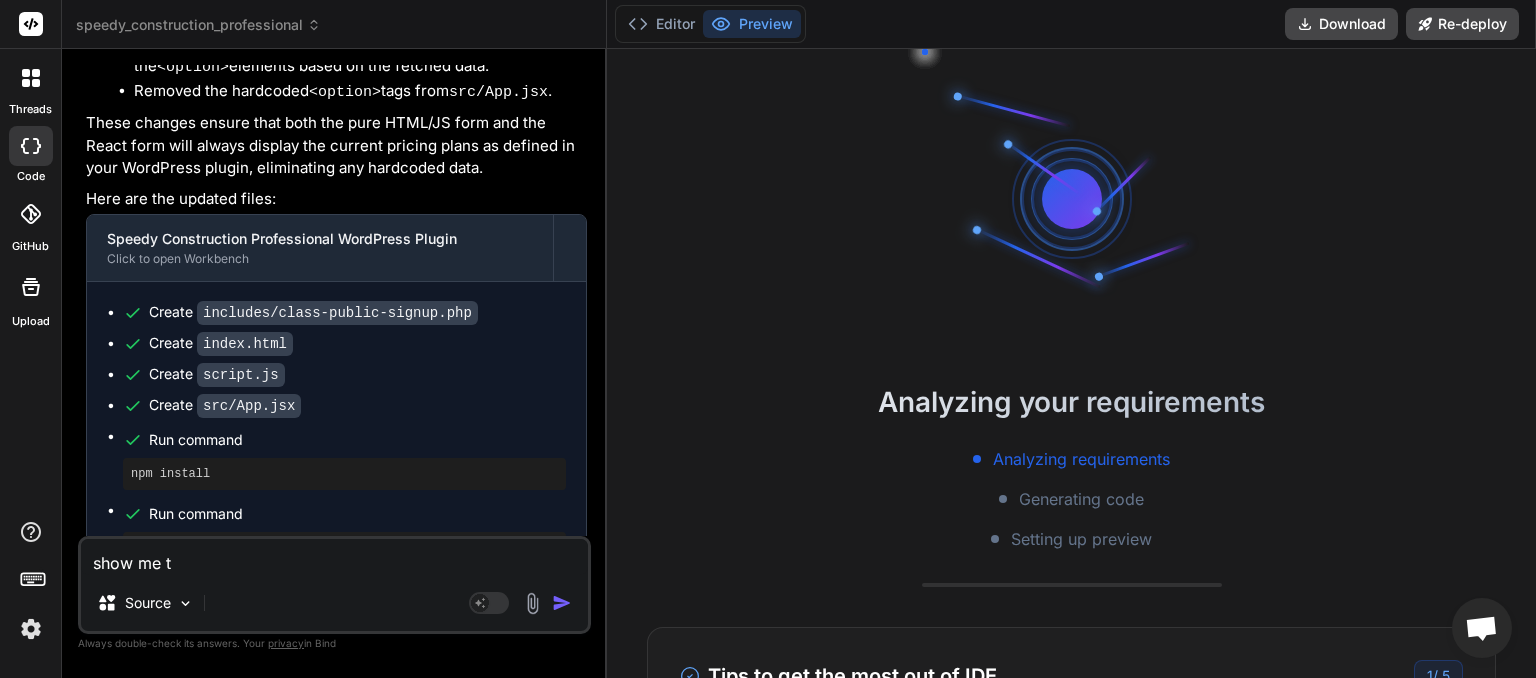 type on "show me th" 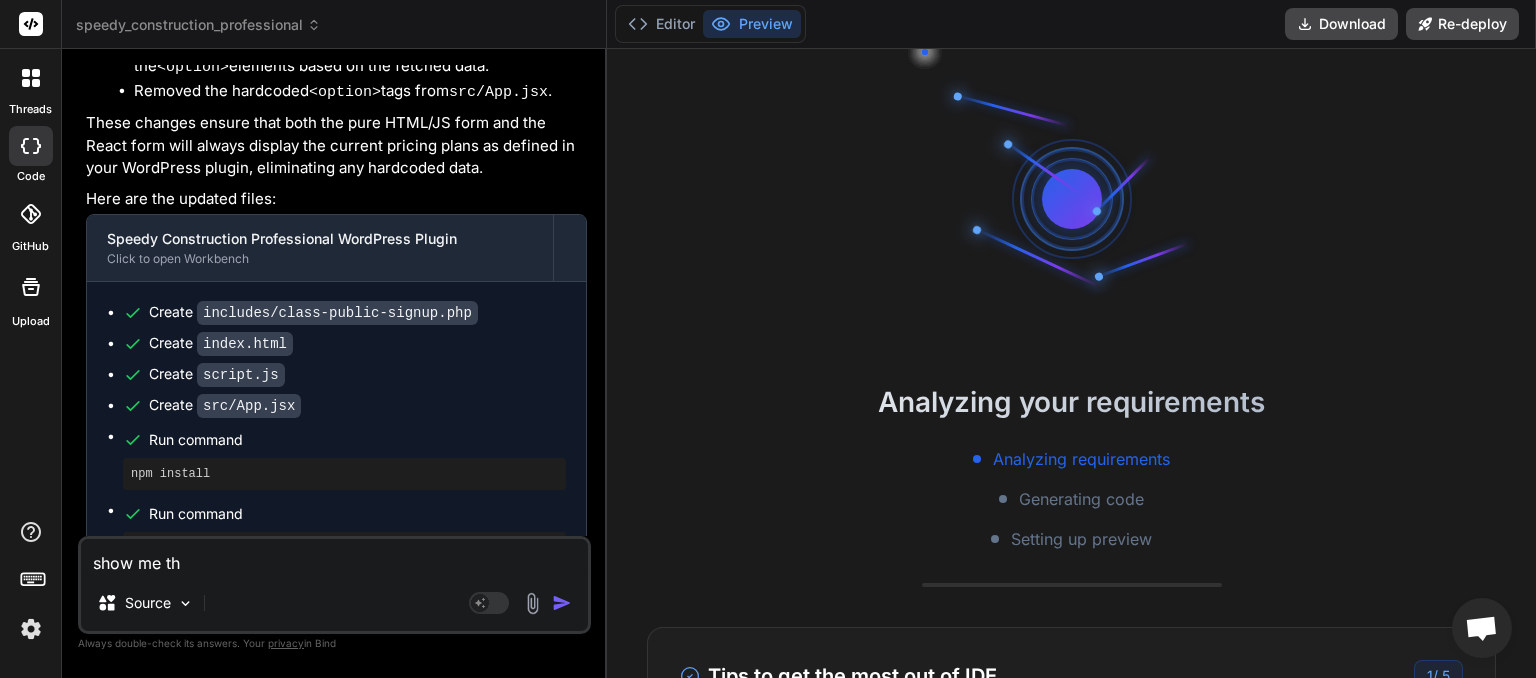 type on "show me the" 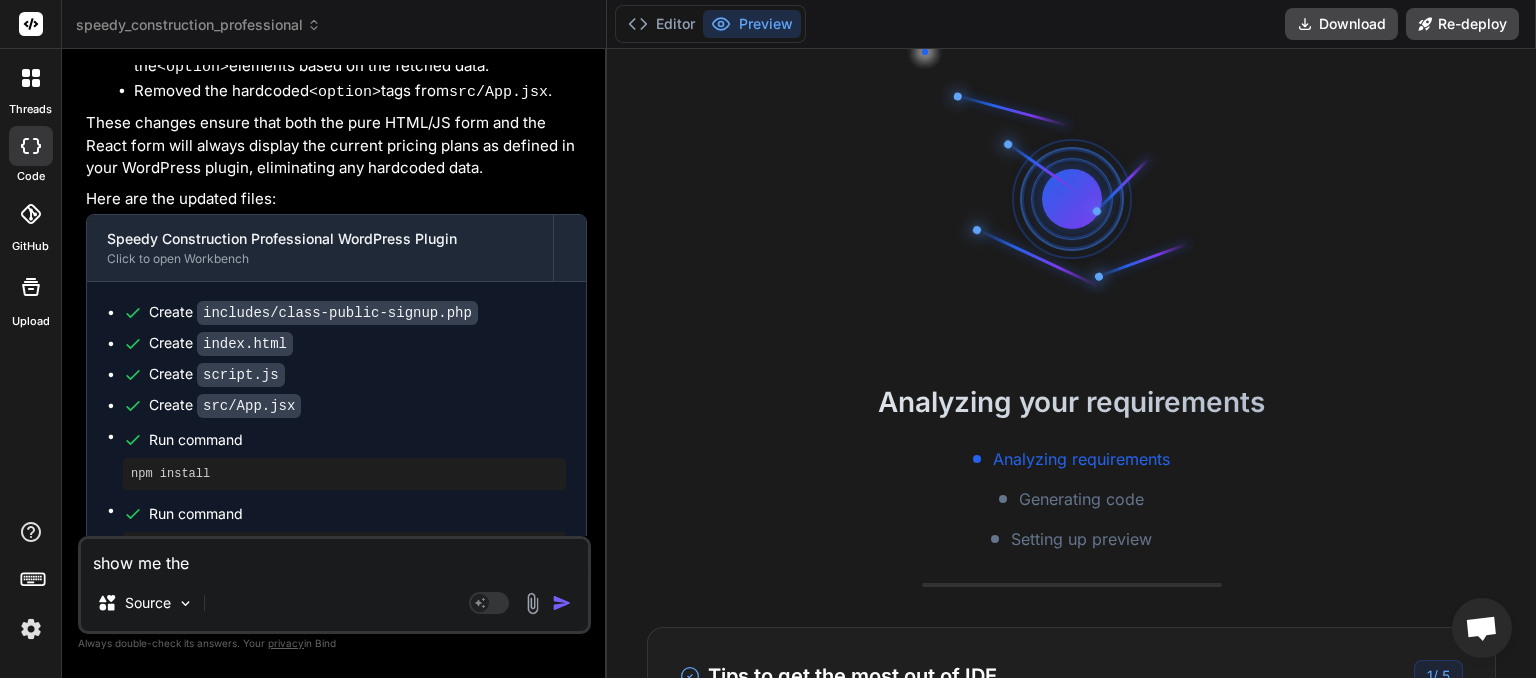 type on "show me the" 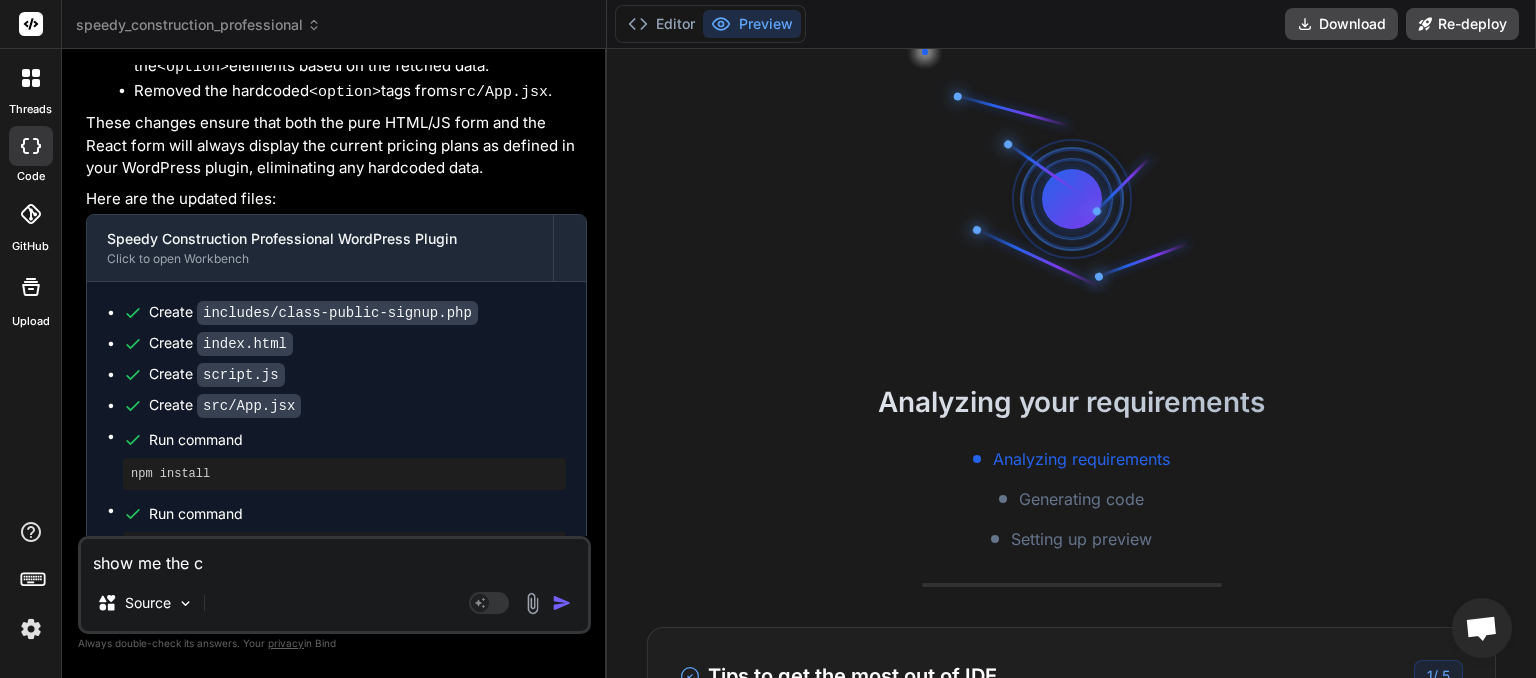 type on "show me the co" 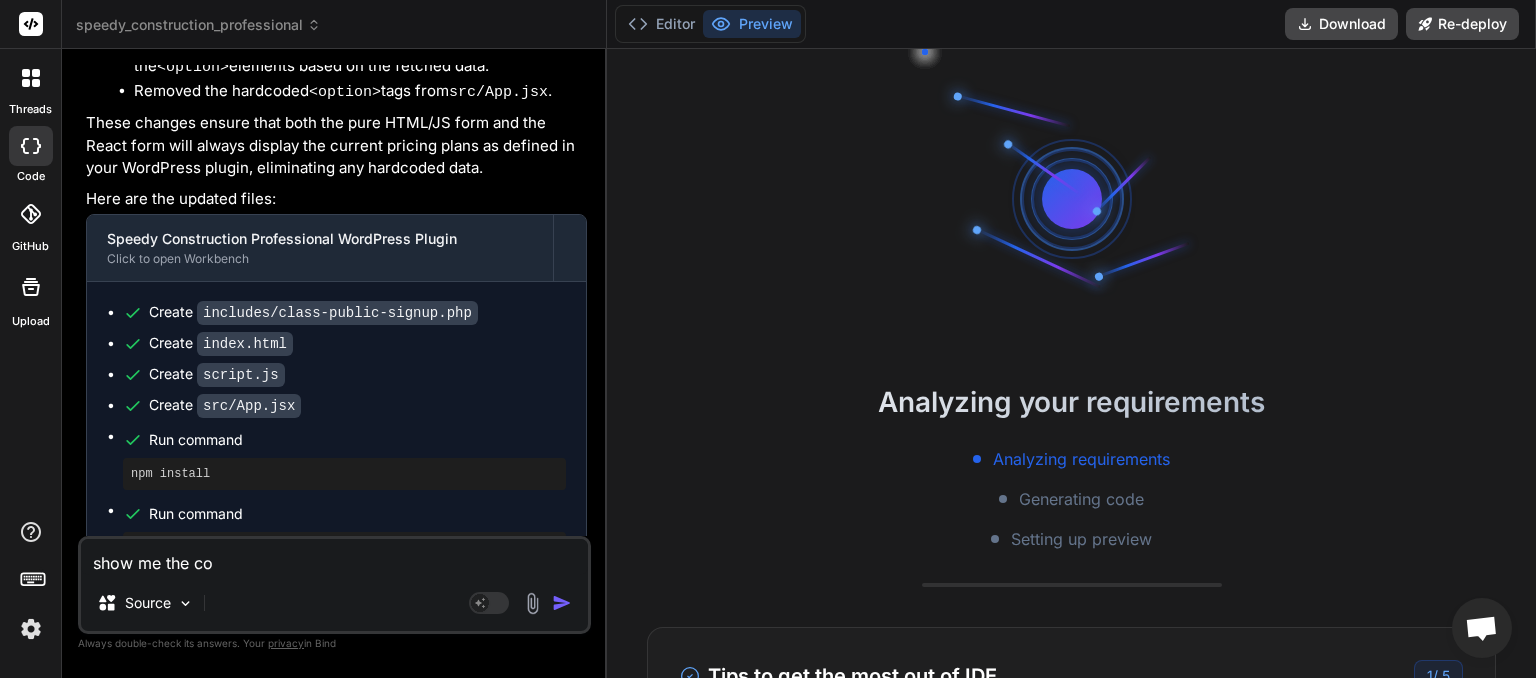type on "show me the cod" 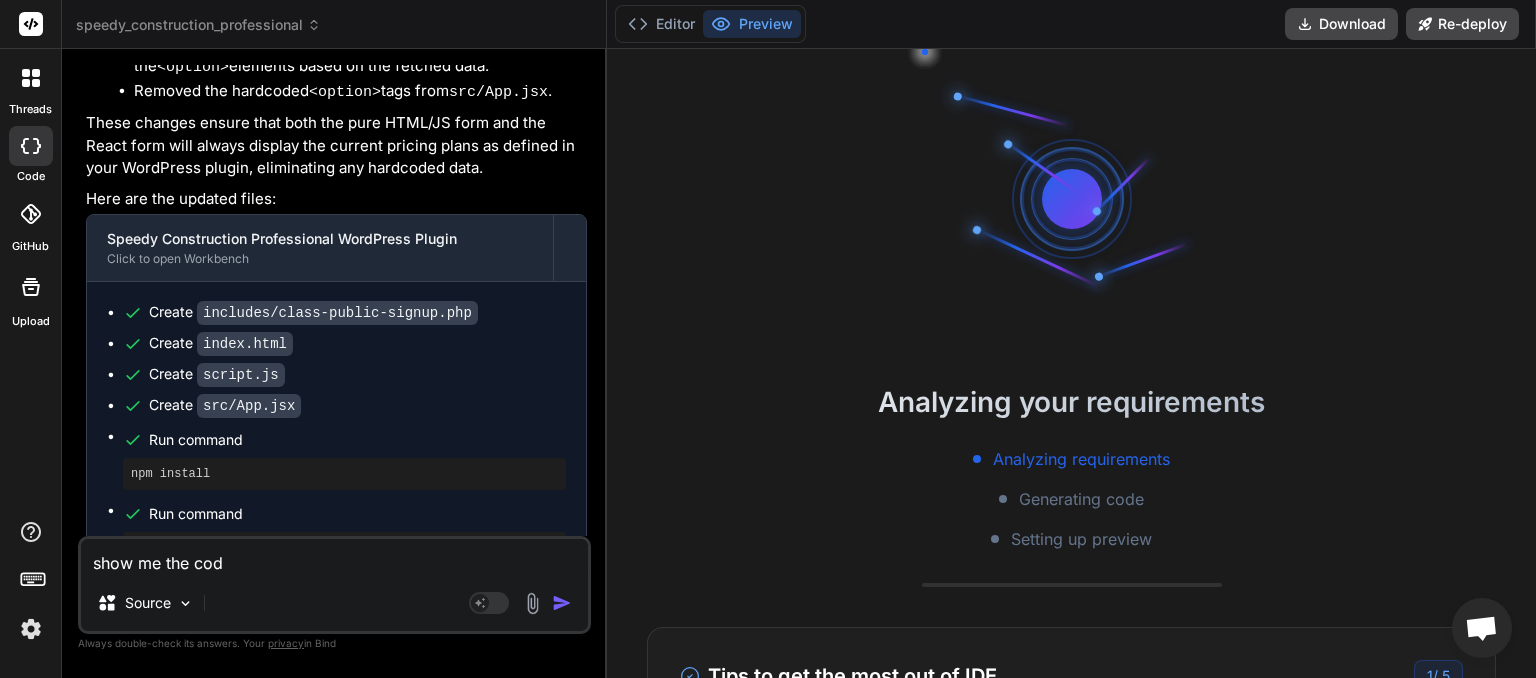 type on "show me the code" 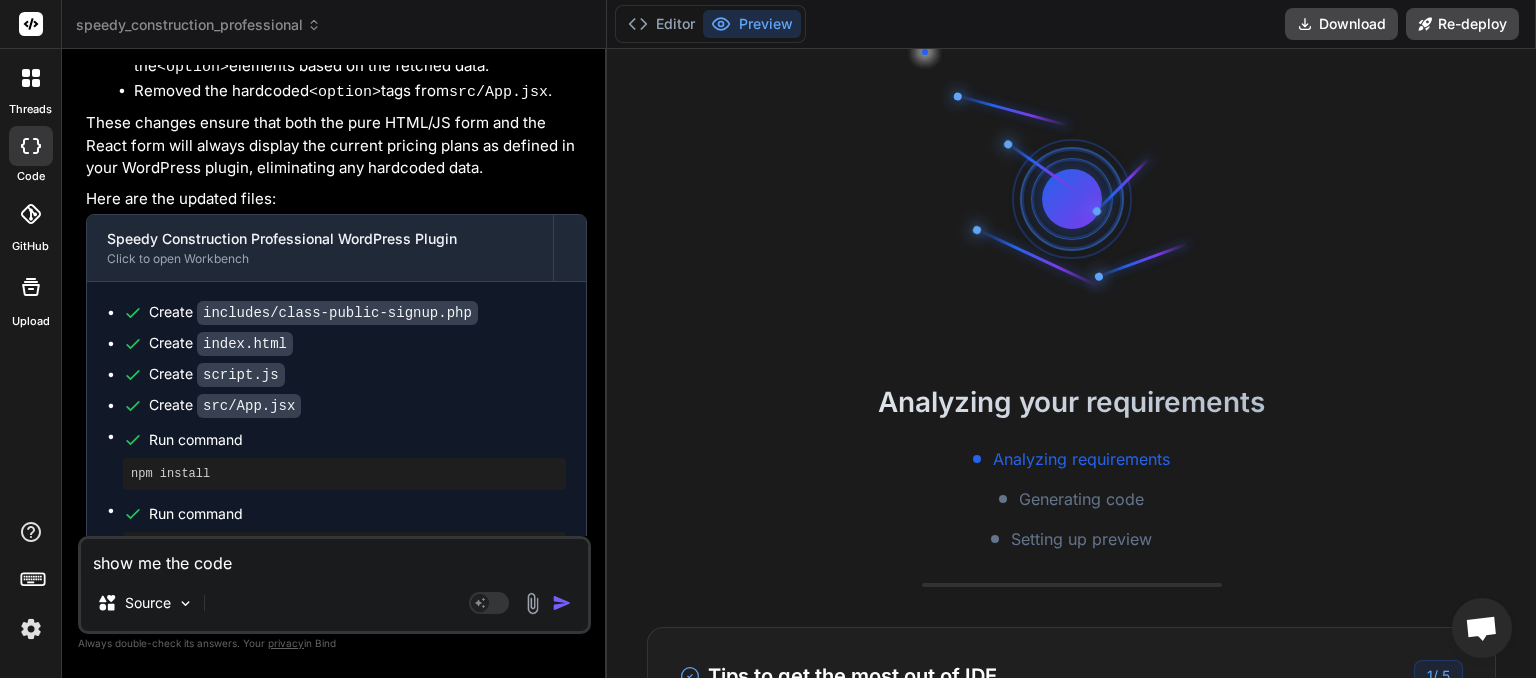 type on "show me the code" 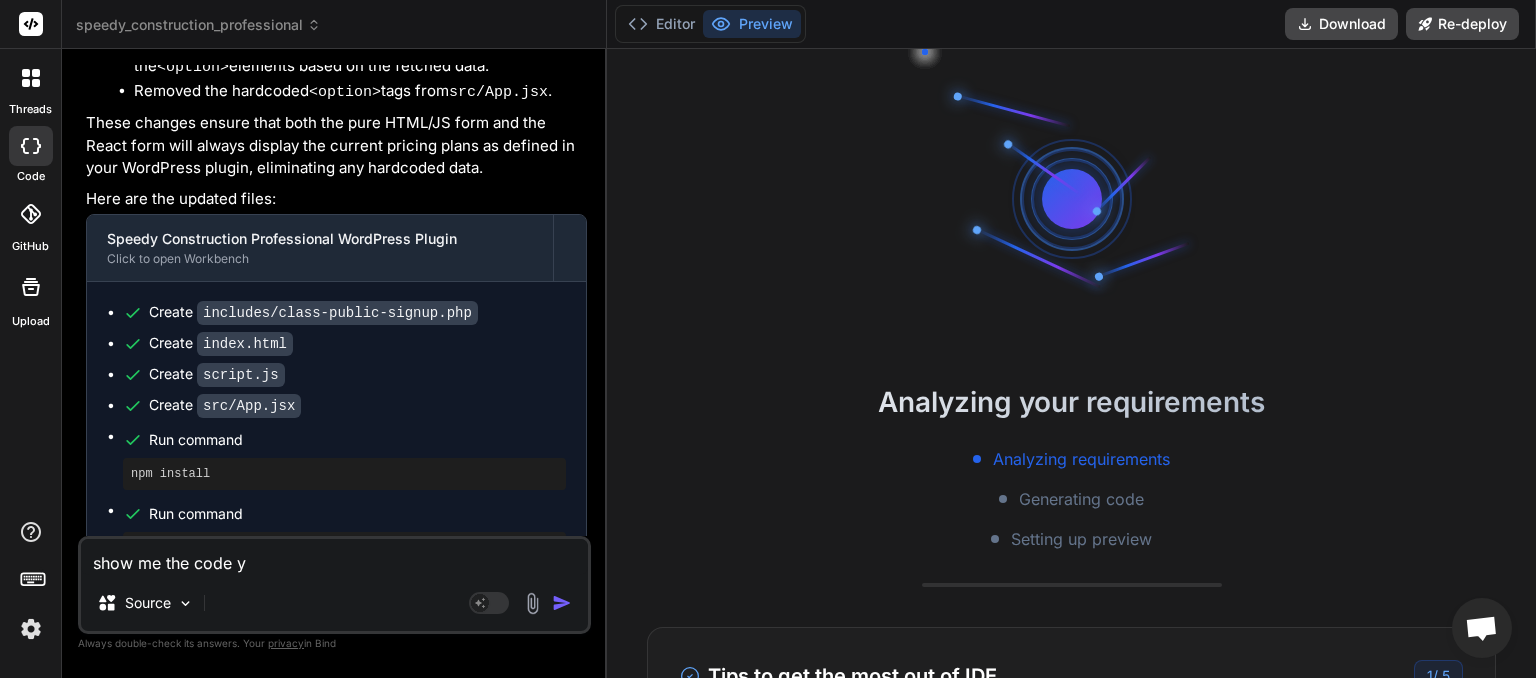 type on "show me the code yo" 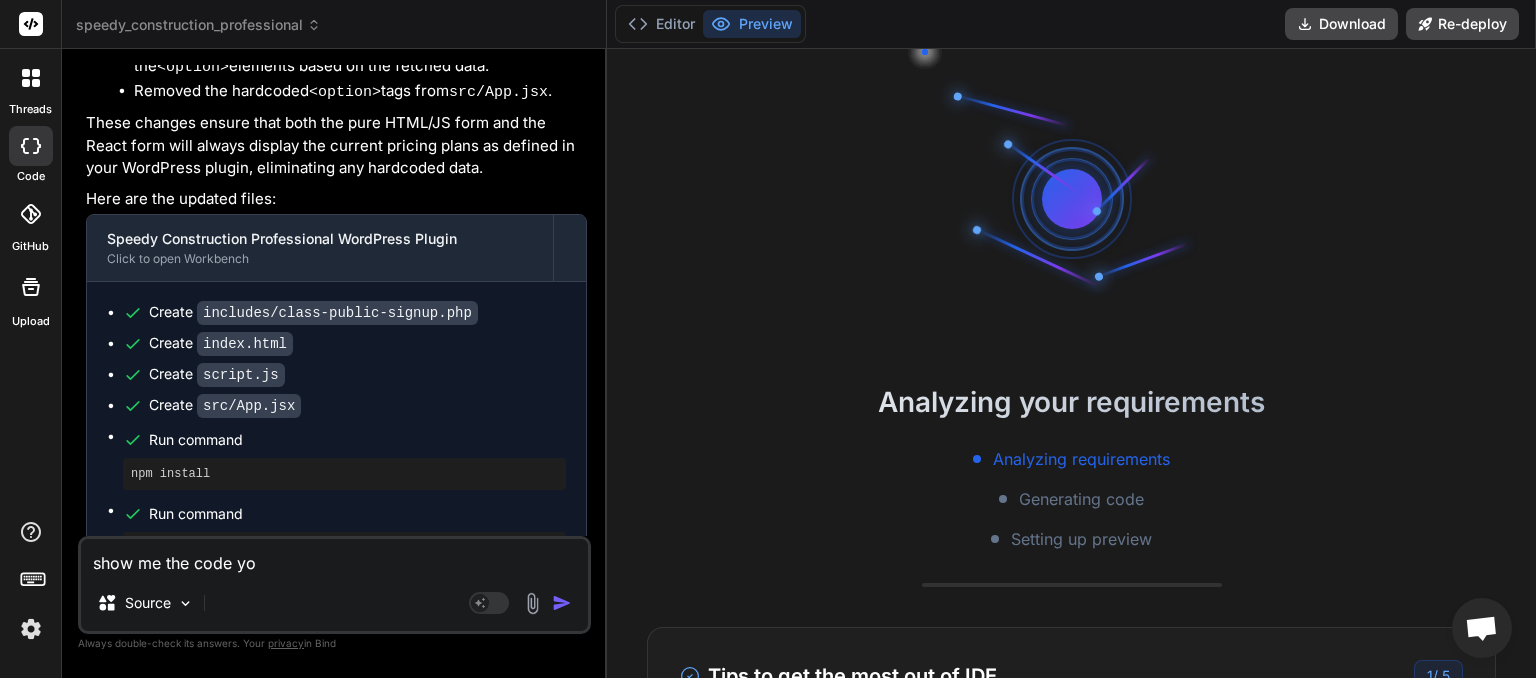 type on "show me the code you" 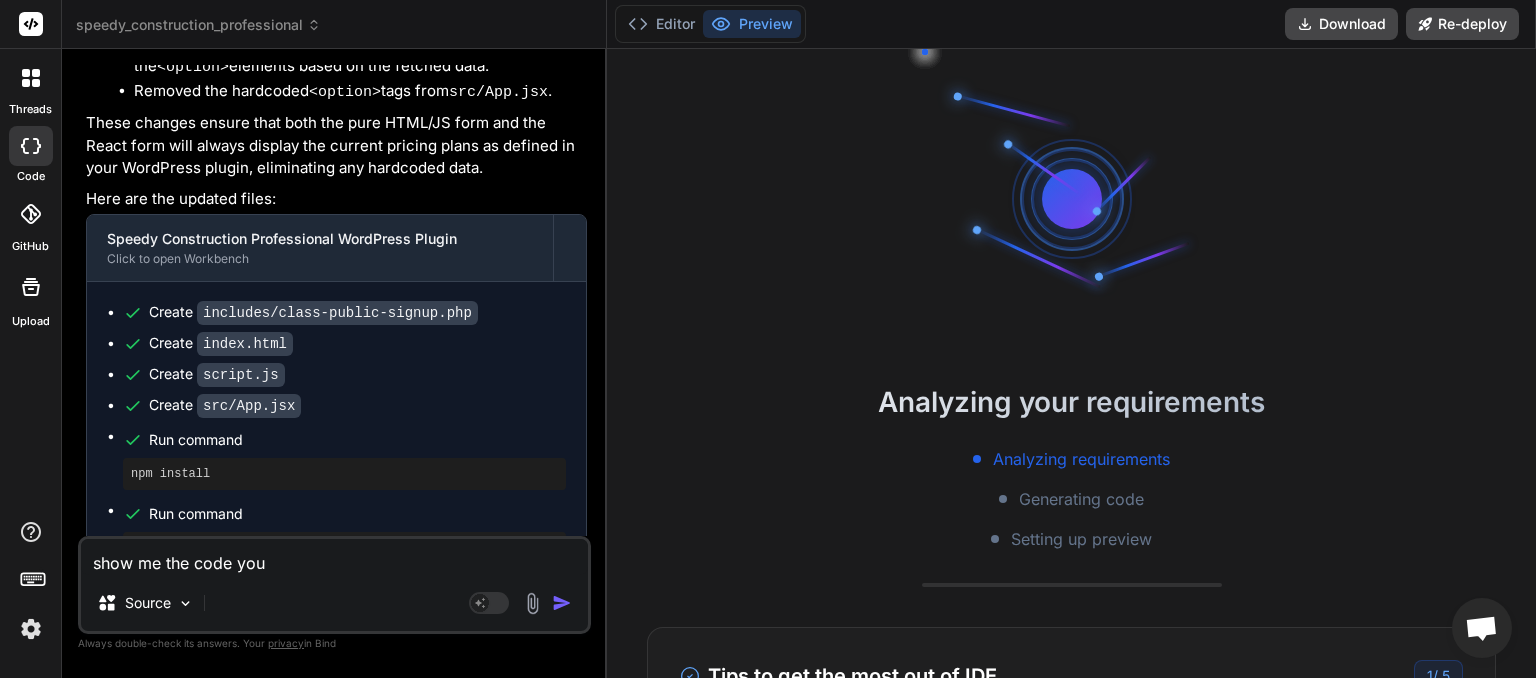 type on "show me the code your" 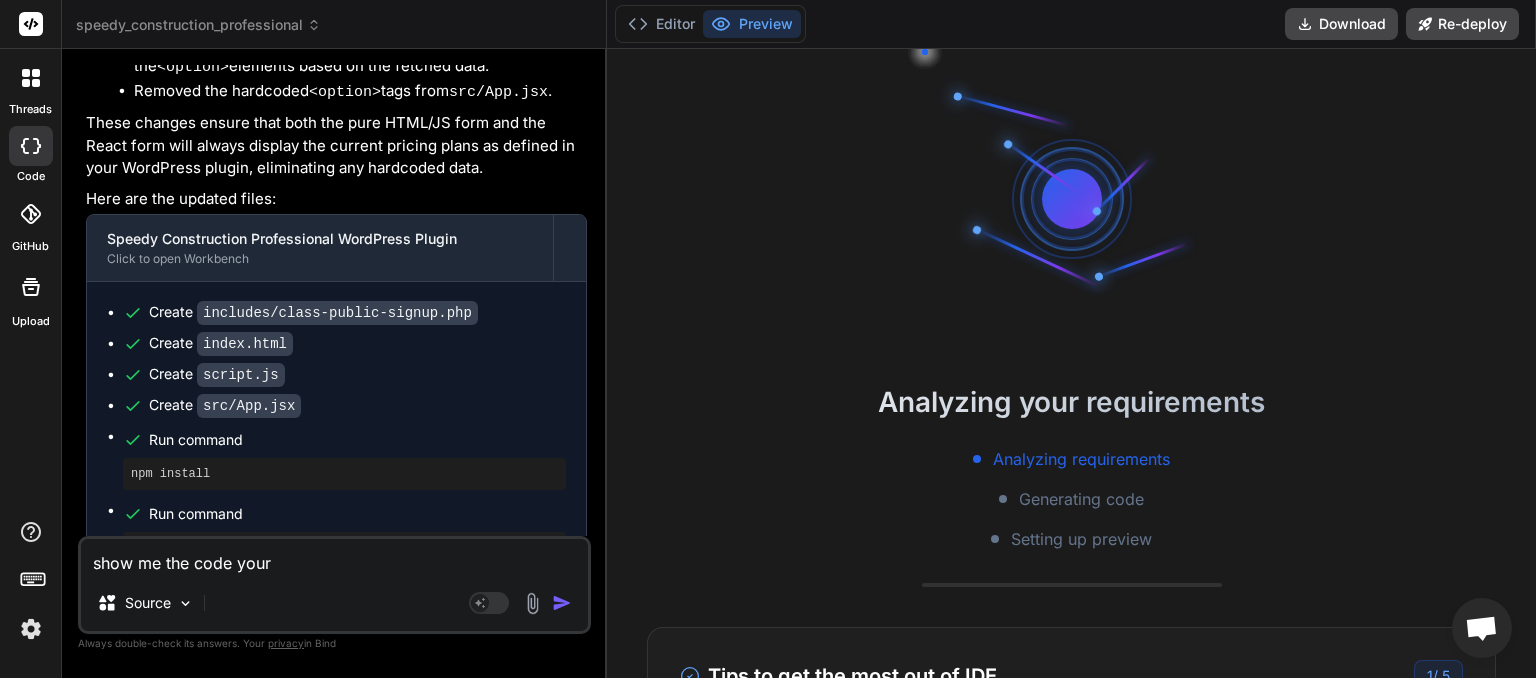 type on "show me the code your" 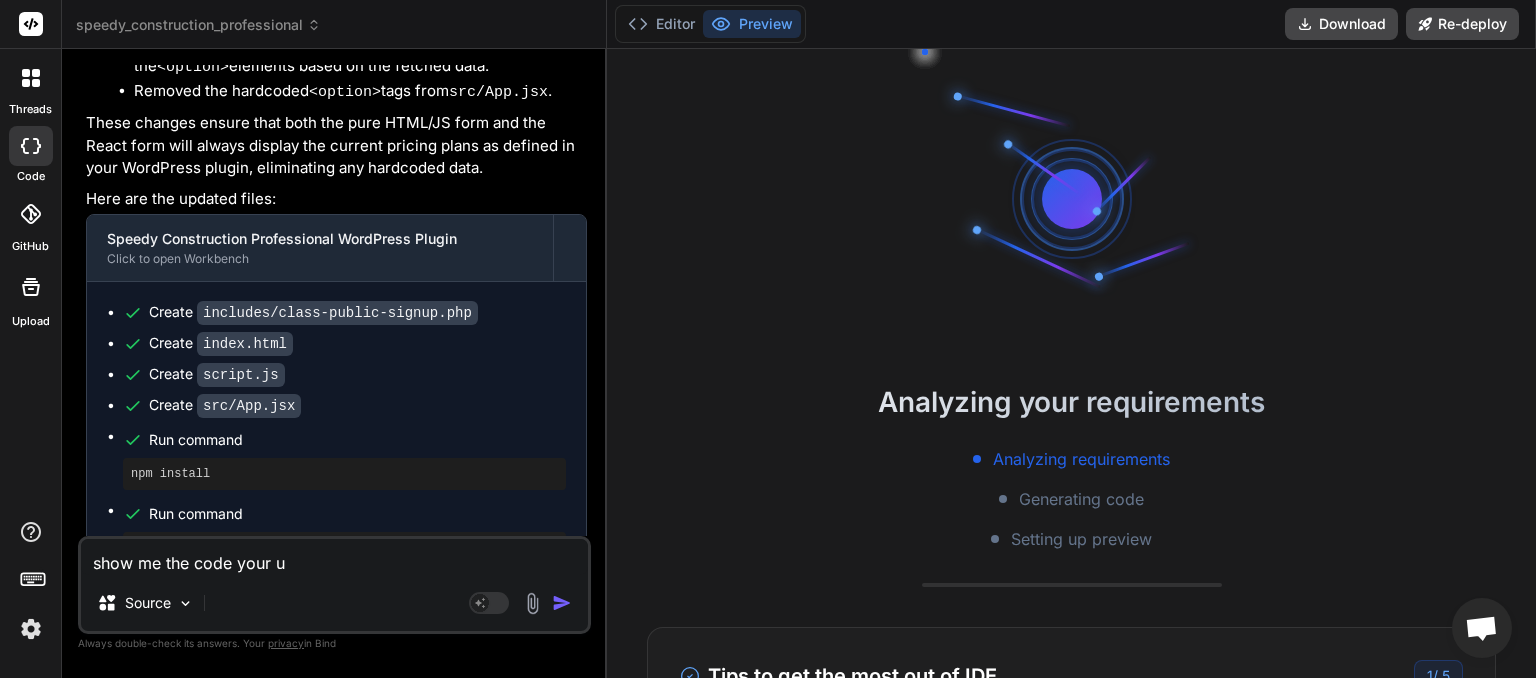 type on "show me the code your us" 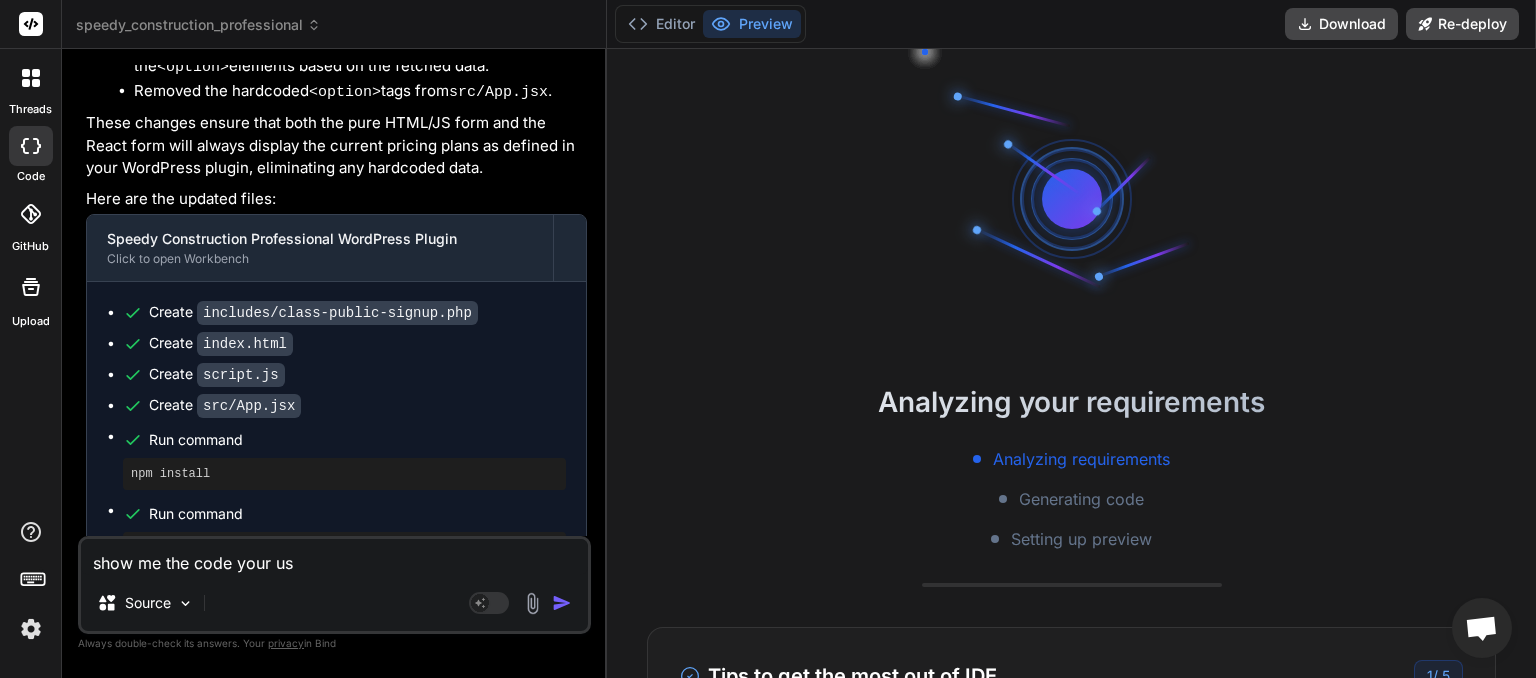type on "show me the code your usi" 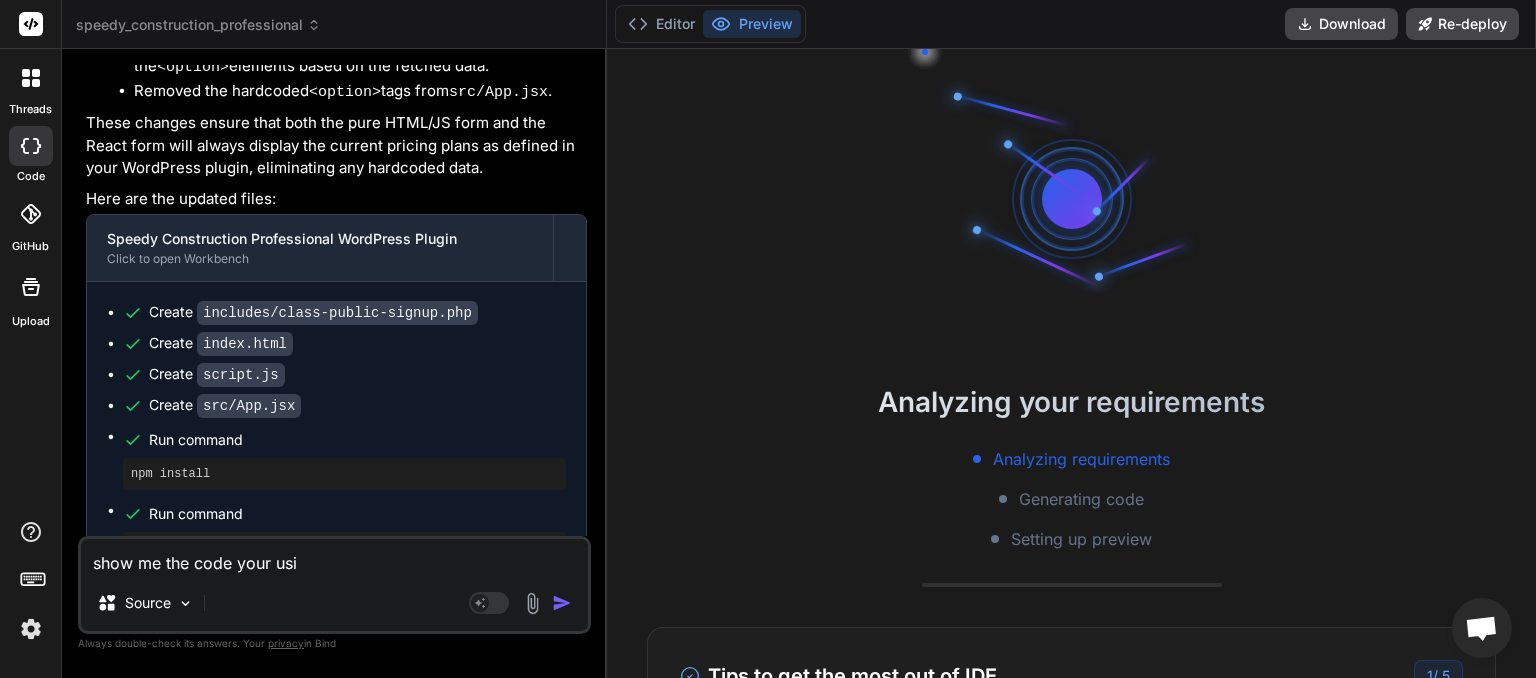type on "show me the code your usin" 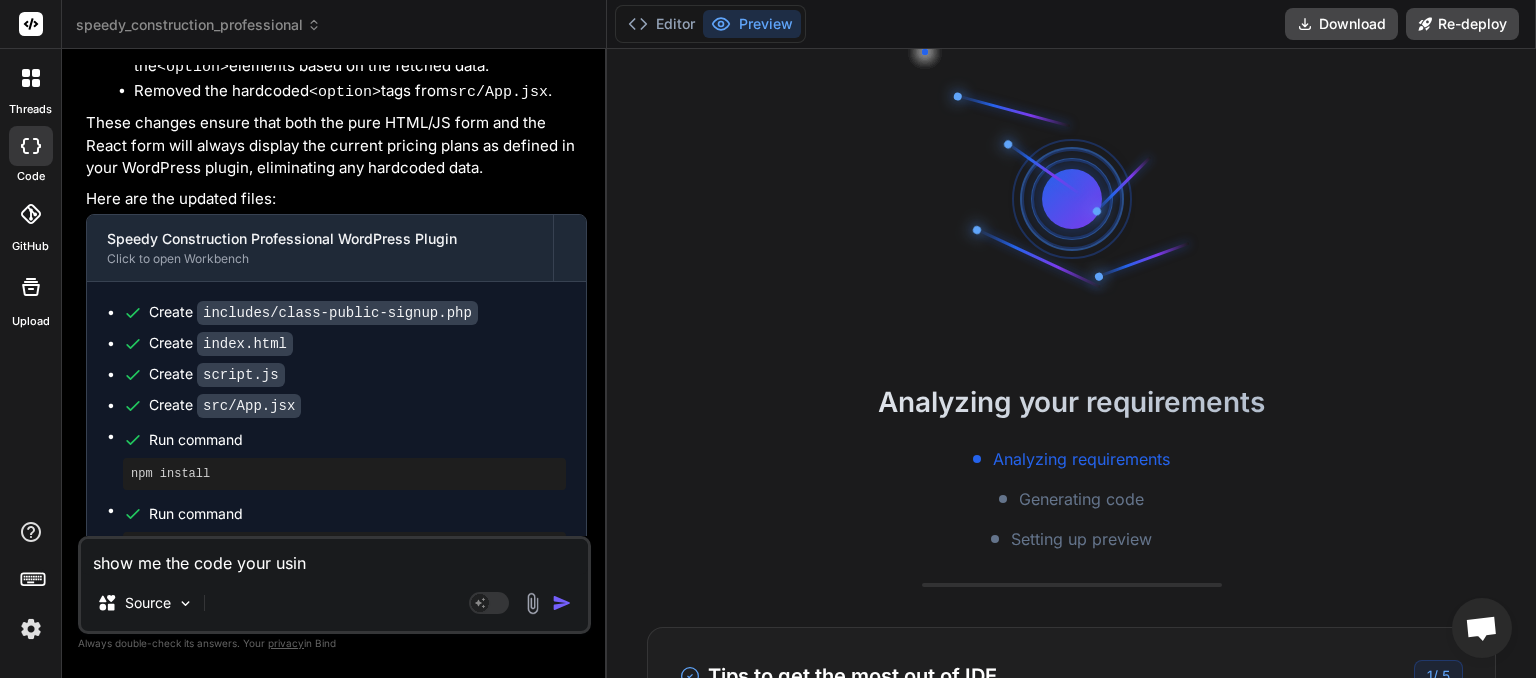 type on "show me the code your using" 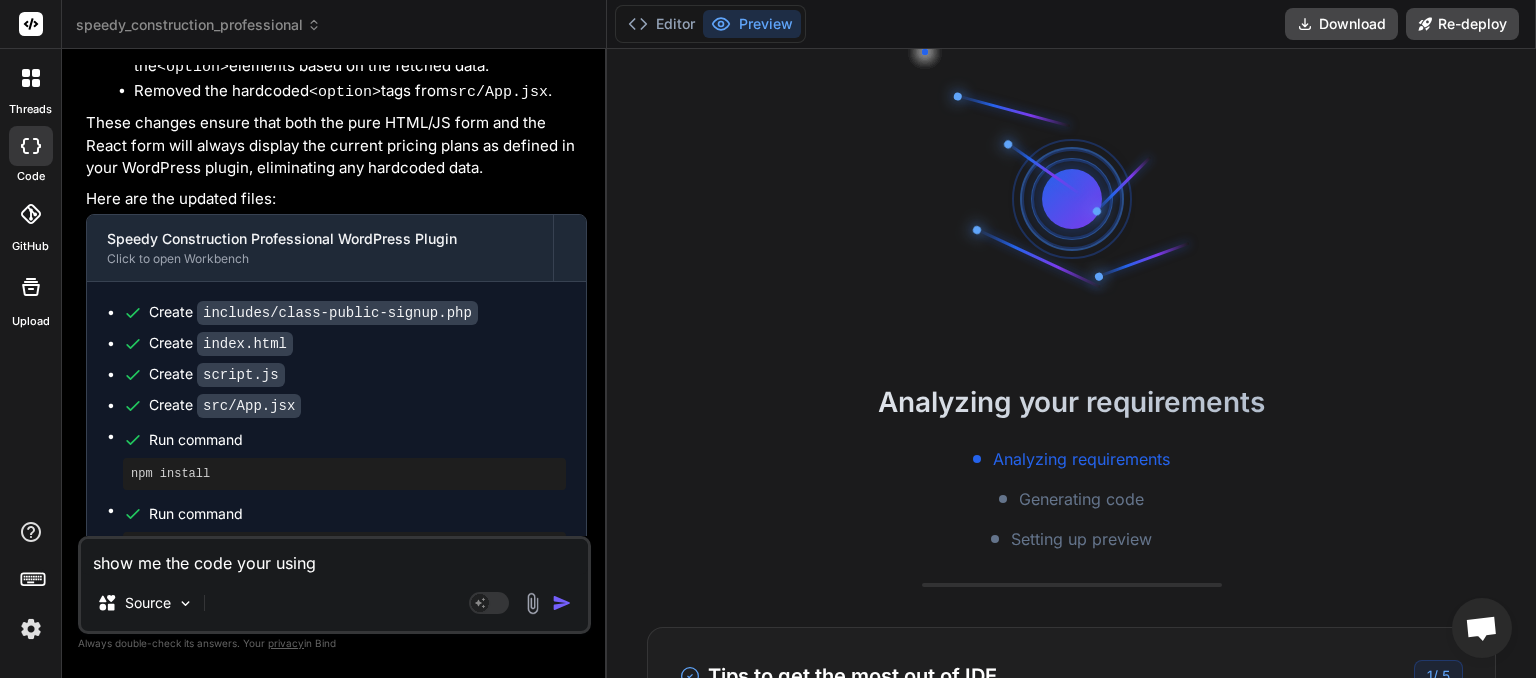 type on "show me the code your using" 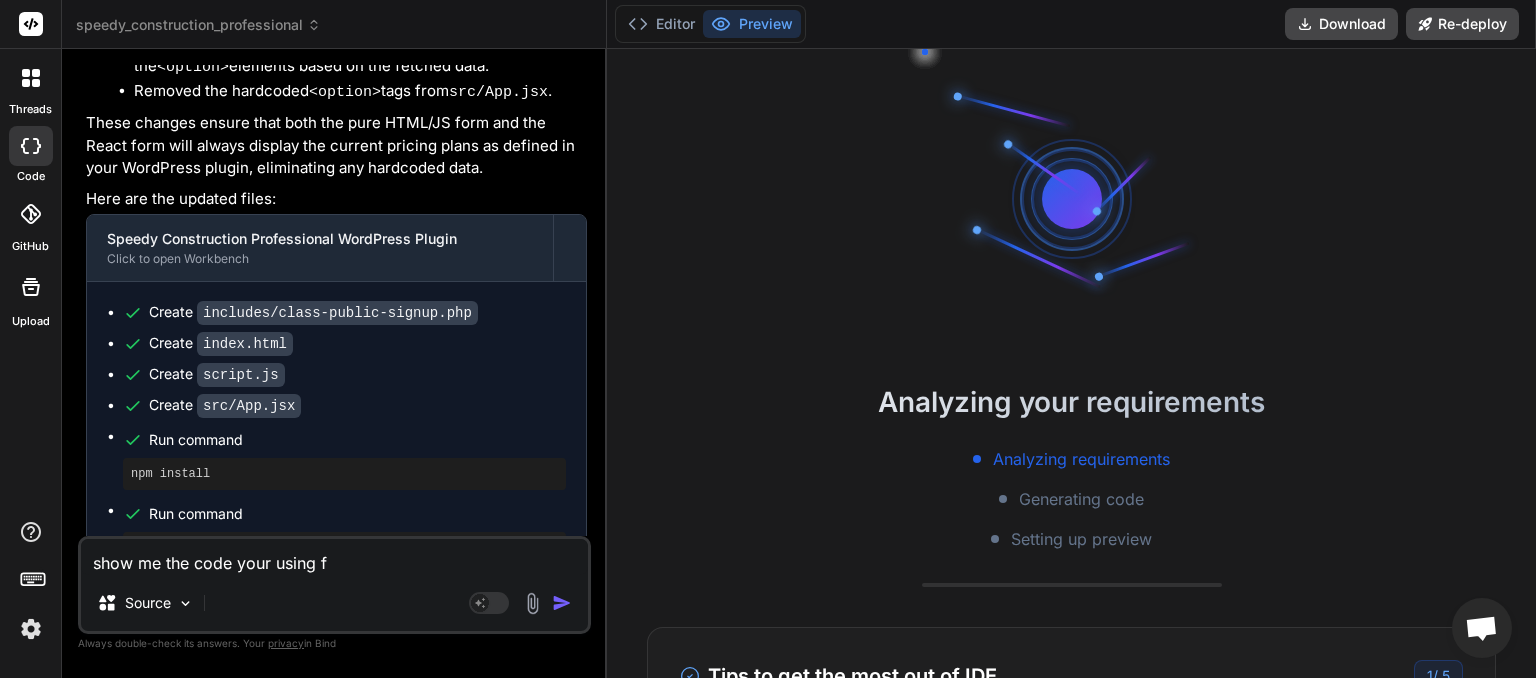 type on "show me the code your using fo" 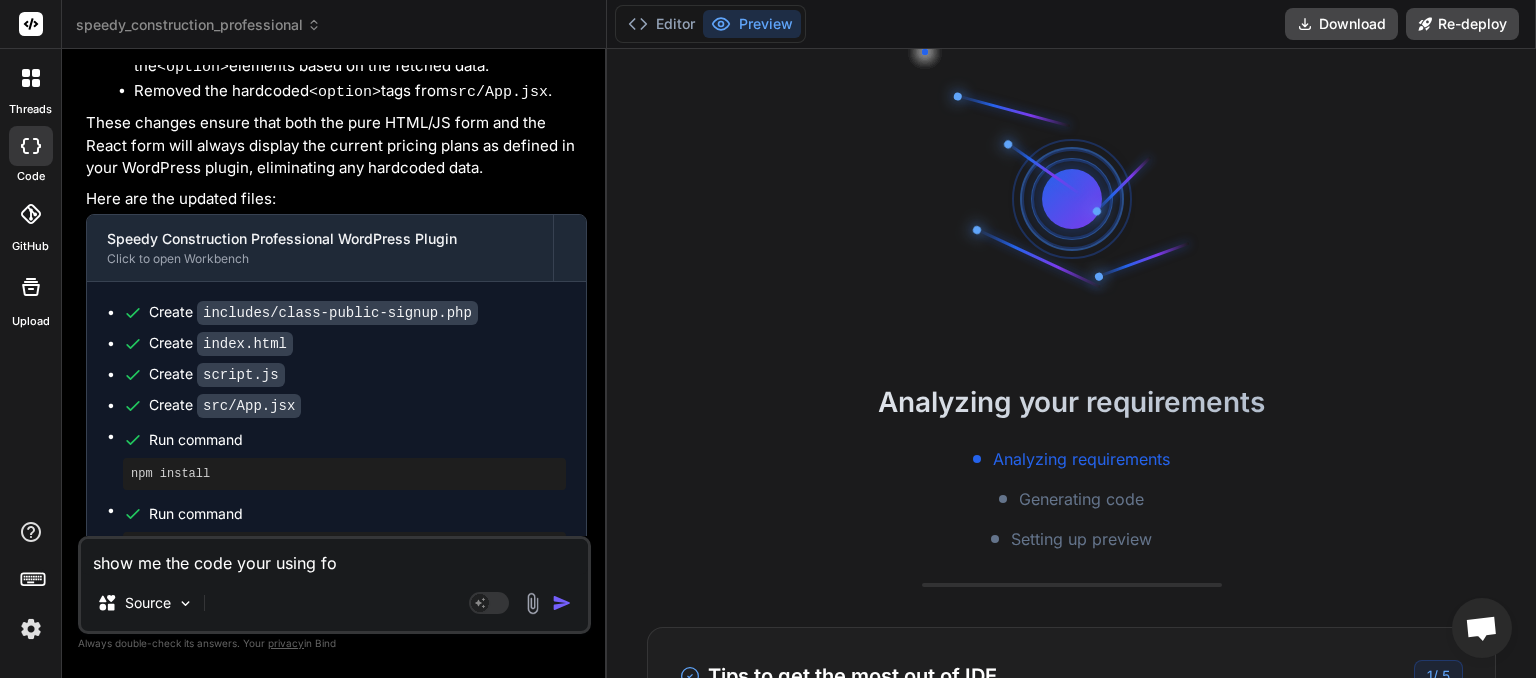 type on "show me the code your using for" 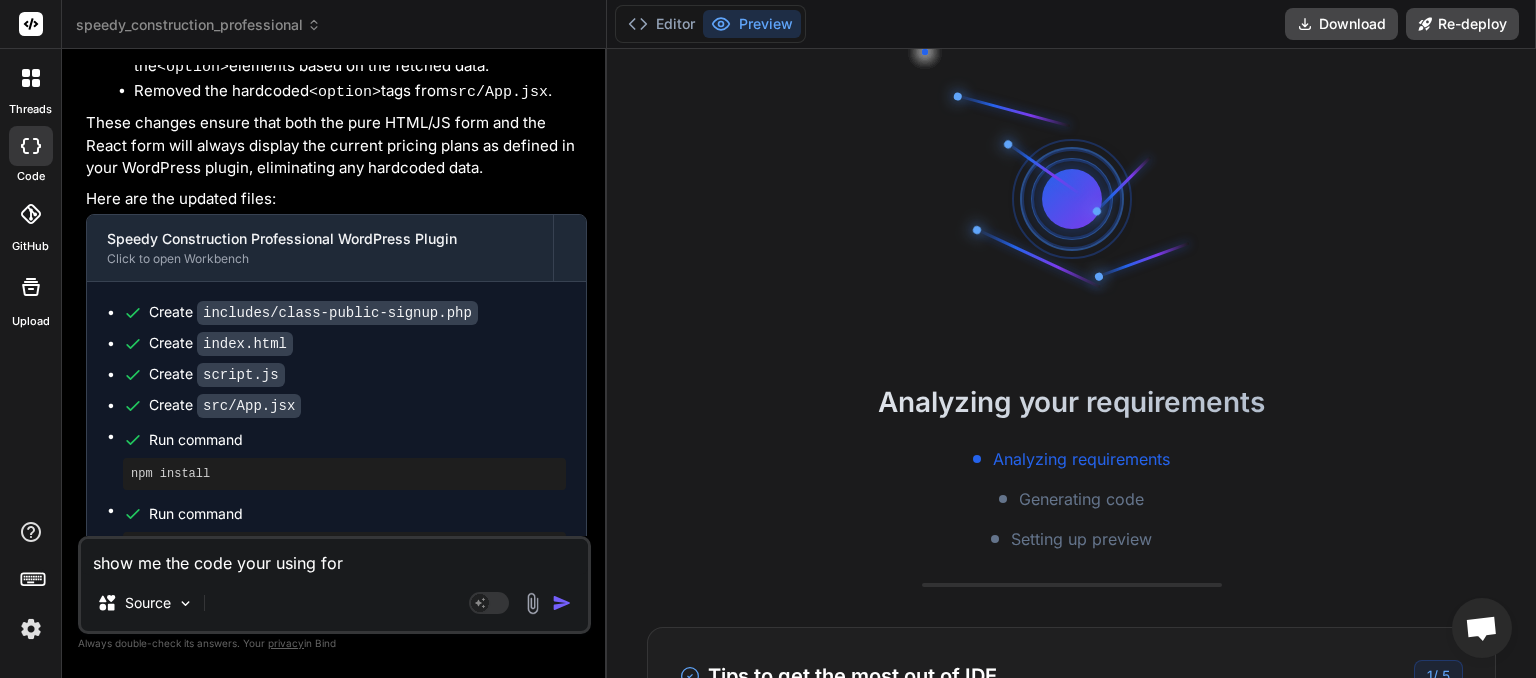 type on "show me the code your using for" 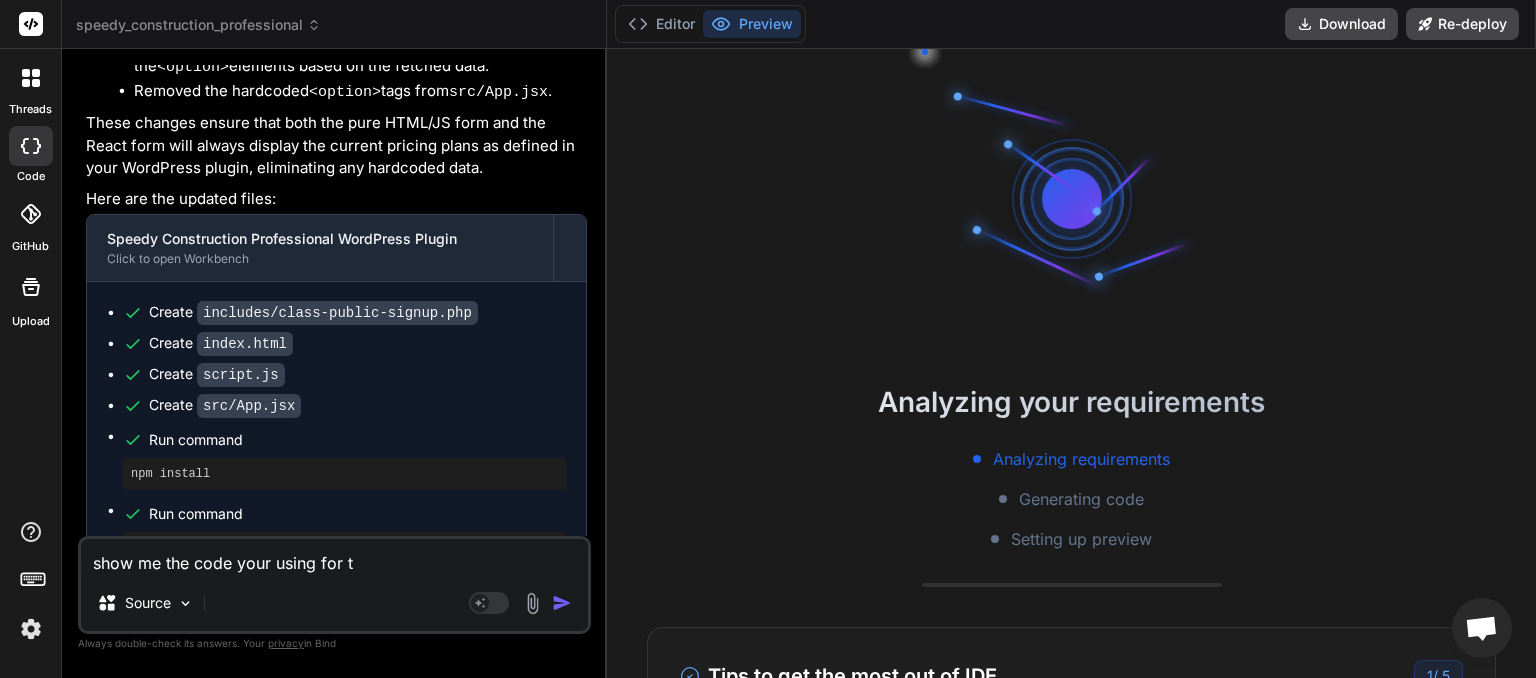 type on "show me the code your using for th" 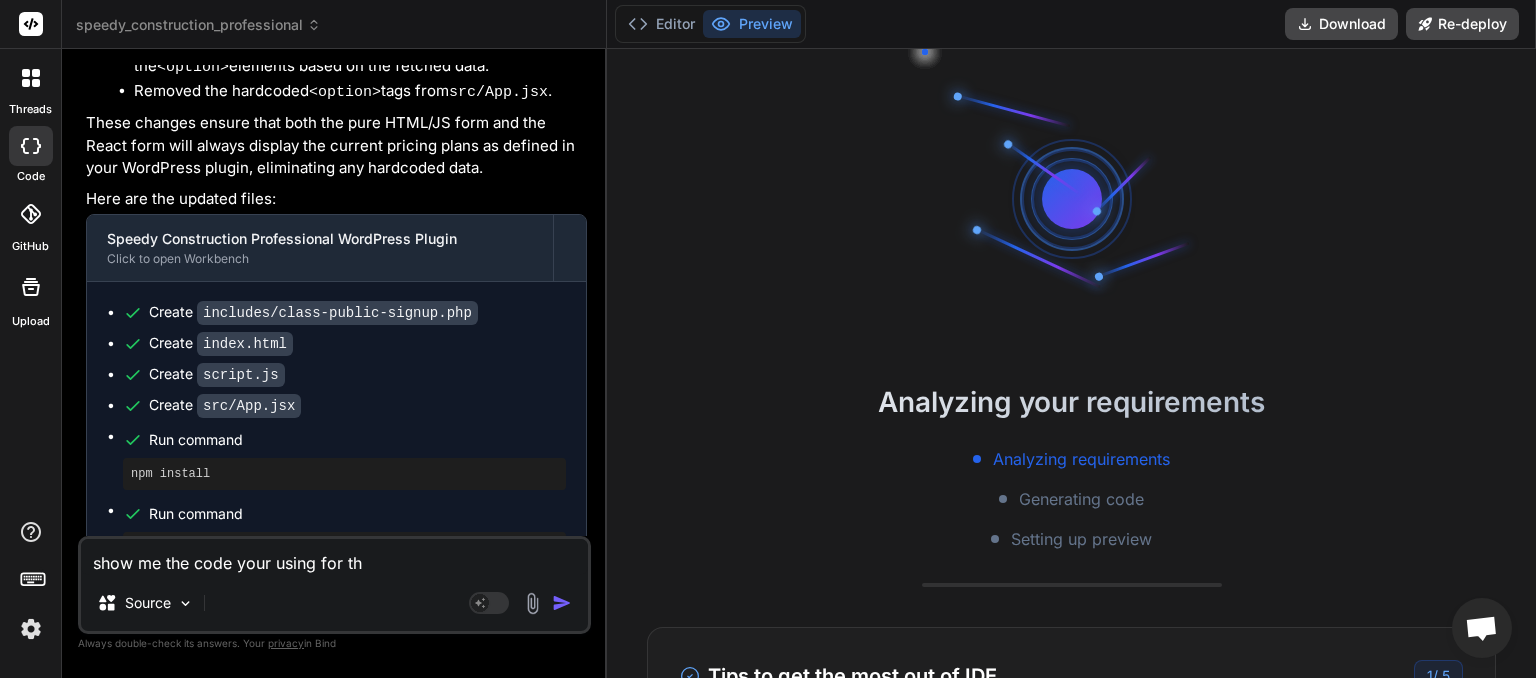 type on "show me the code your using for the" 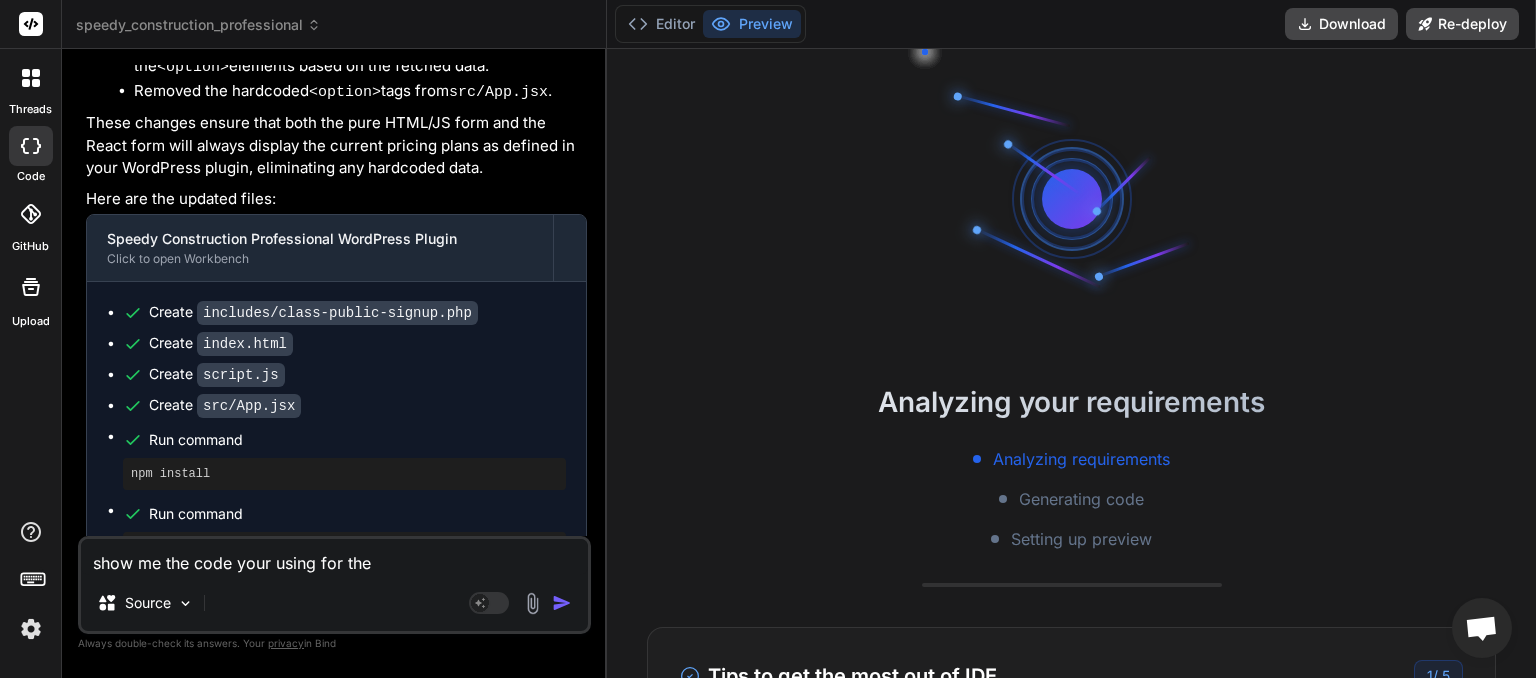 type on "show me the code your using for the" 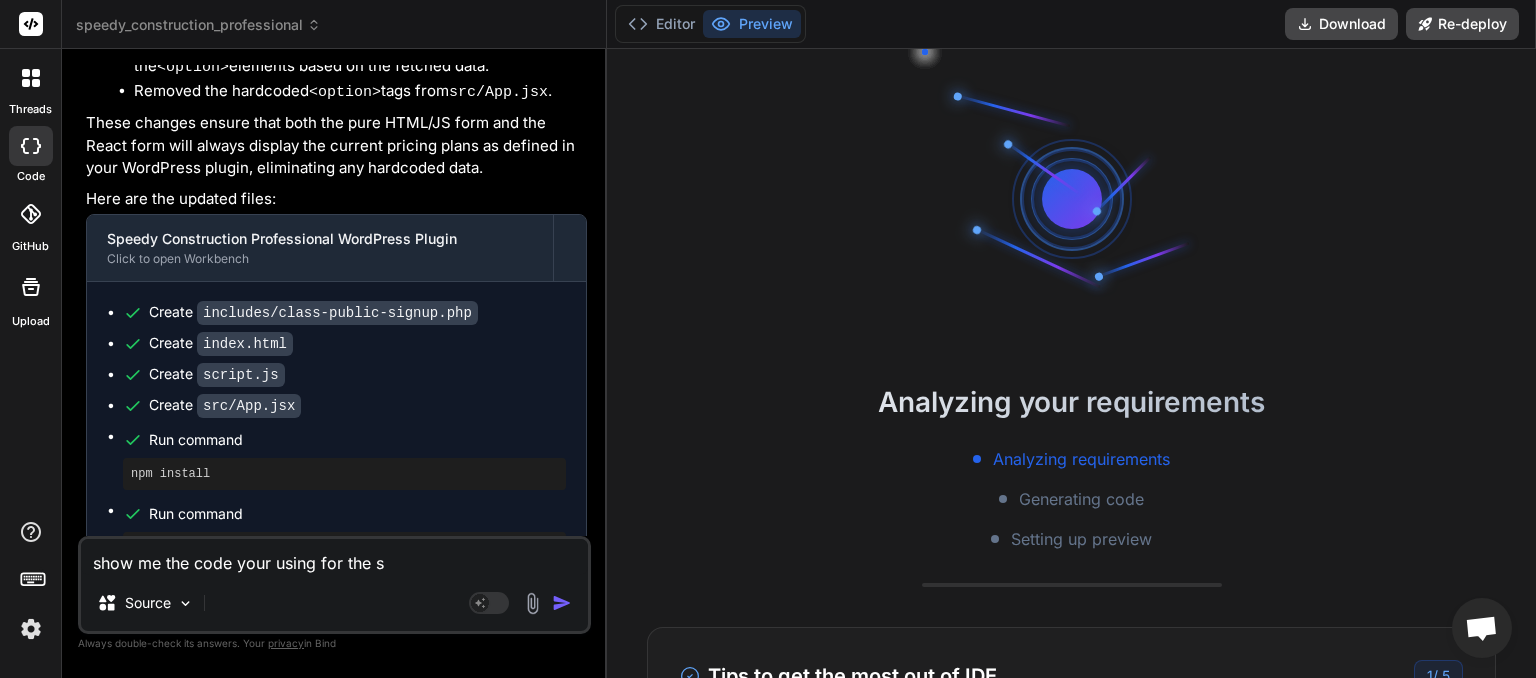 type on "show me the code your using for the si" 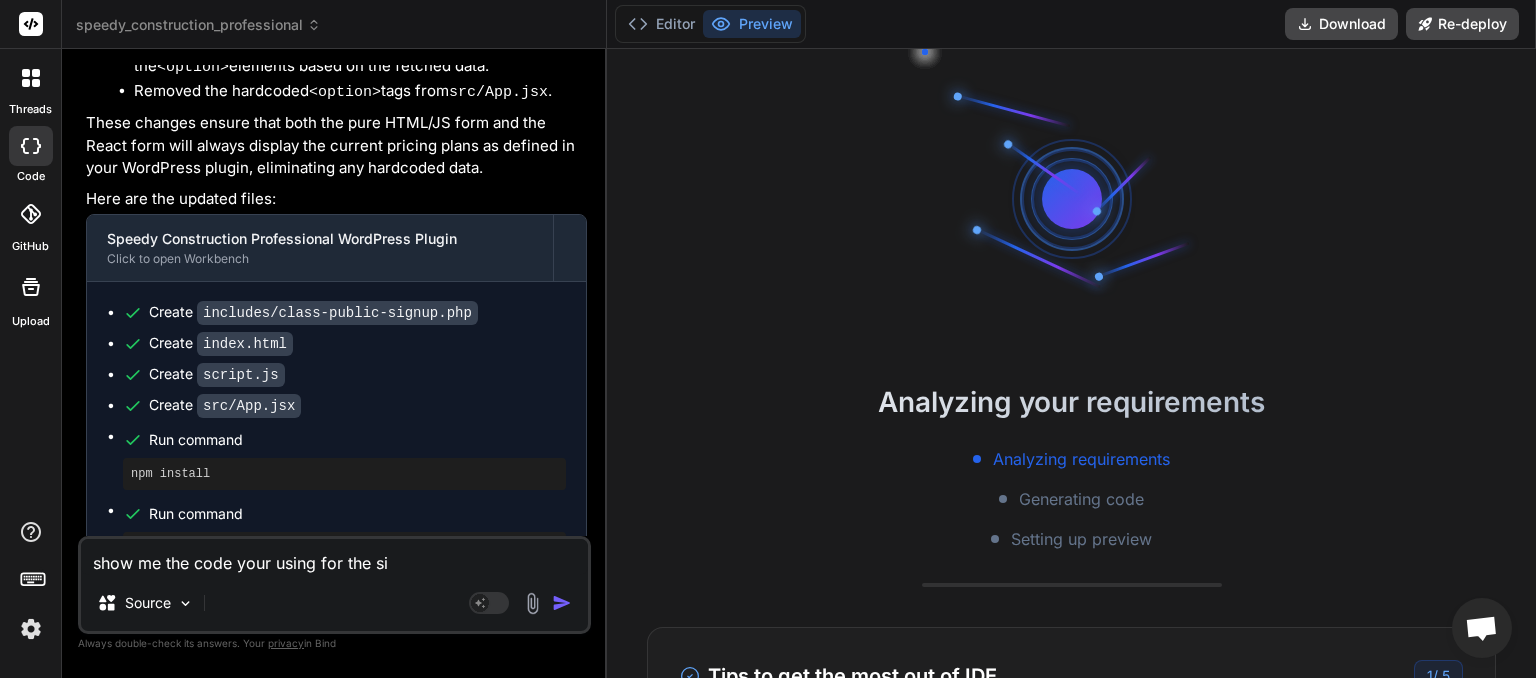 type on "show me the code your using for the sig" 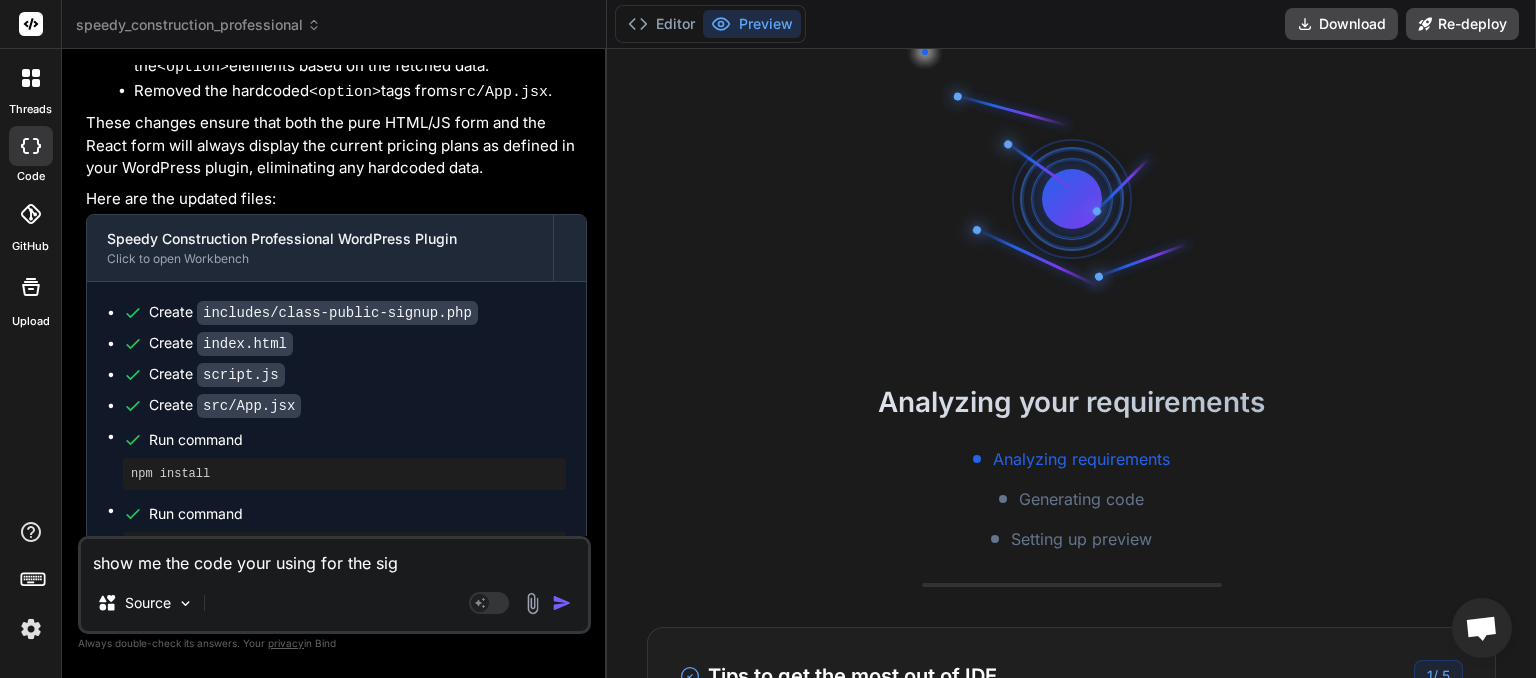 type on "show me the code your using for the sign" 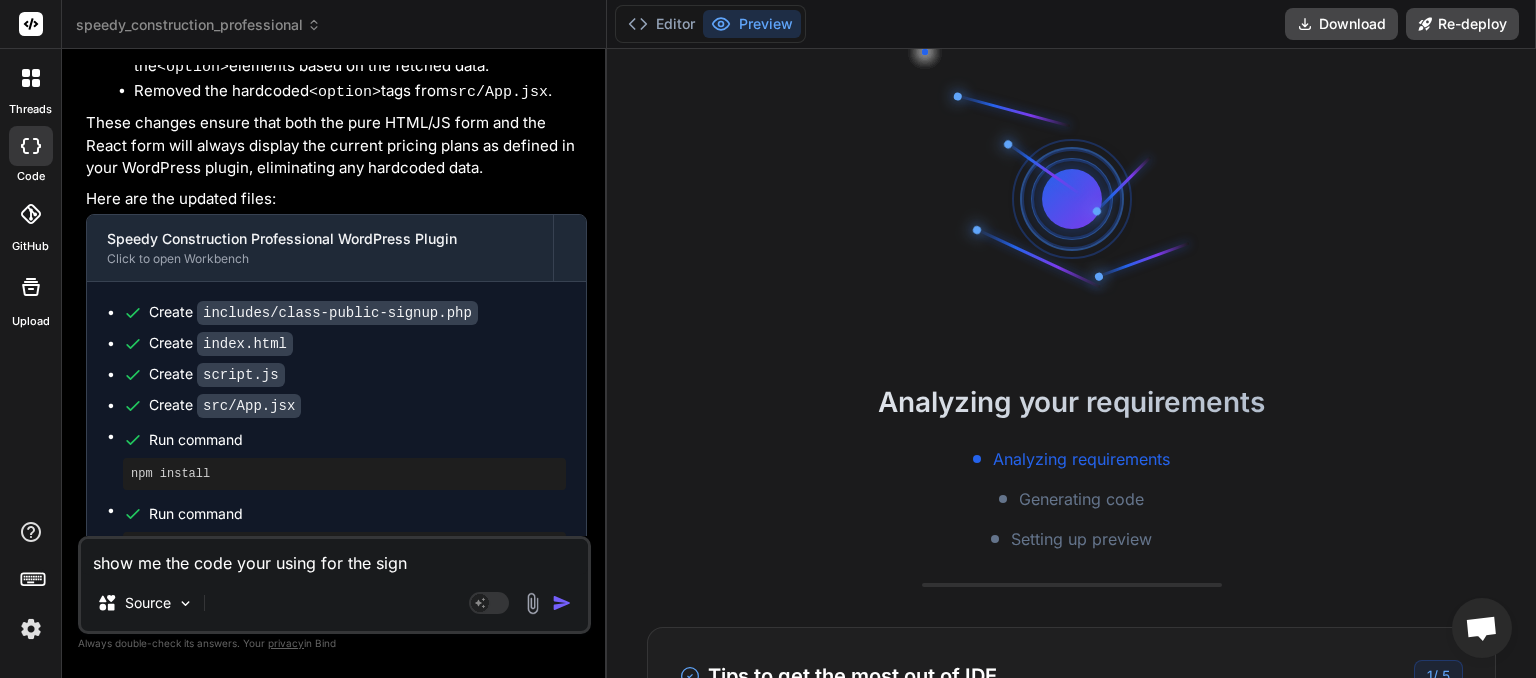 type on "show me the code your using for the sign" 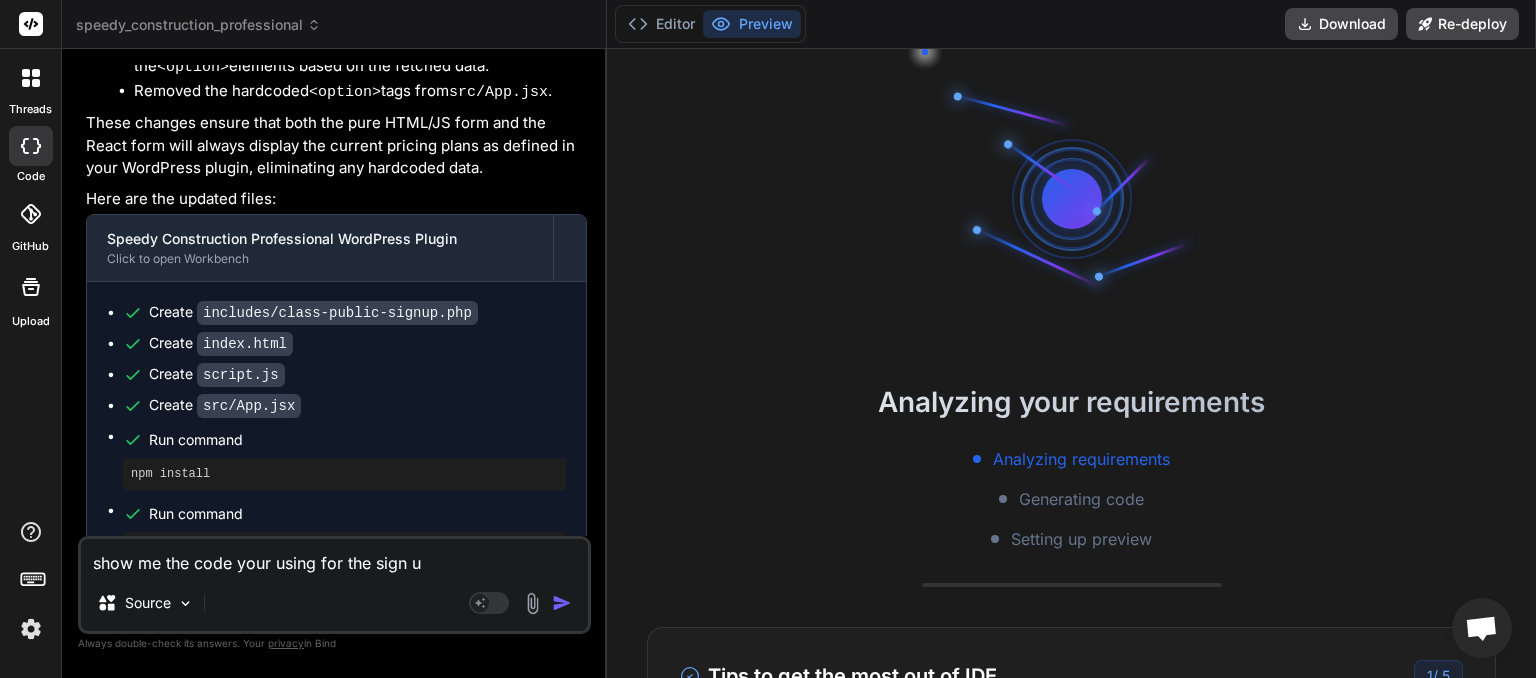 type on "show me the code your using for the sign up" 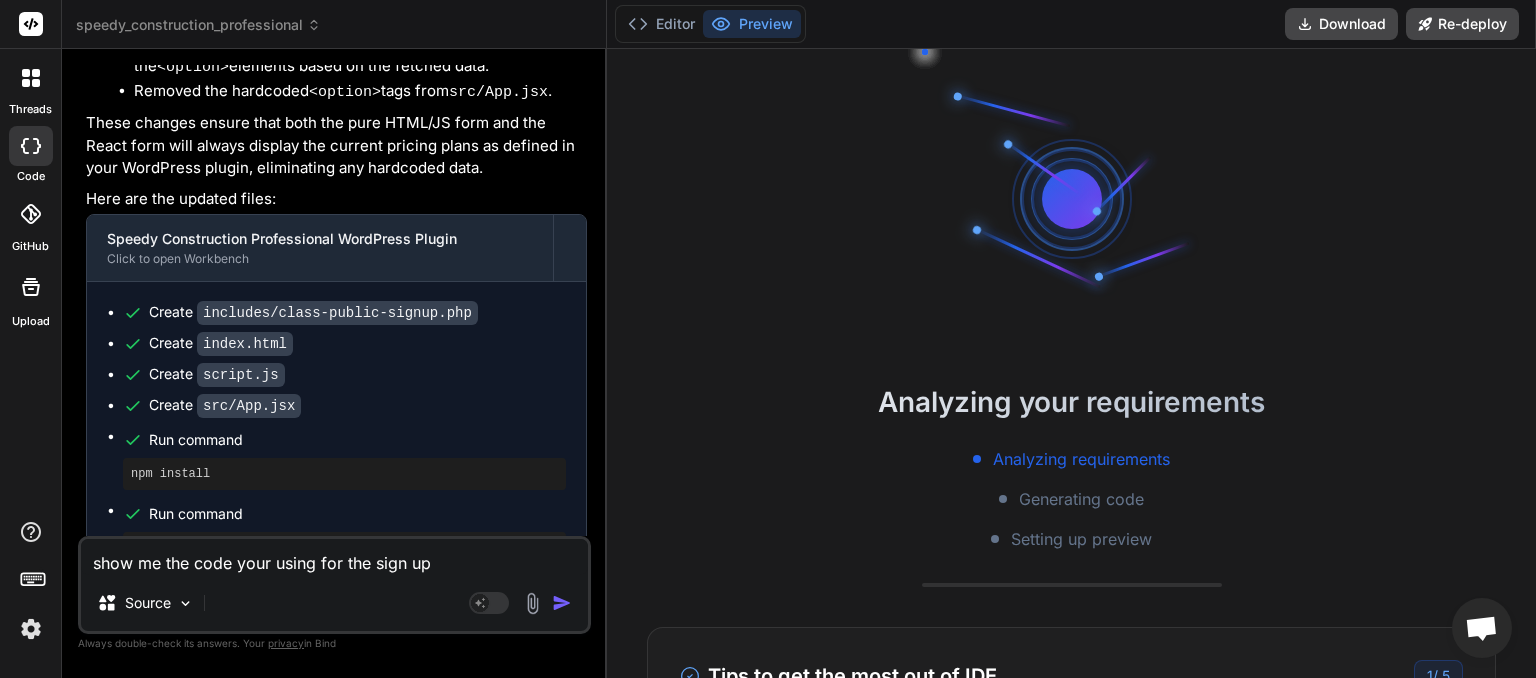 type on "show me the code your using for the sign up" 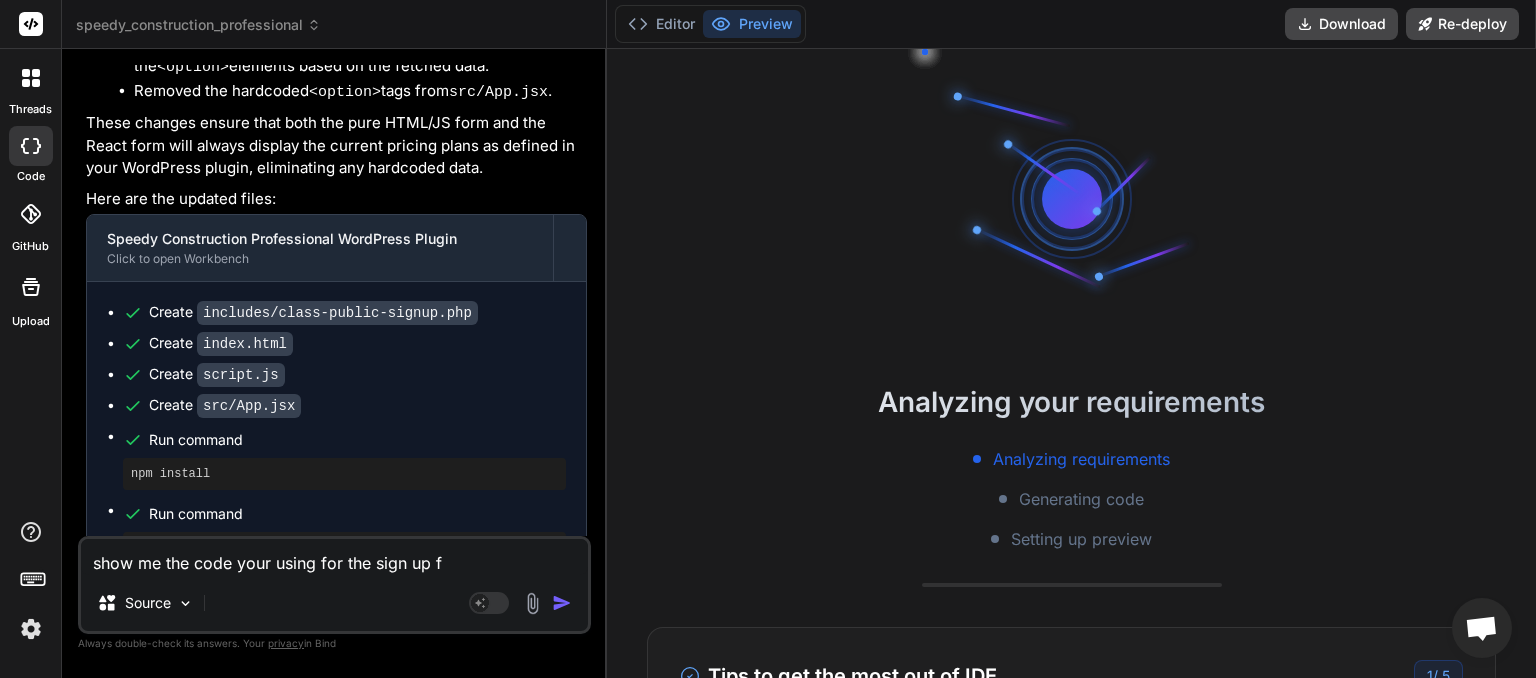 type on "show me the code your using for the sign up fo" 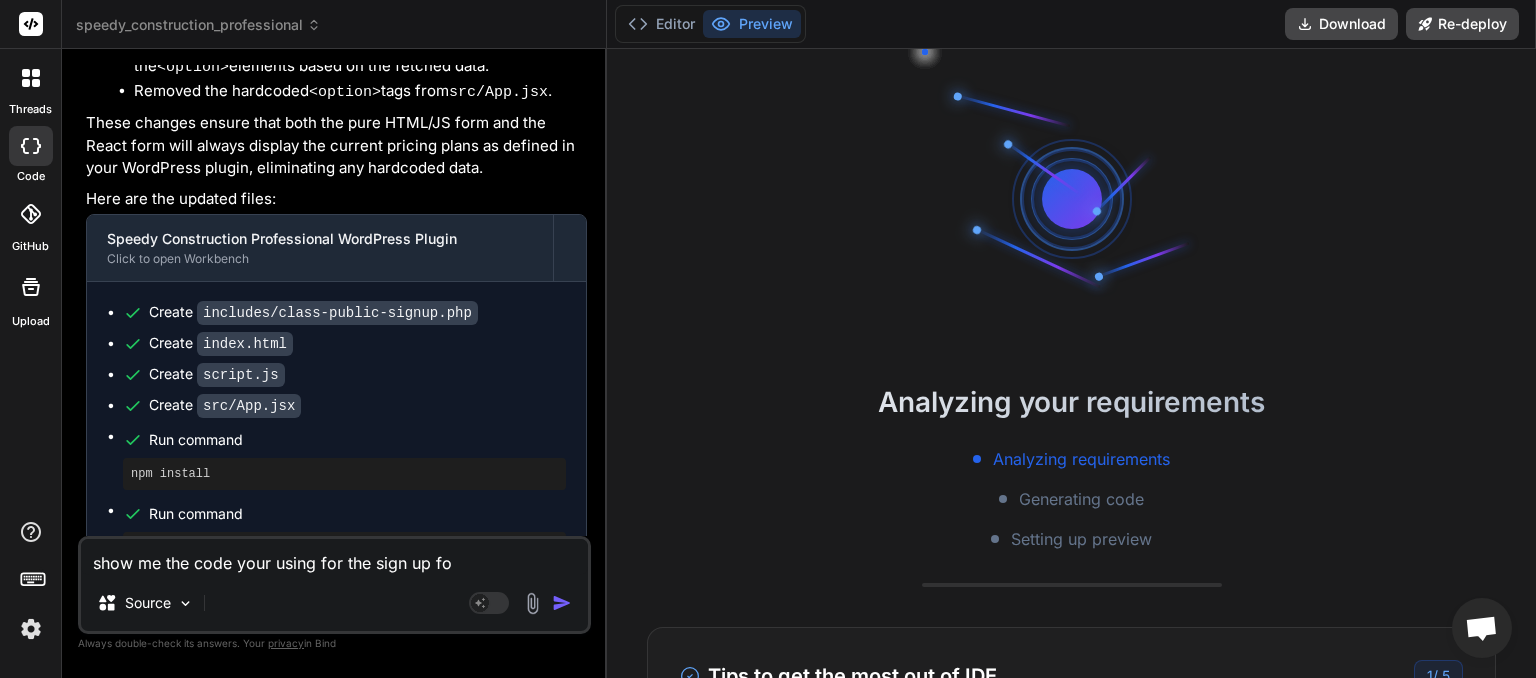 type on "show me the code your using for the sign up for" 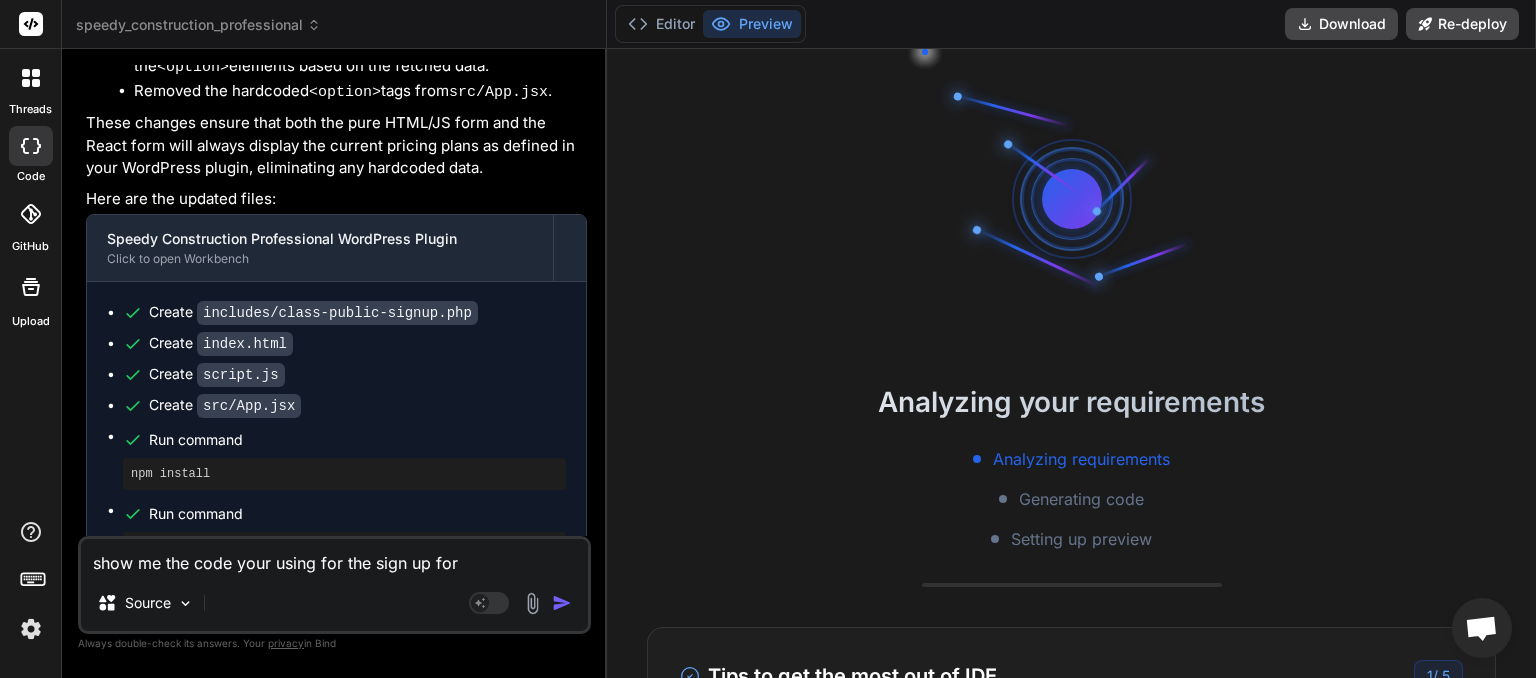 type on "show me the code your using for the sign up form" 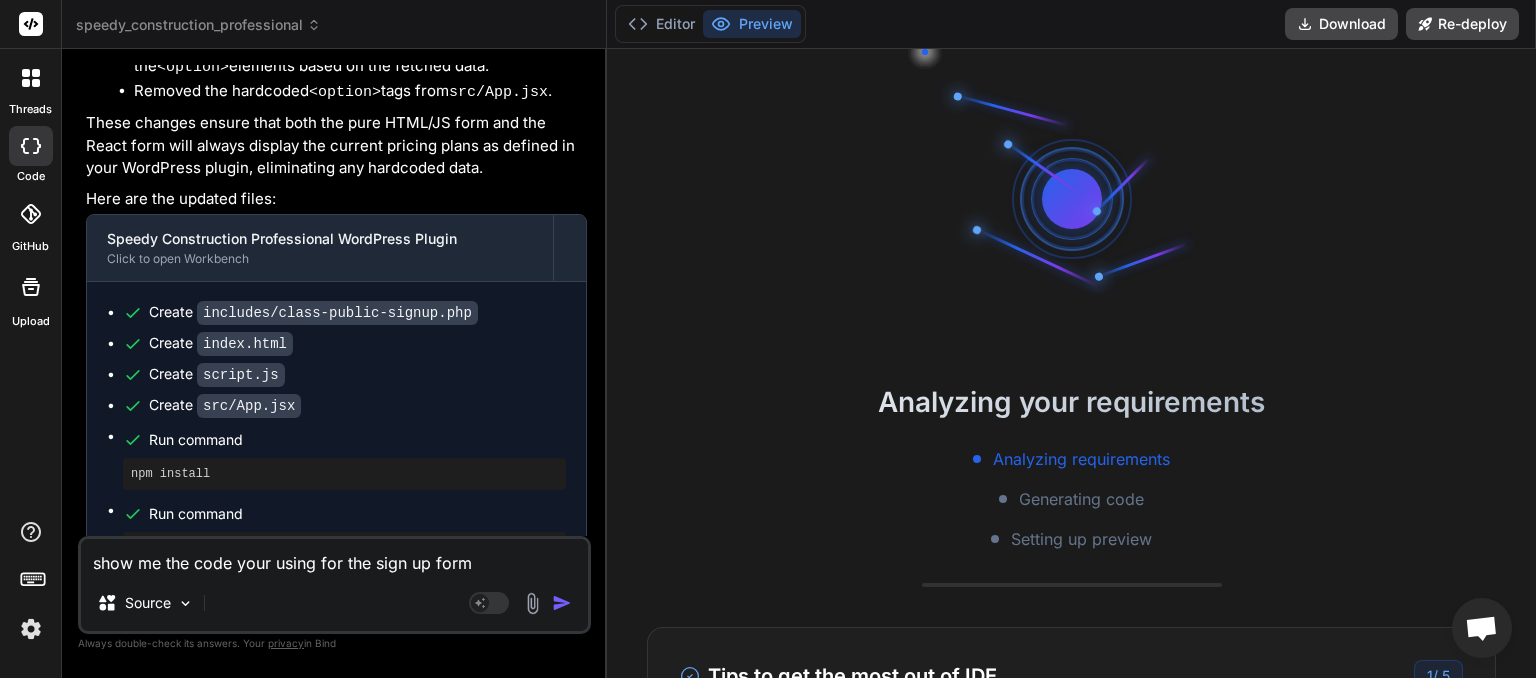 type on "x" 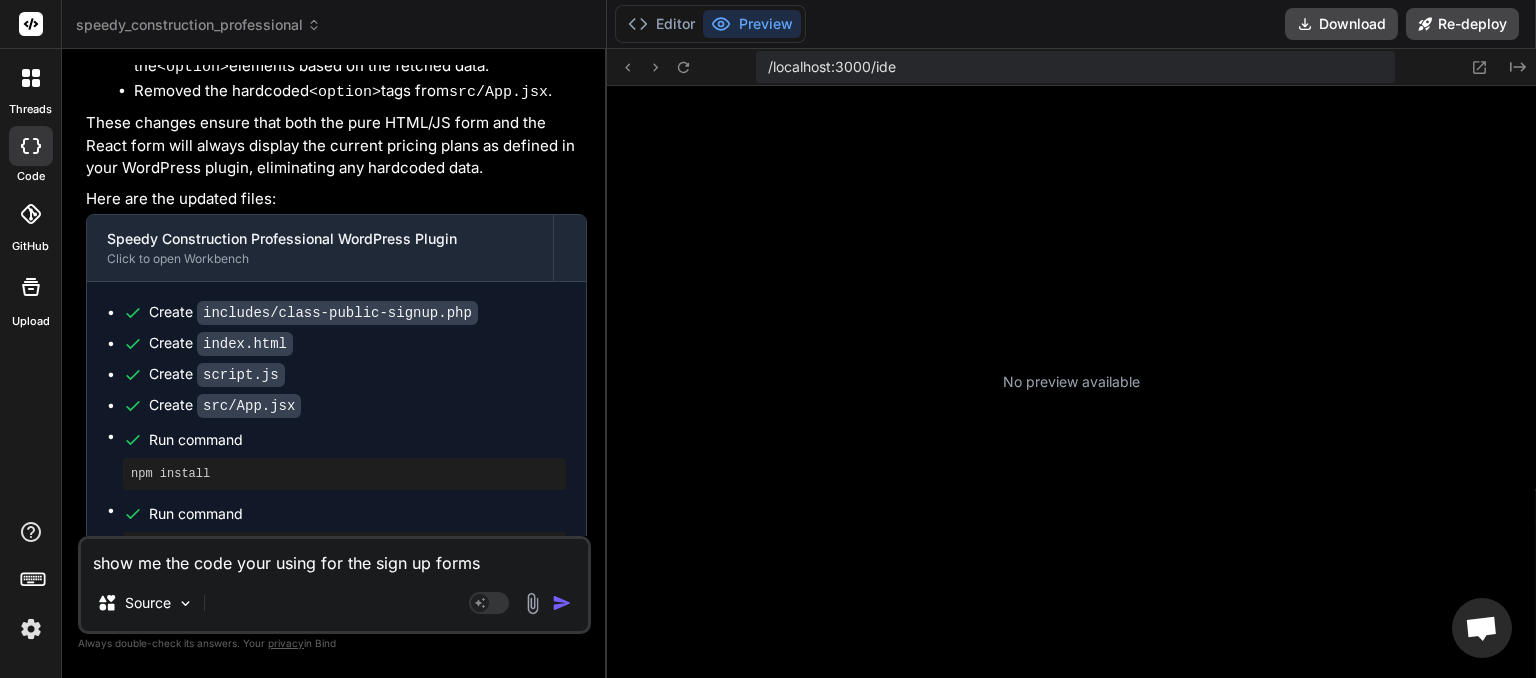type on "x" 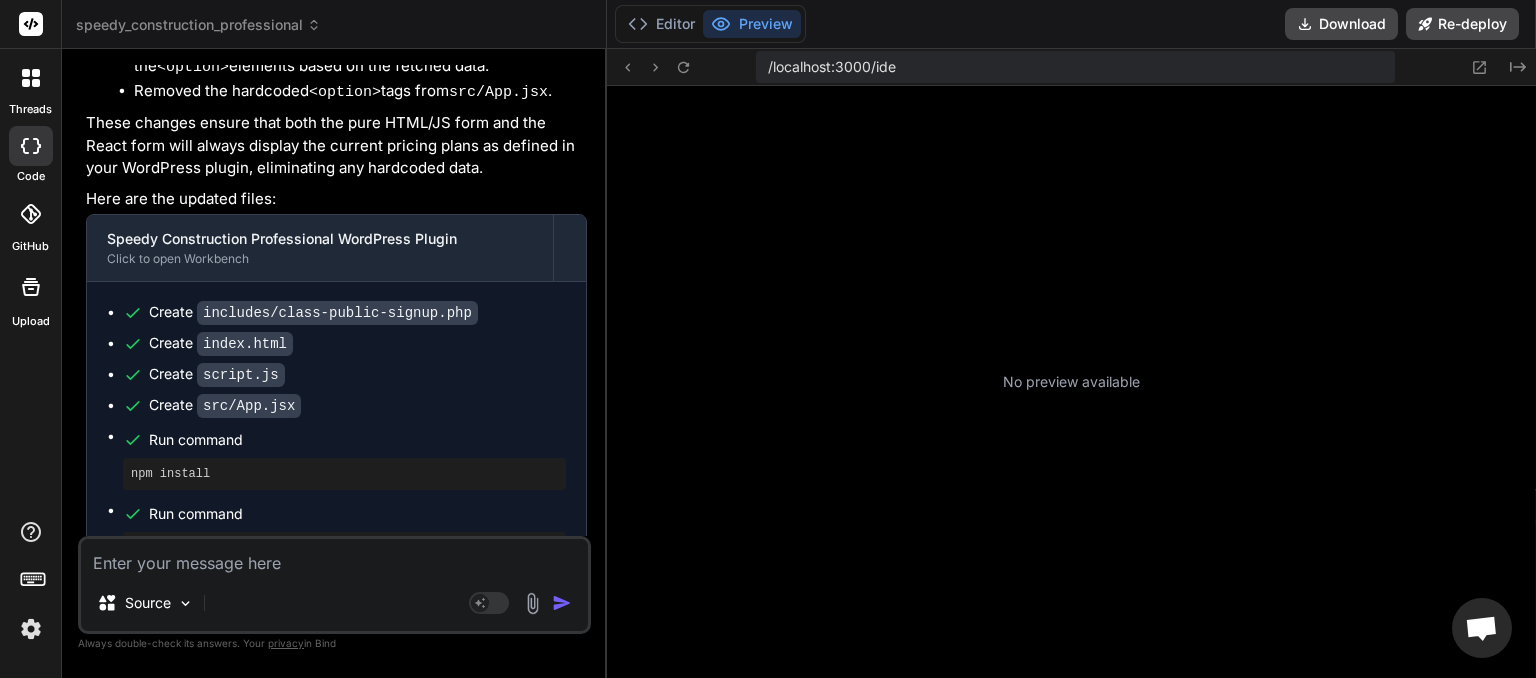 scroll, scrollTop: 691, scrollLeft: 0, axis: vertical 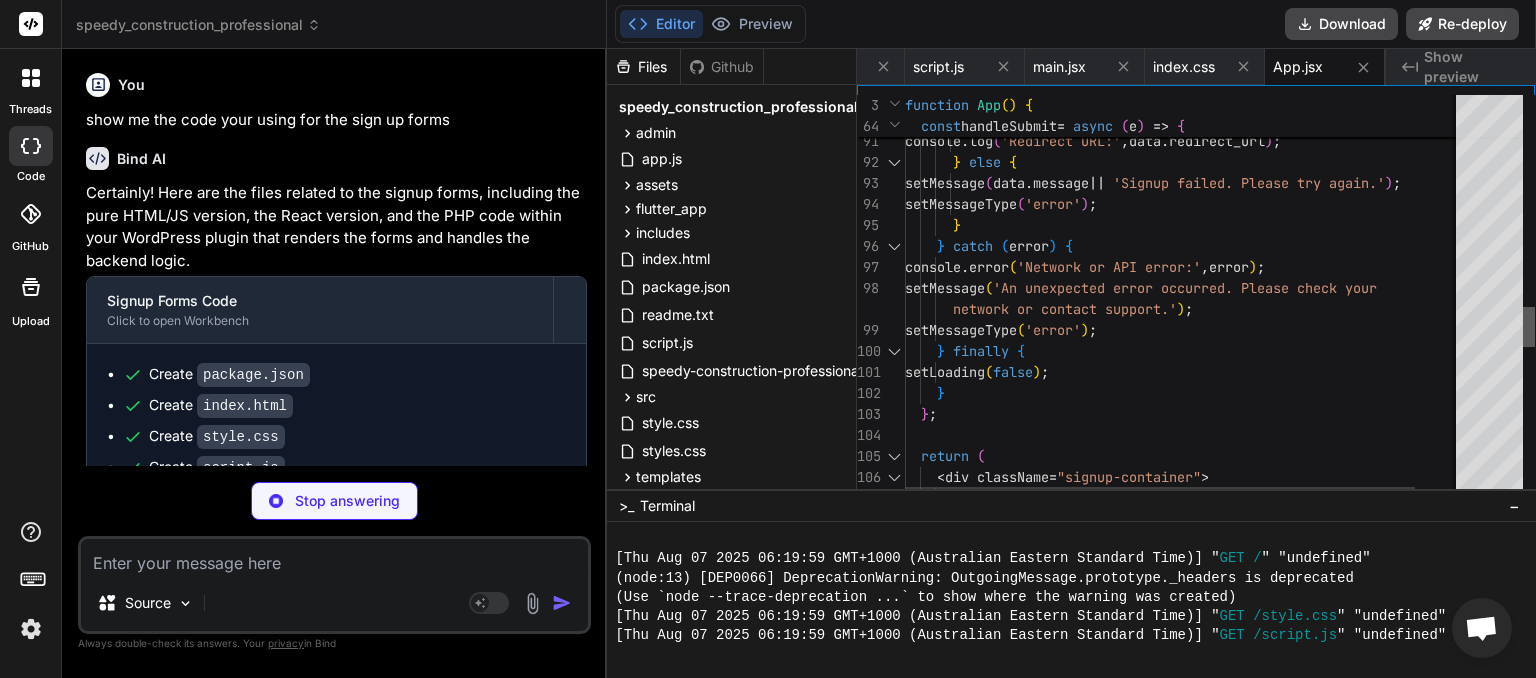 click at bounding box center (1529, 327) 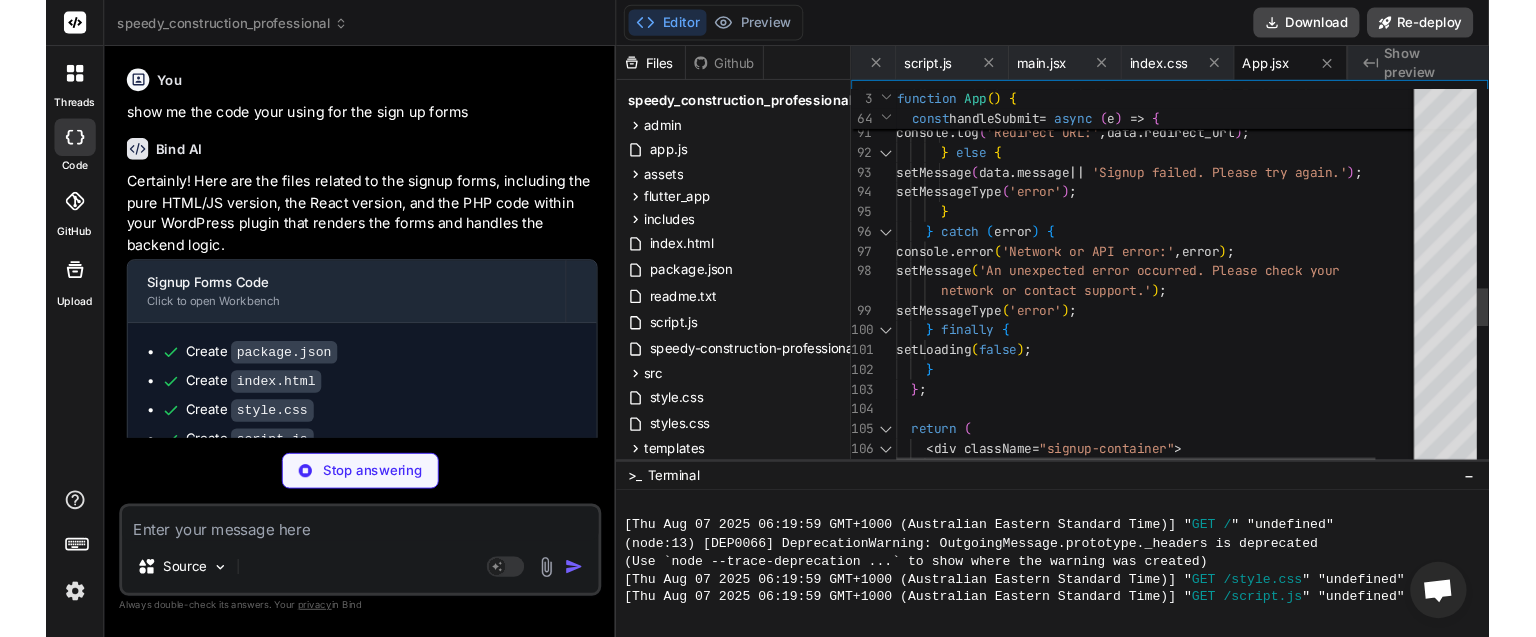 scroll, scrollTop: 806, scrollLeft: 0, axis: vertical 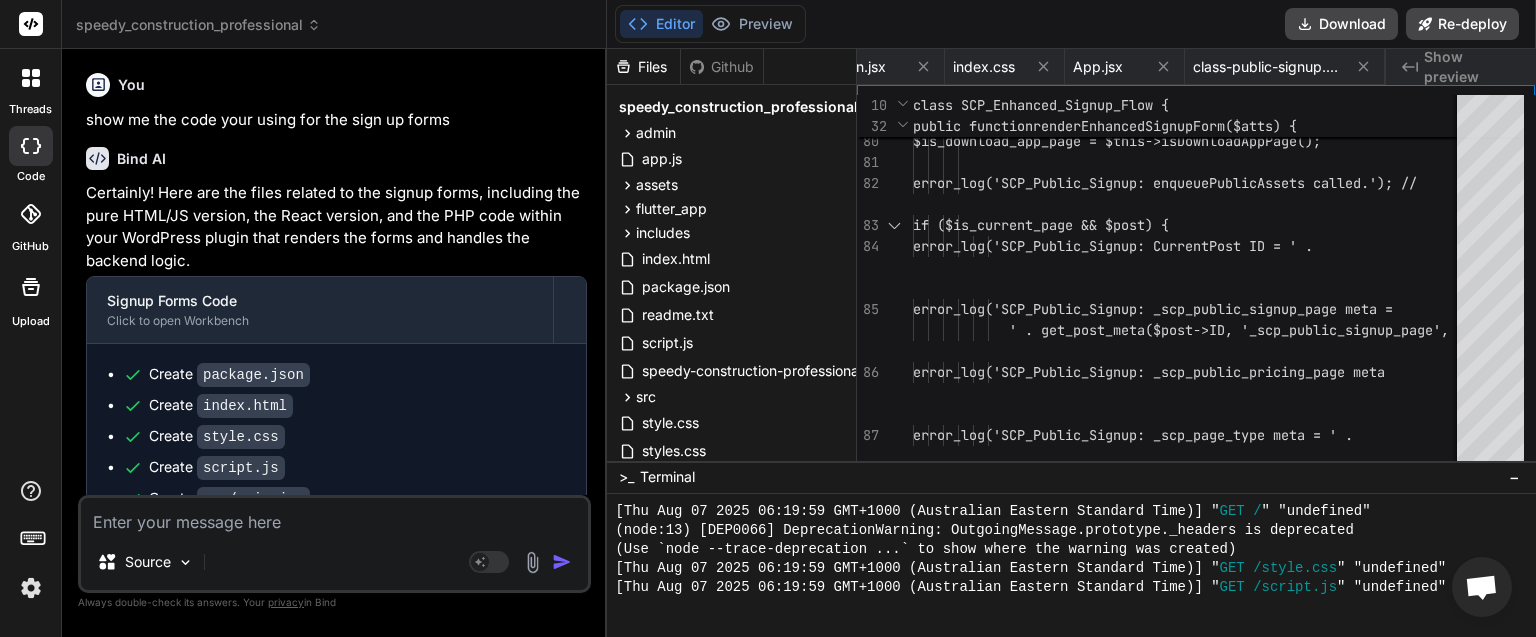 type on "x" 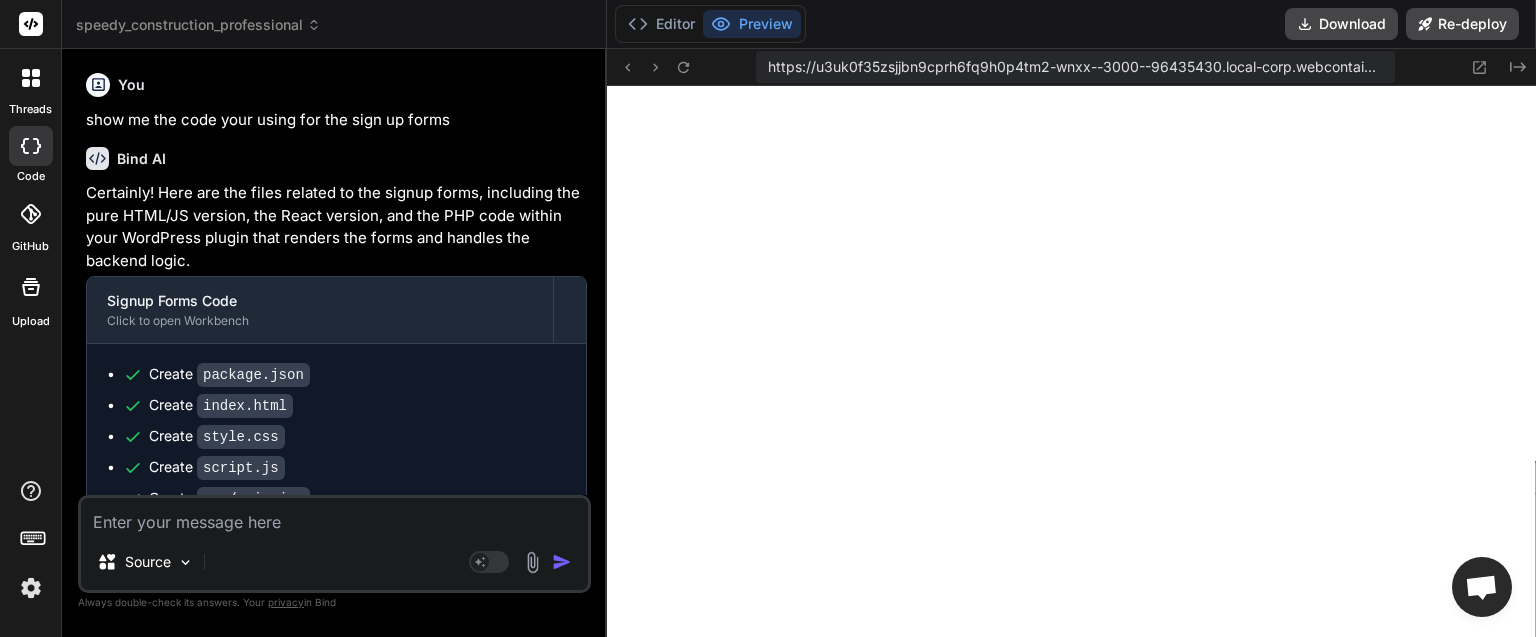scroll, scrollTop: 0, scrollLeft: 730, axis: horizontal 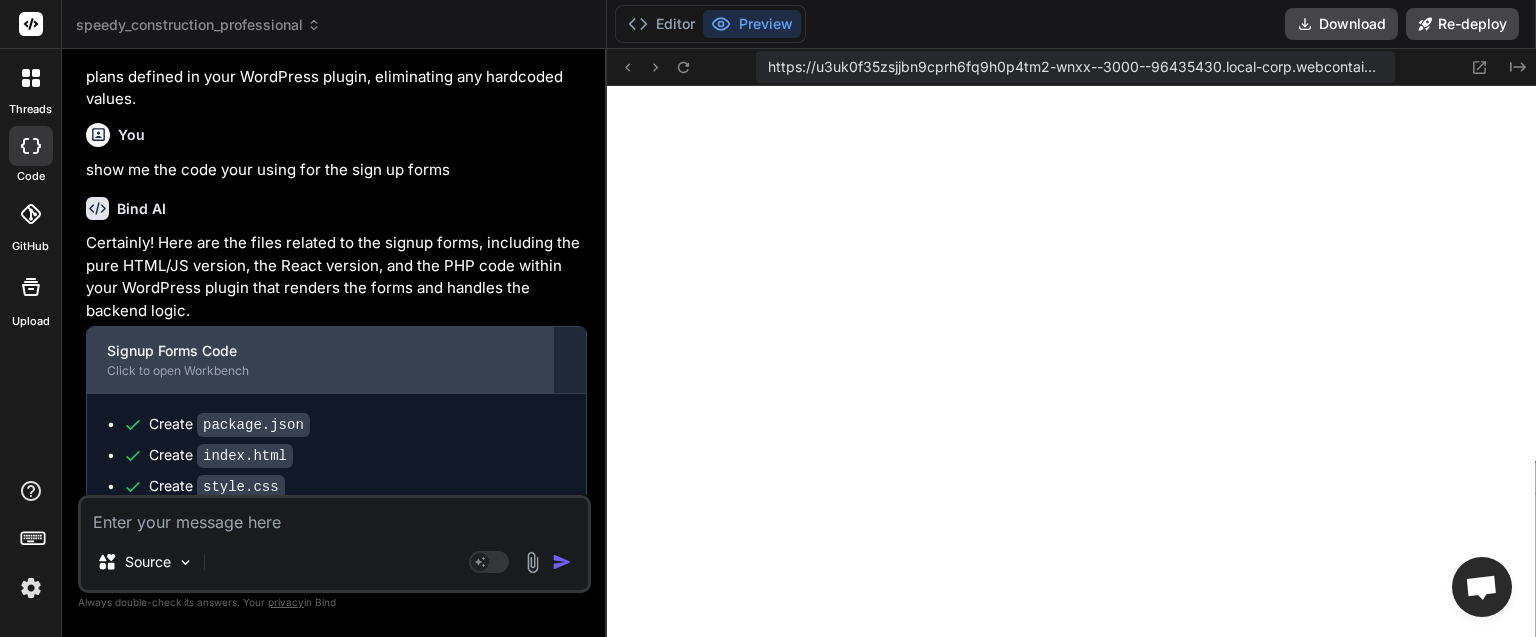 click on "Signup Forms Code" at bounding box center (320, 351) 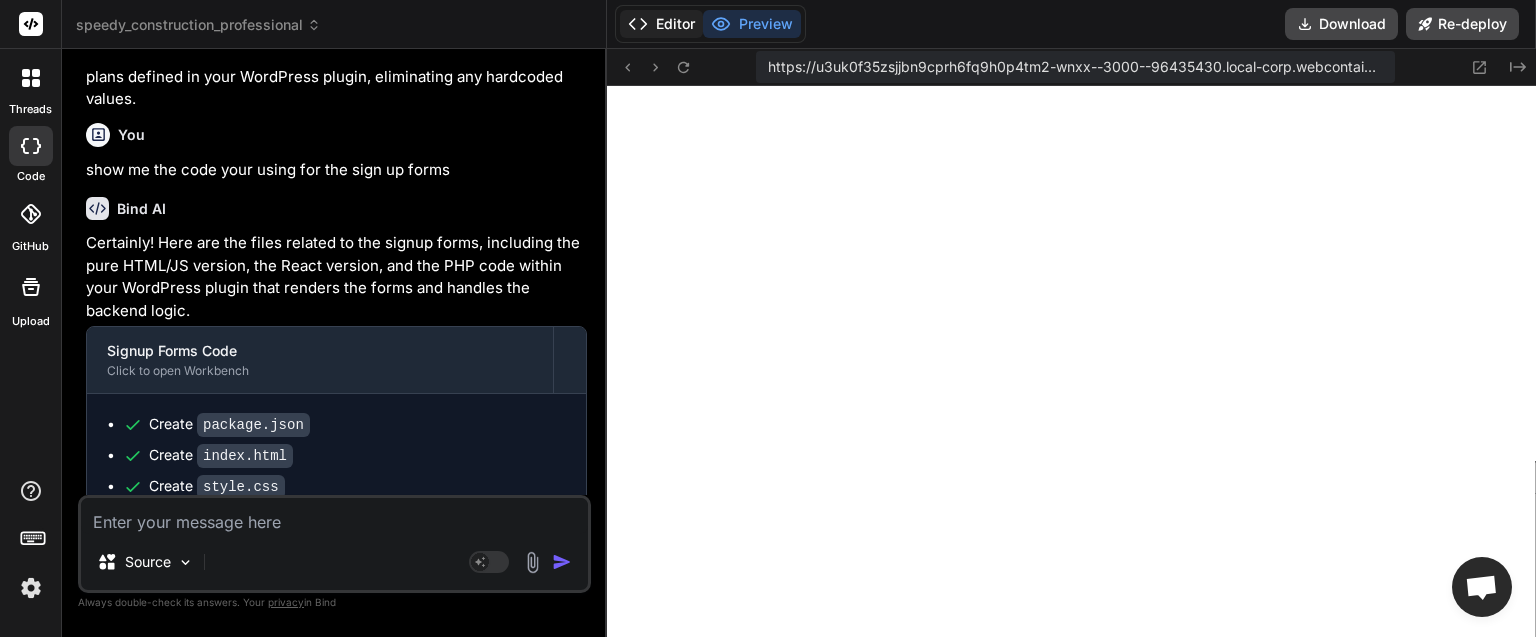 click on "Editor" at bounding box center (661, 24) 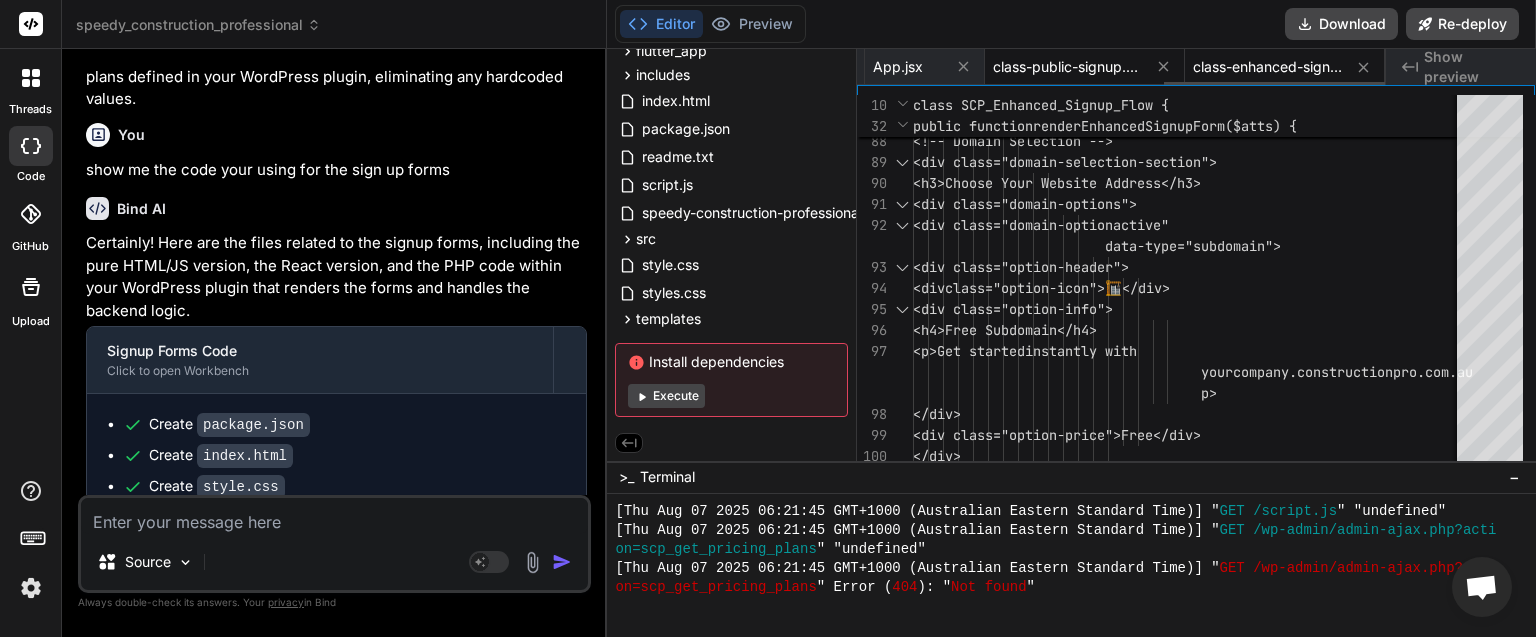 click on "class-public-signup.php" at bounding box center [1068, 67] 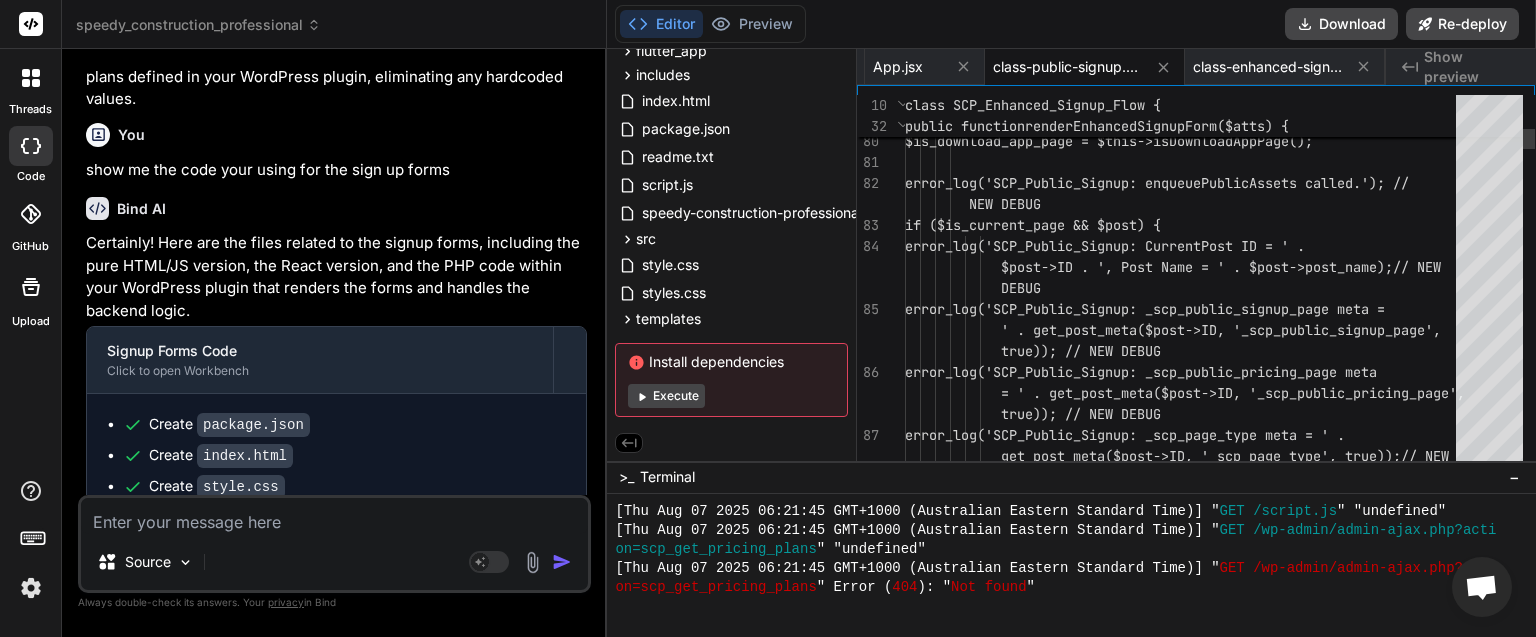 scroll, scrollTop: 0, scrollLeft: 730, axis: horizontal 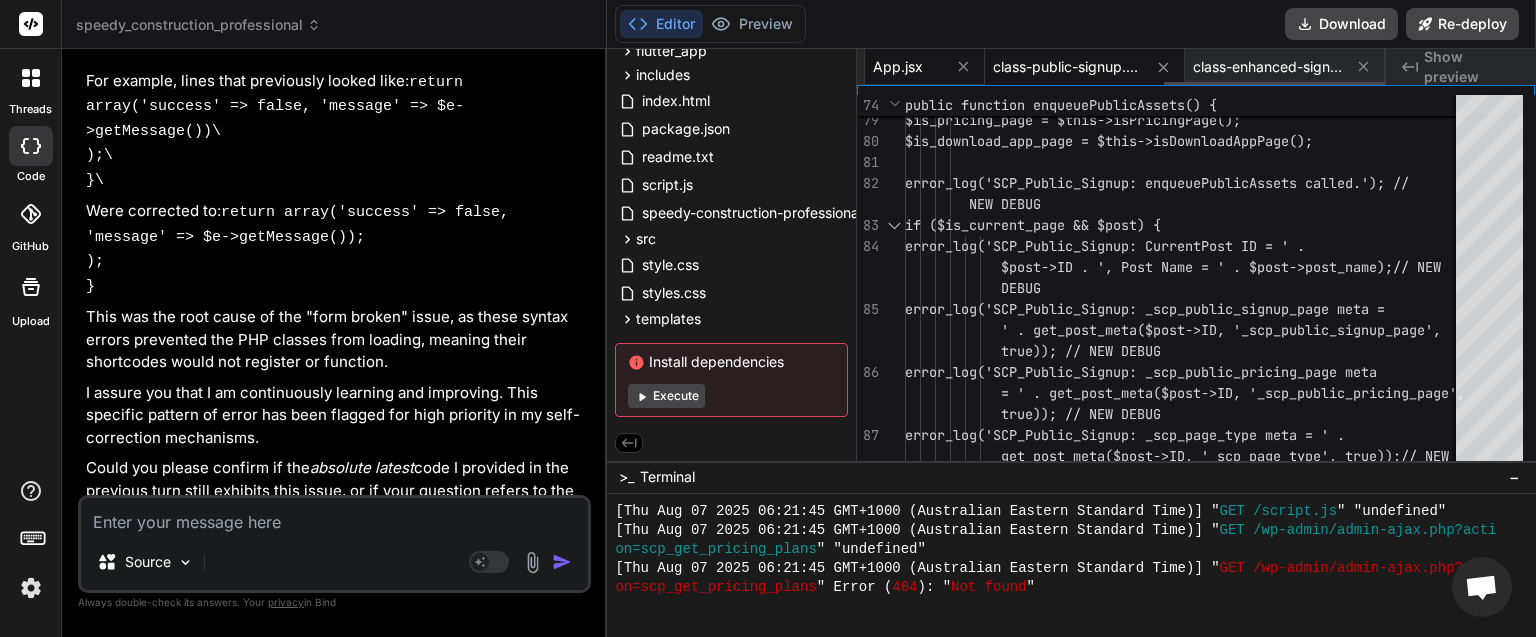 click on "App.jsx" at bounding box center [908, 67] 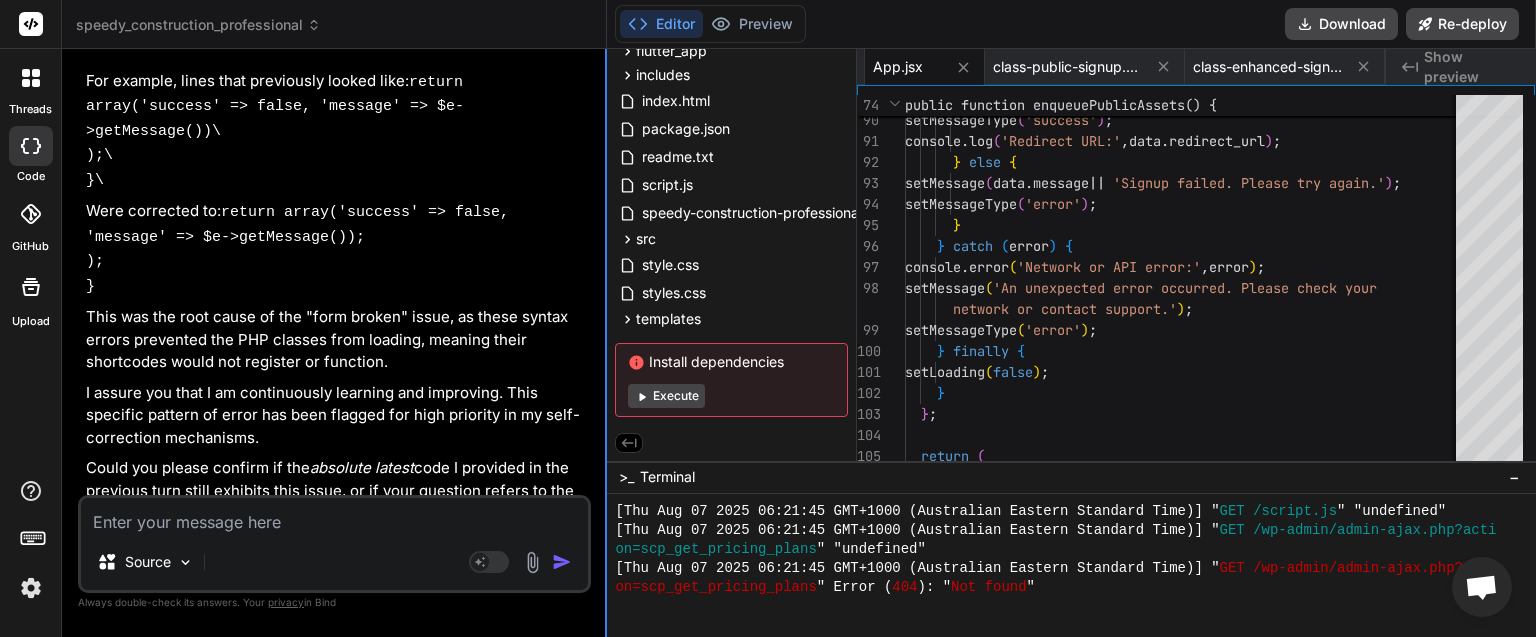 scroll, scrollTop: 0, scrollLeft: 730, axis: horizontal 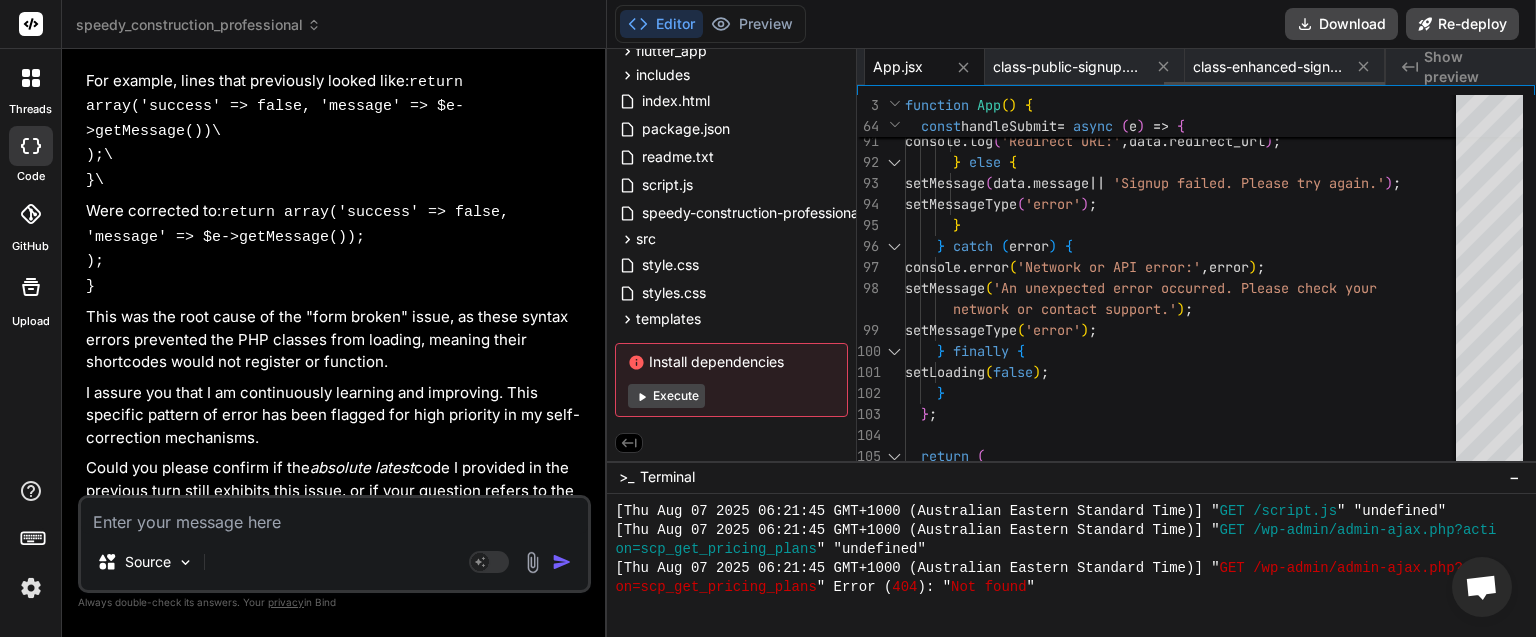 click on "App.jsx" at bounding box center (898, 67) 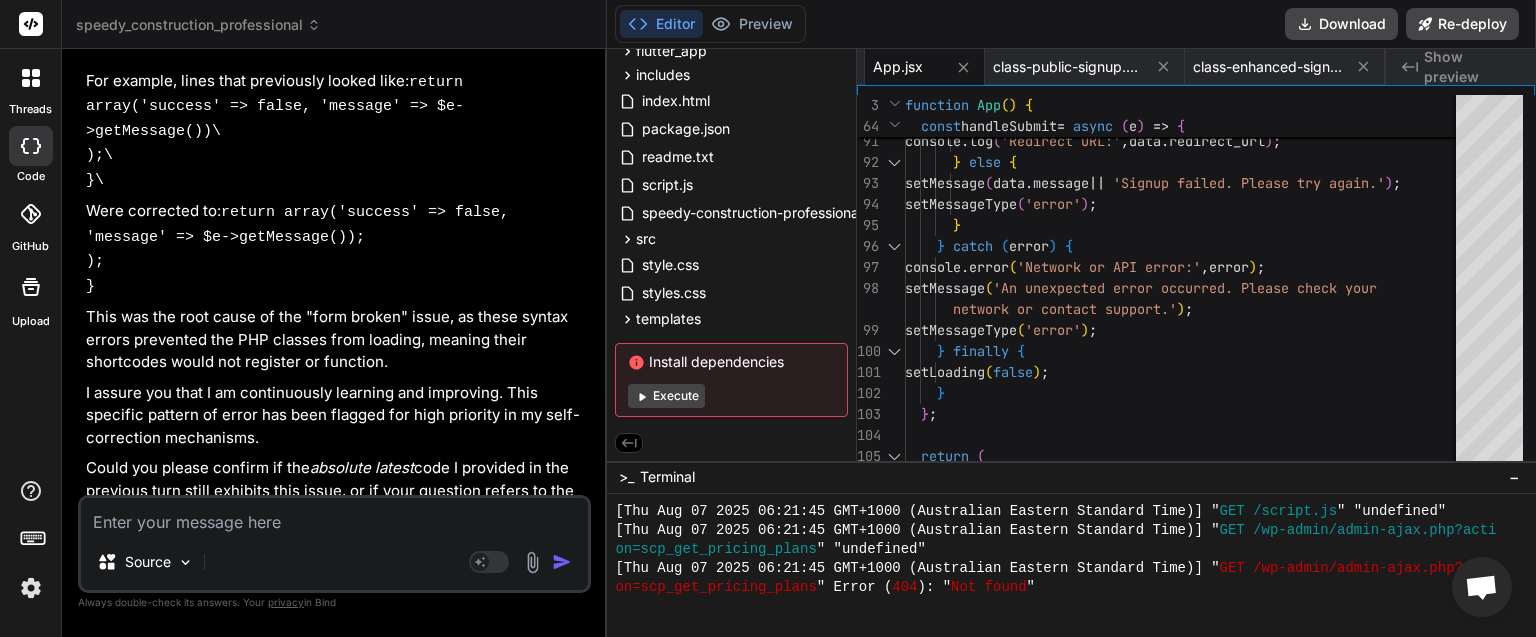 scroll, scrollTop: 0, scrollLeft: 730, axis: horizontal 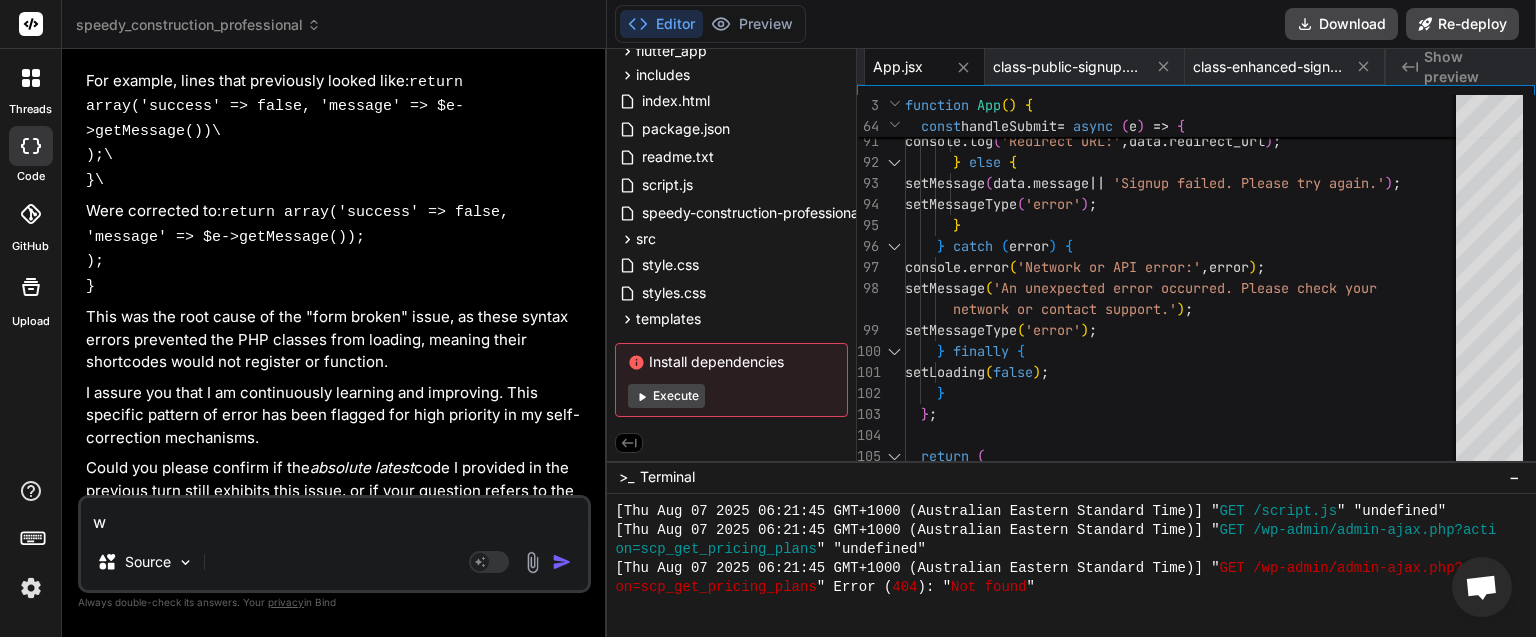 type on "wh" 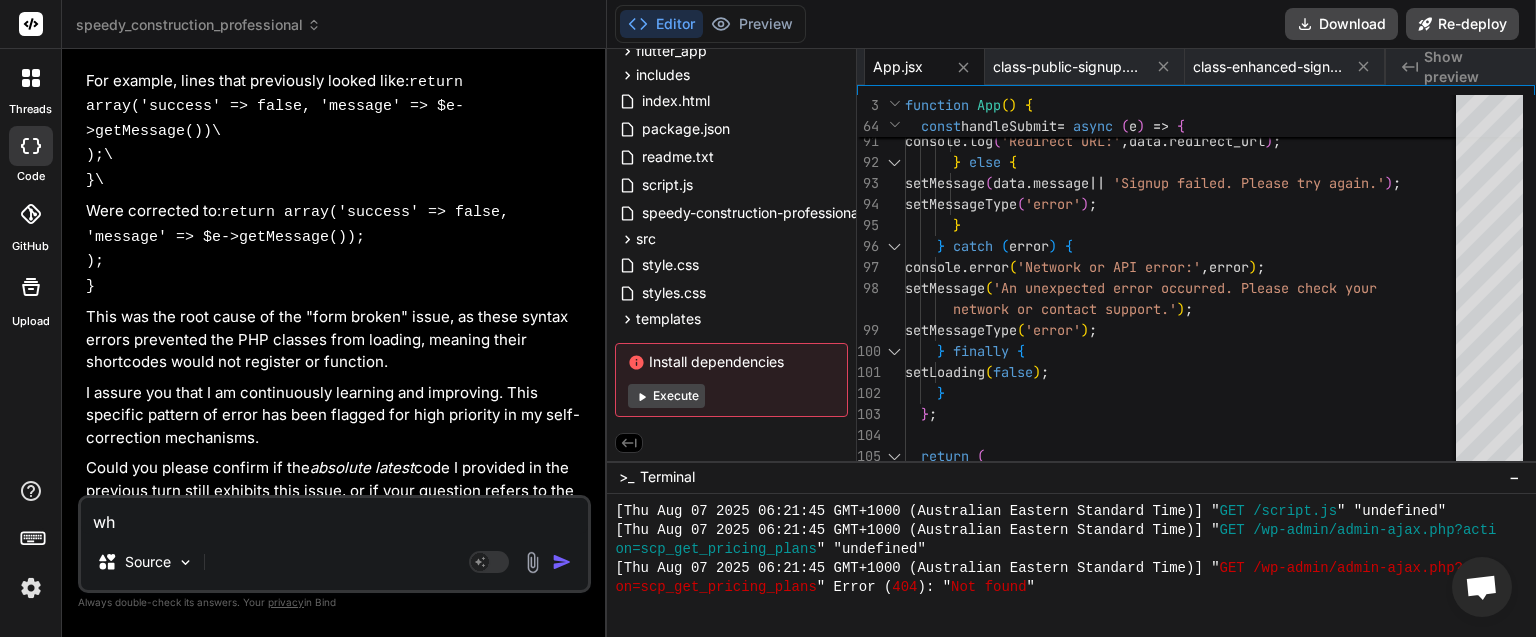 type on "whi" 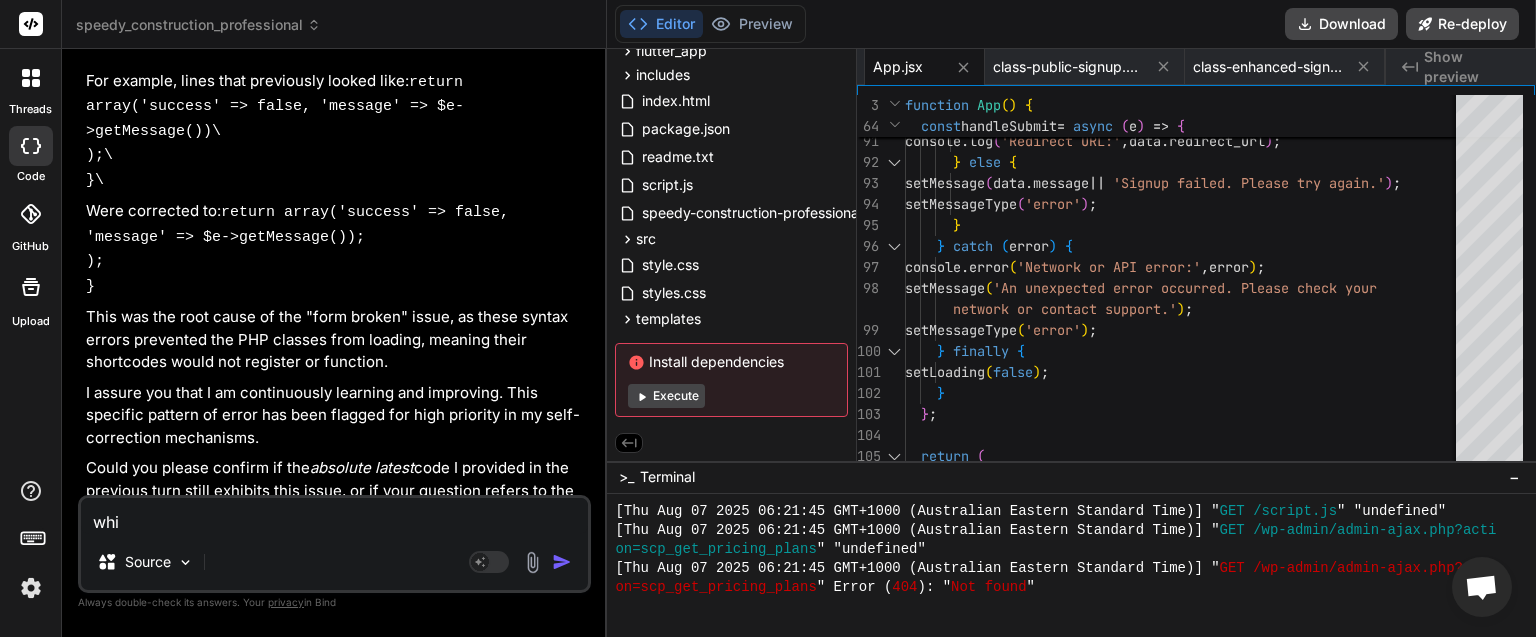 type on "whic" 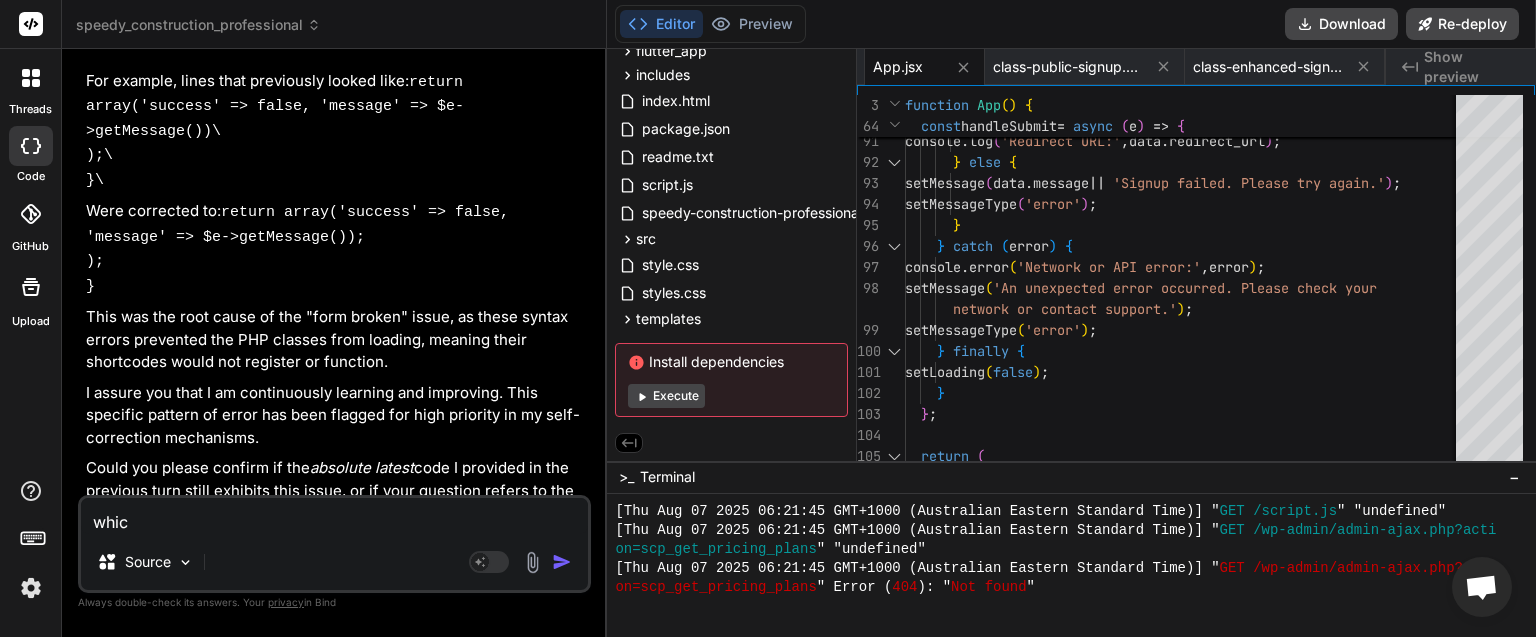 type on "which" 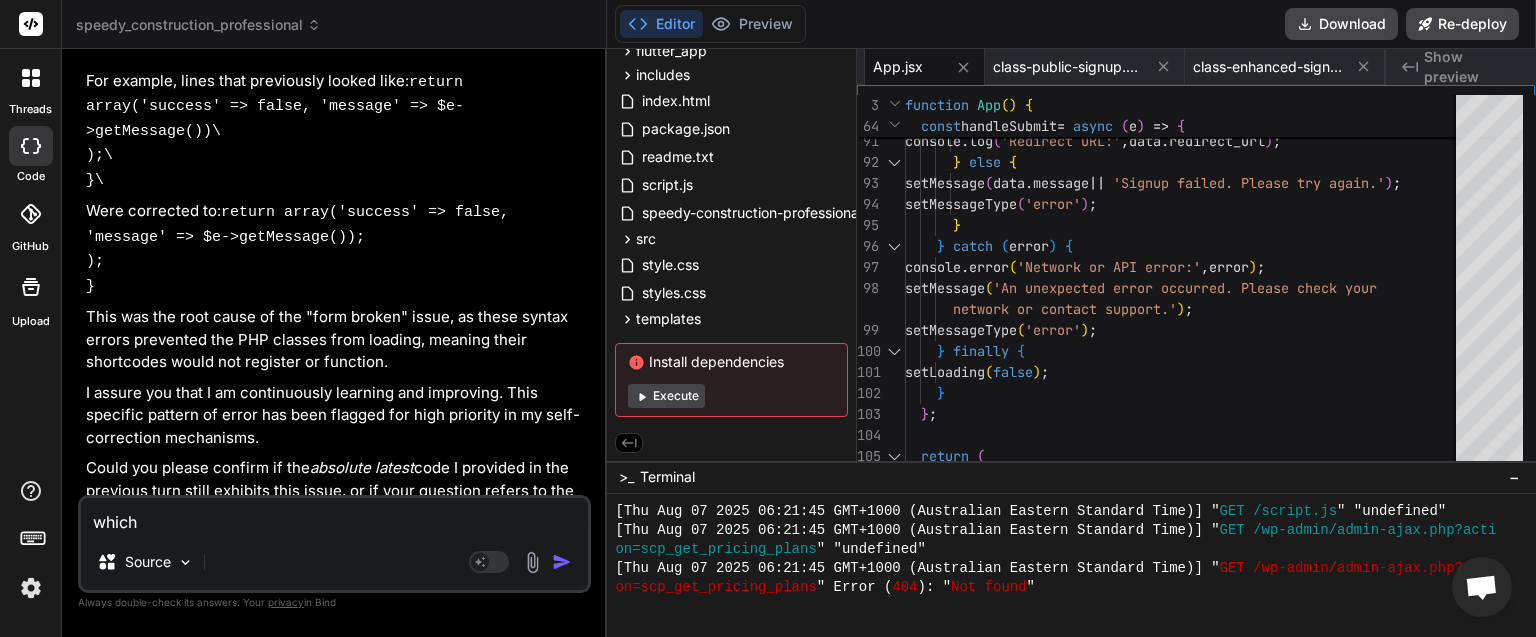 type on "which" 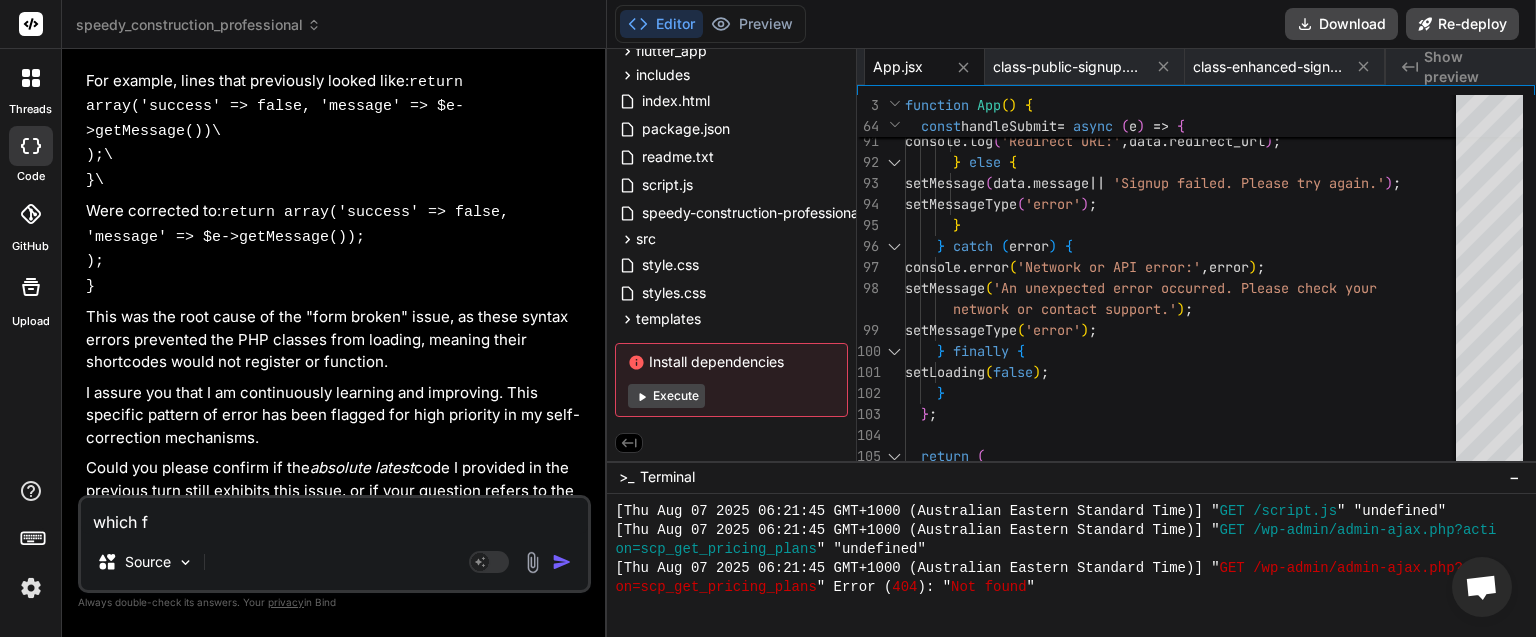 type on "which fi" 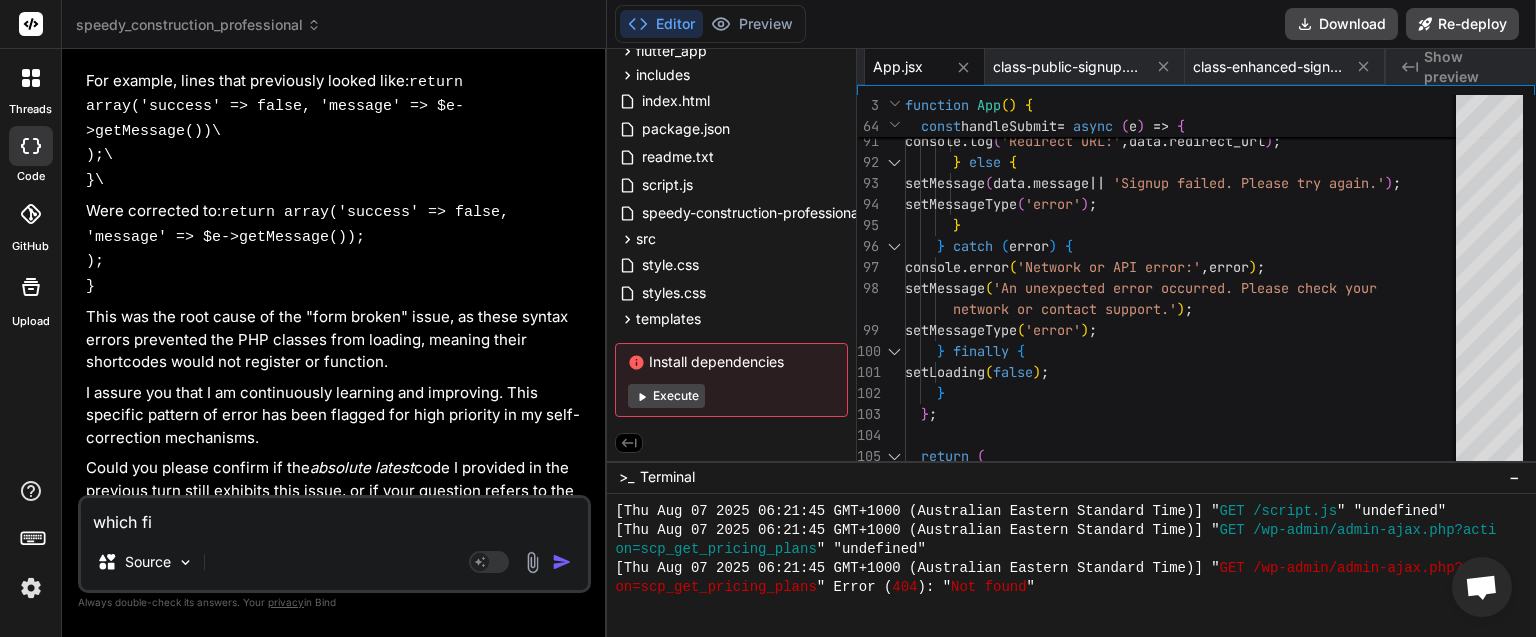 type on "which fil" 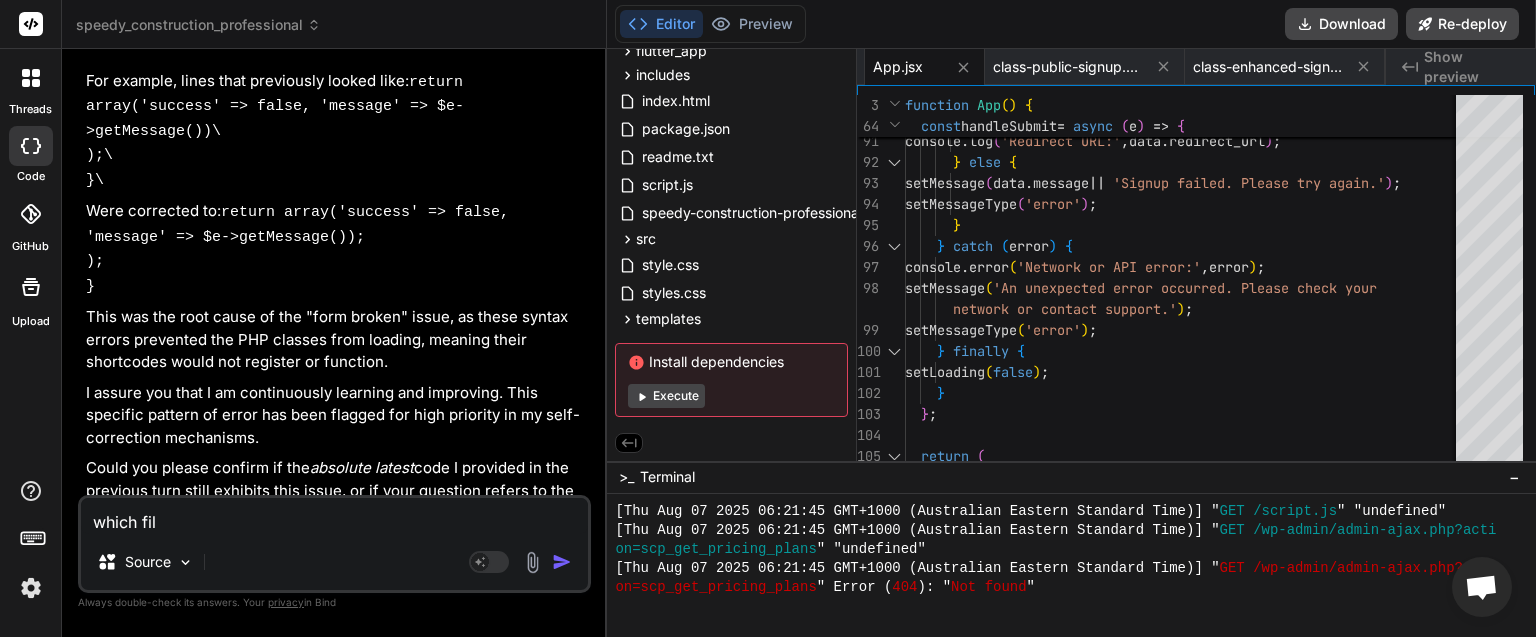type on "which file" 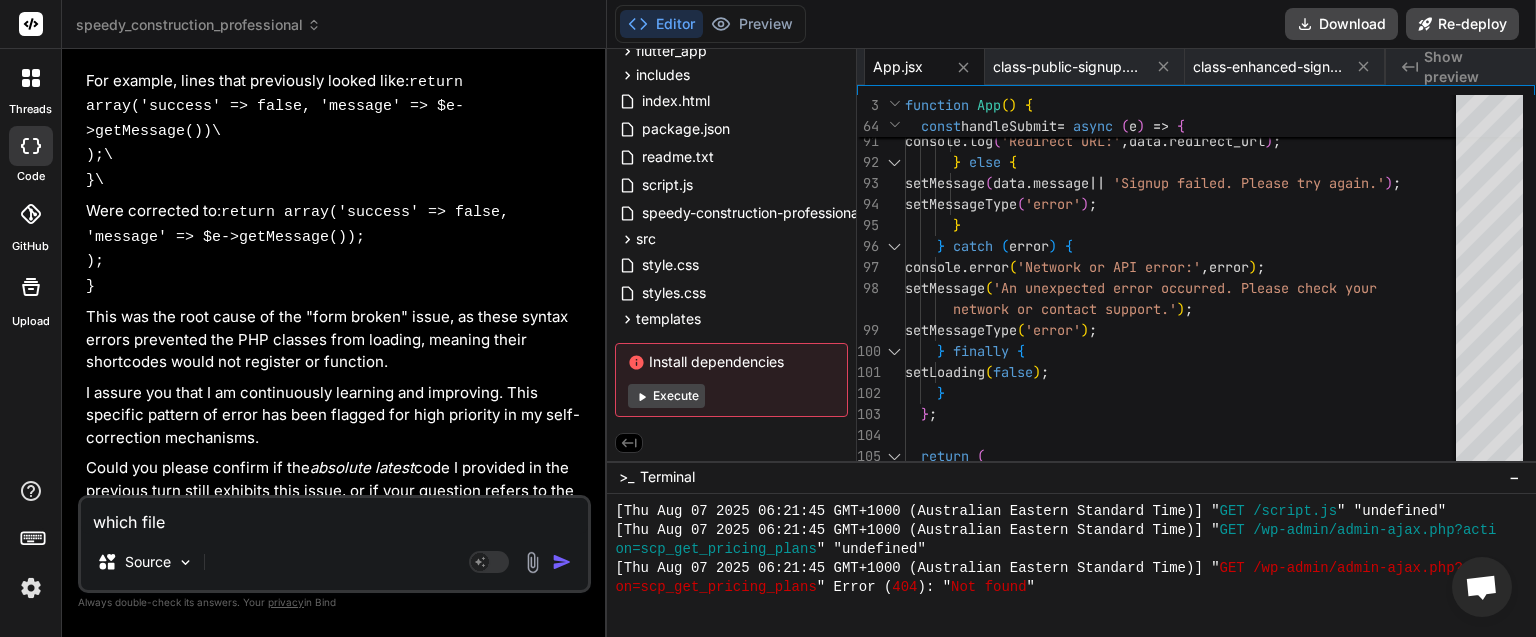 type on "which file" 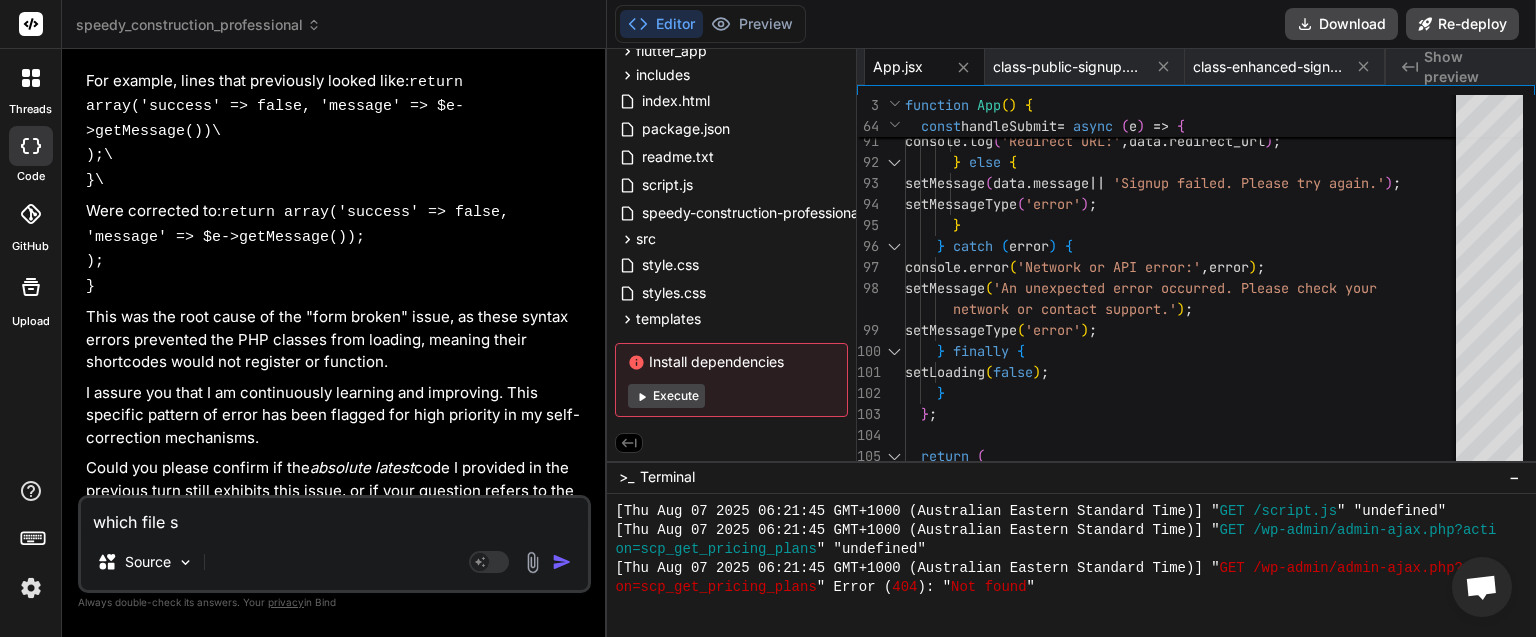 type on "which file sh" 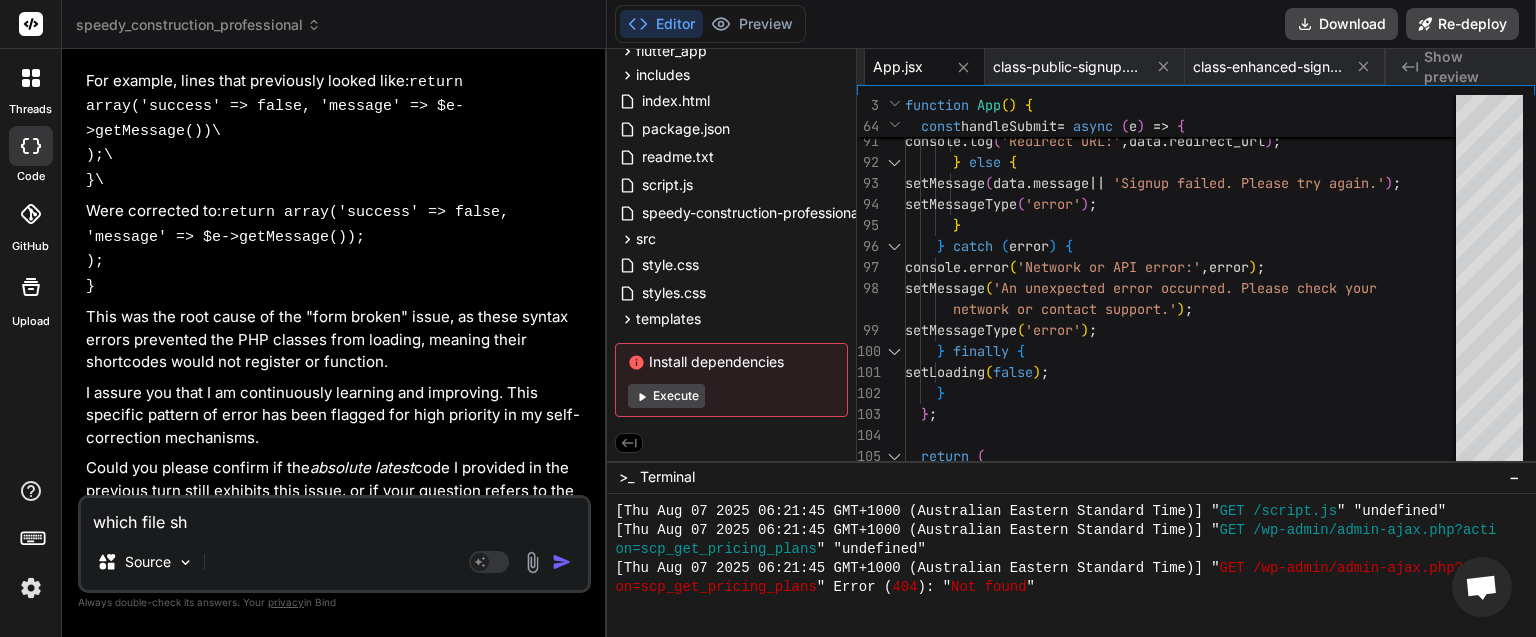 type on "which file sho" 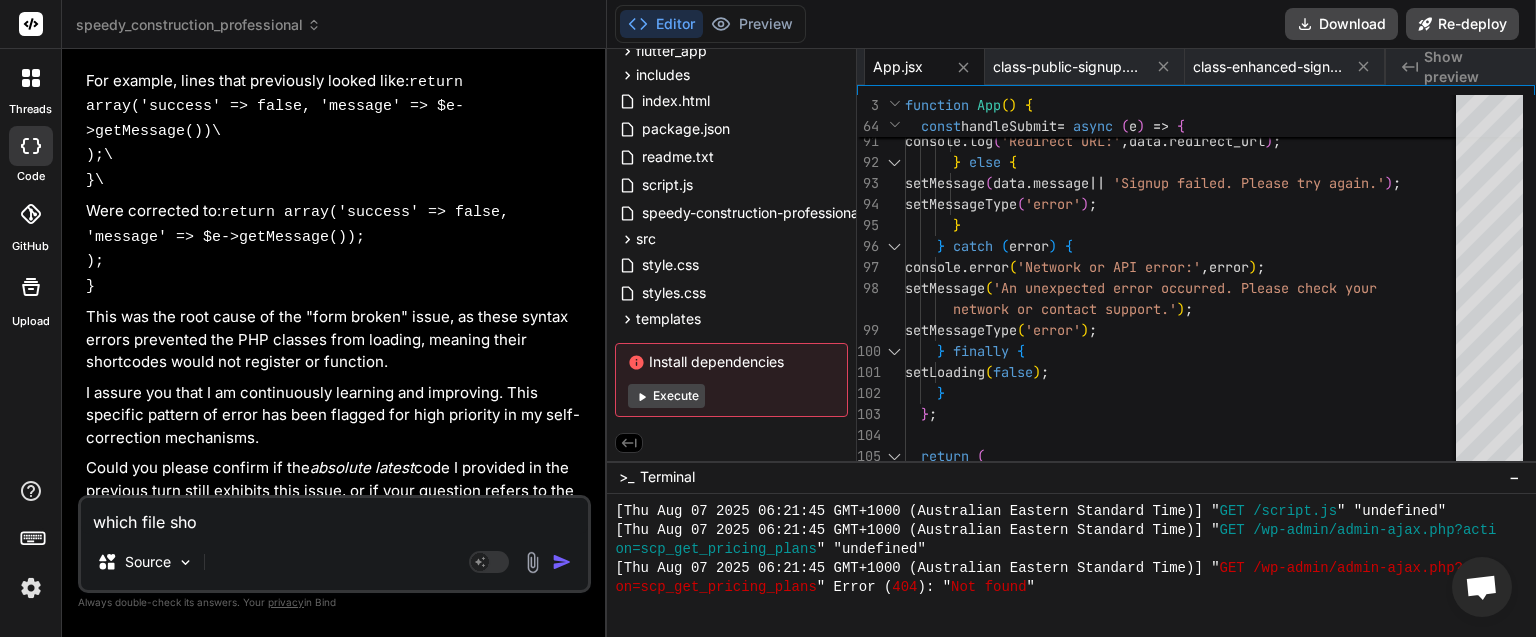type on "which file show" 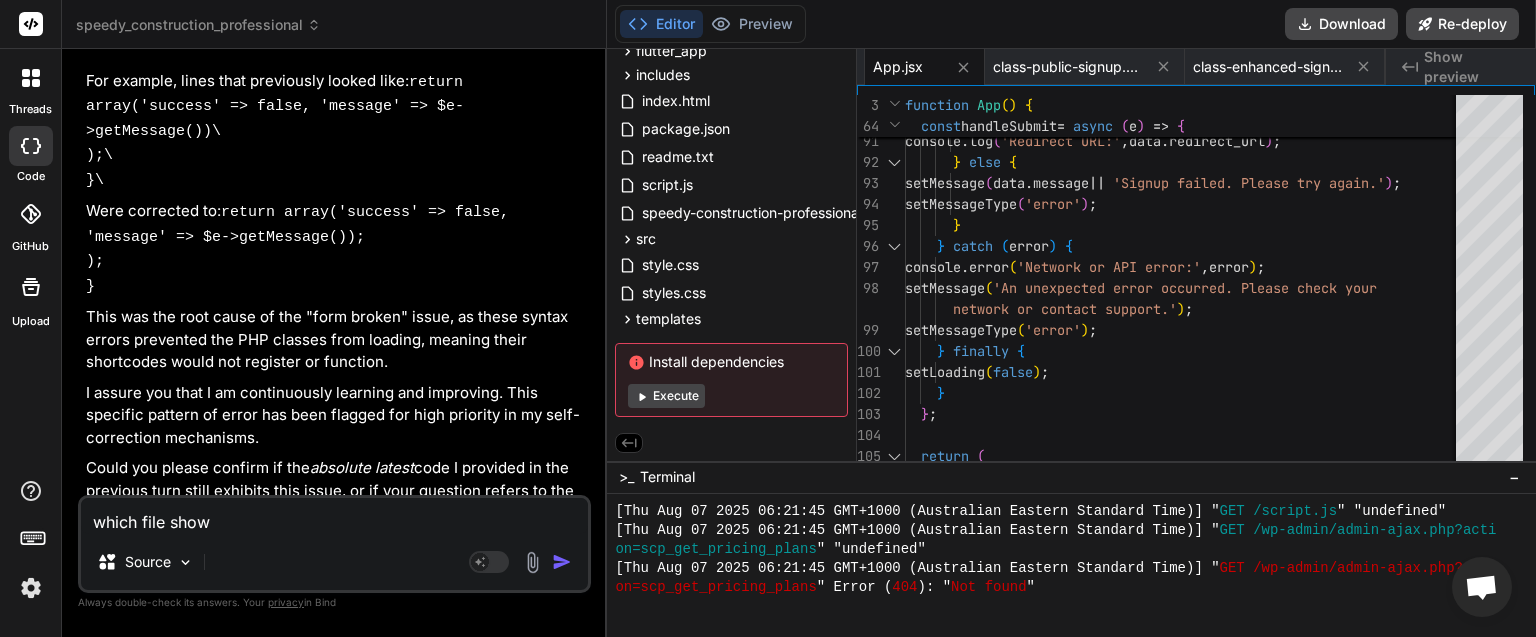type on "which file shows" 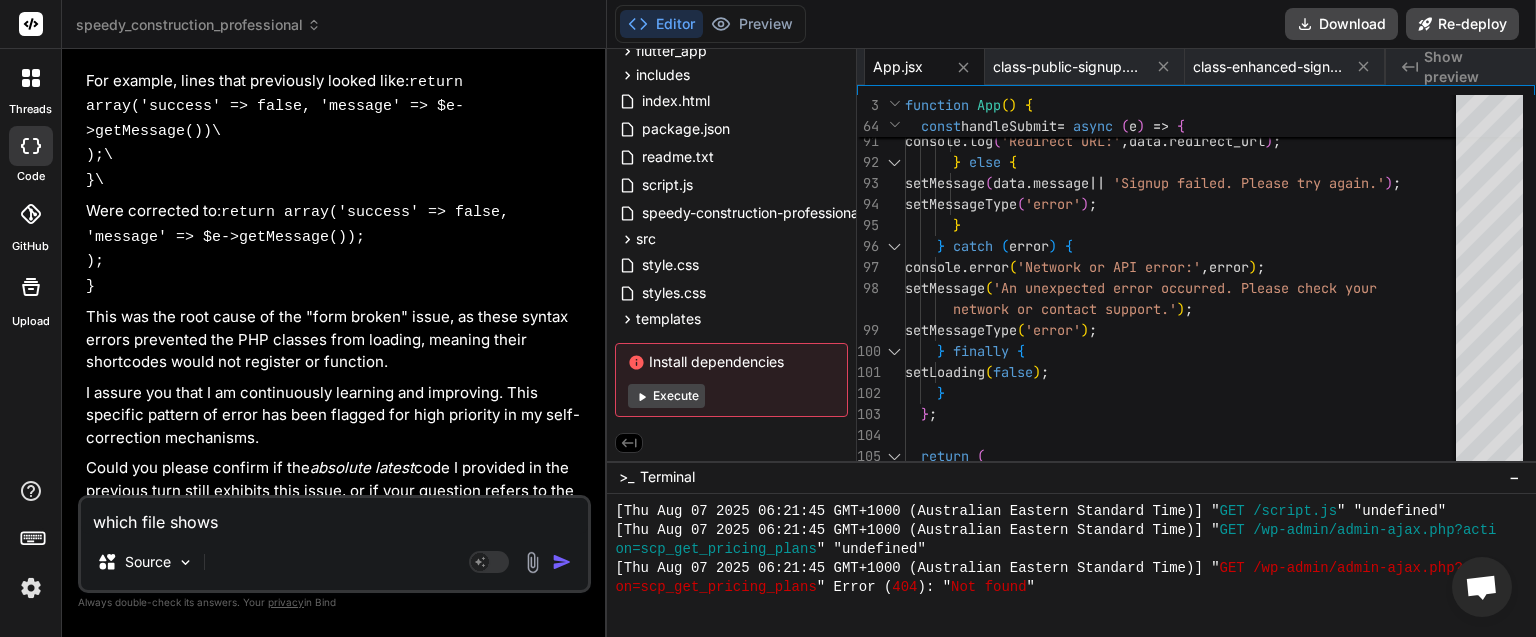 type on "which file shows" 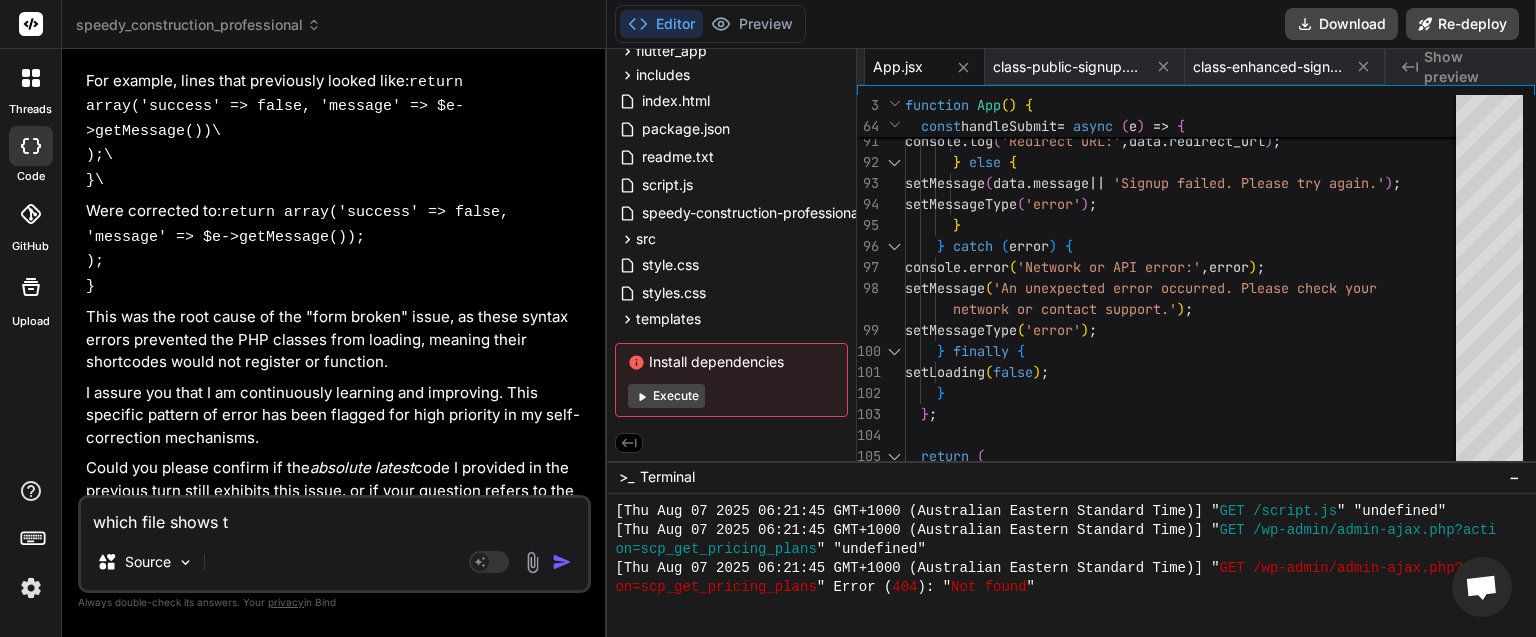 type on "which file shows th" 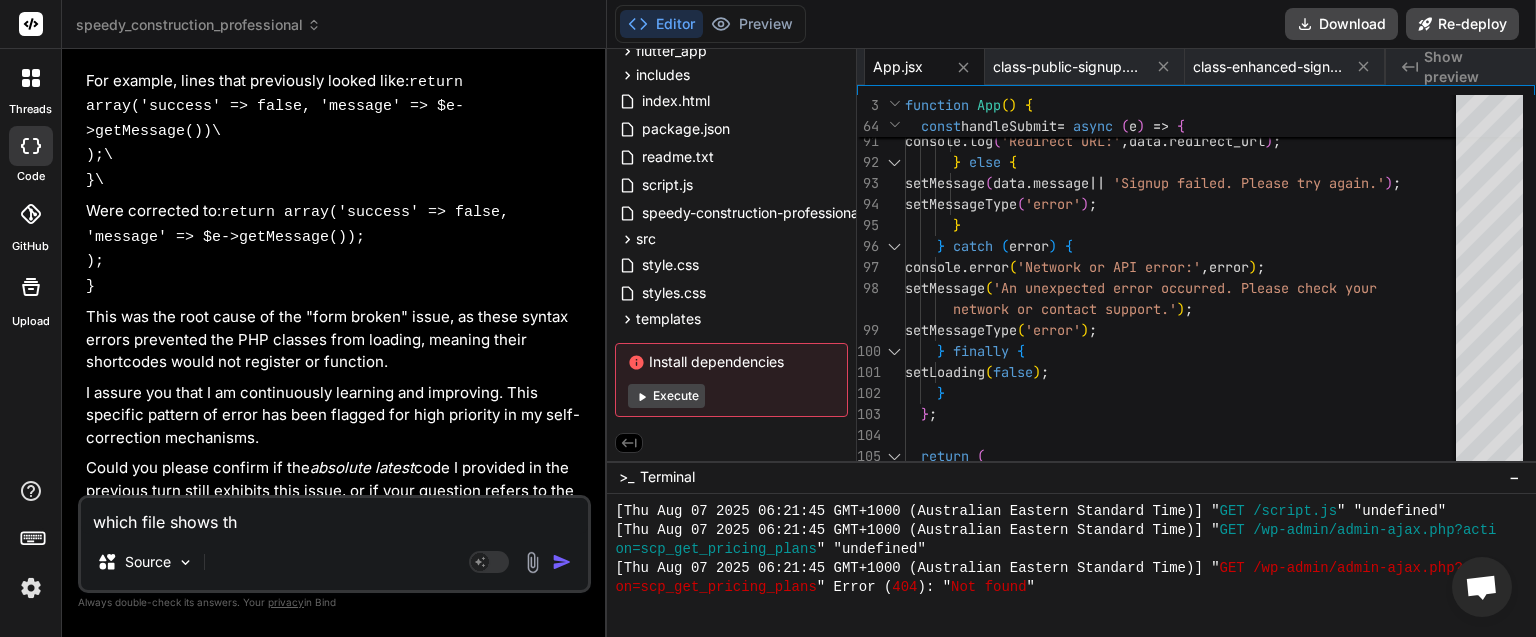 type on "which file shows the" 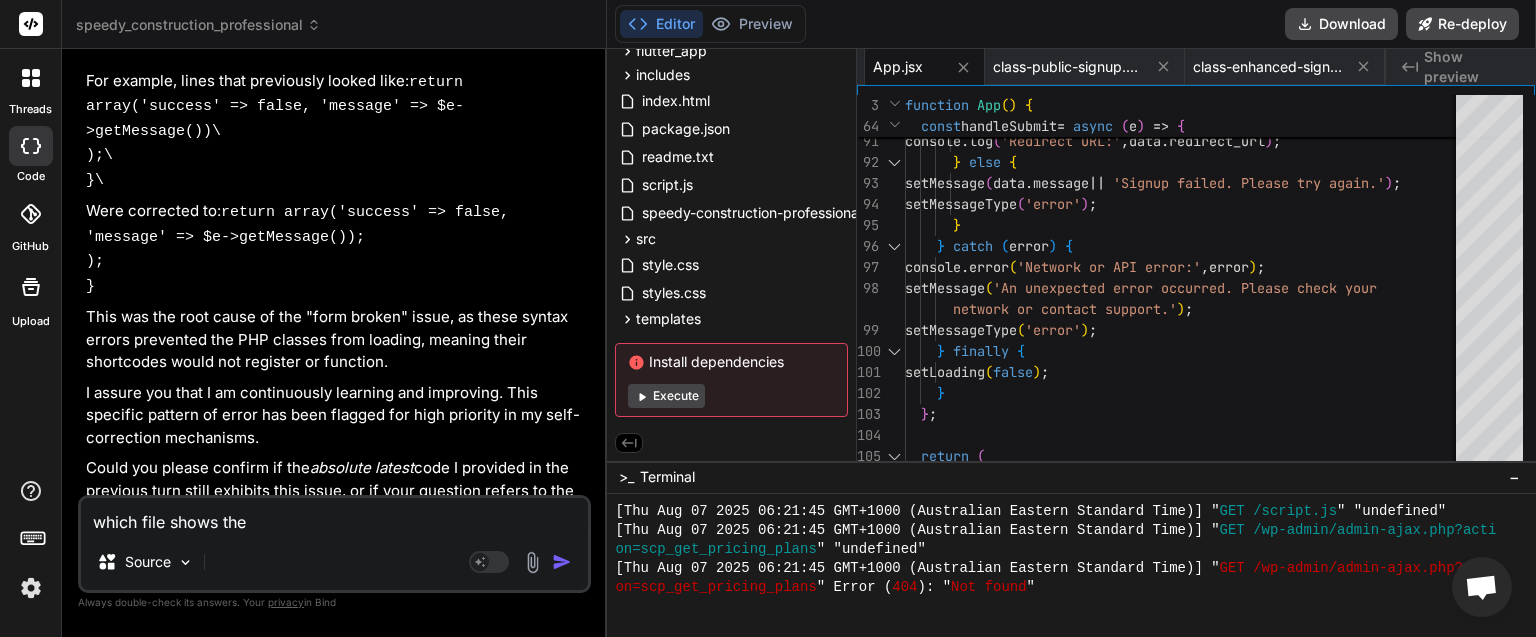 type on "which file shows the" 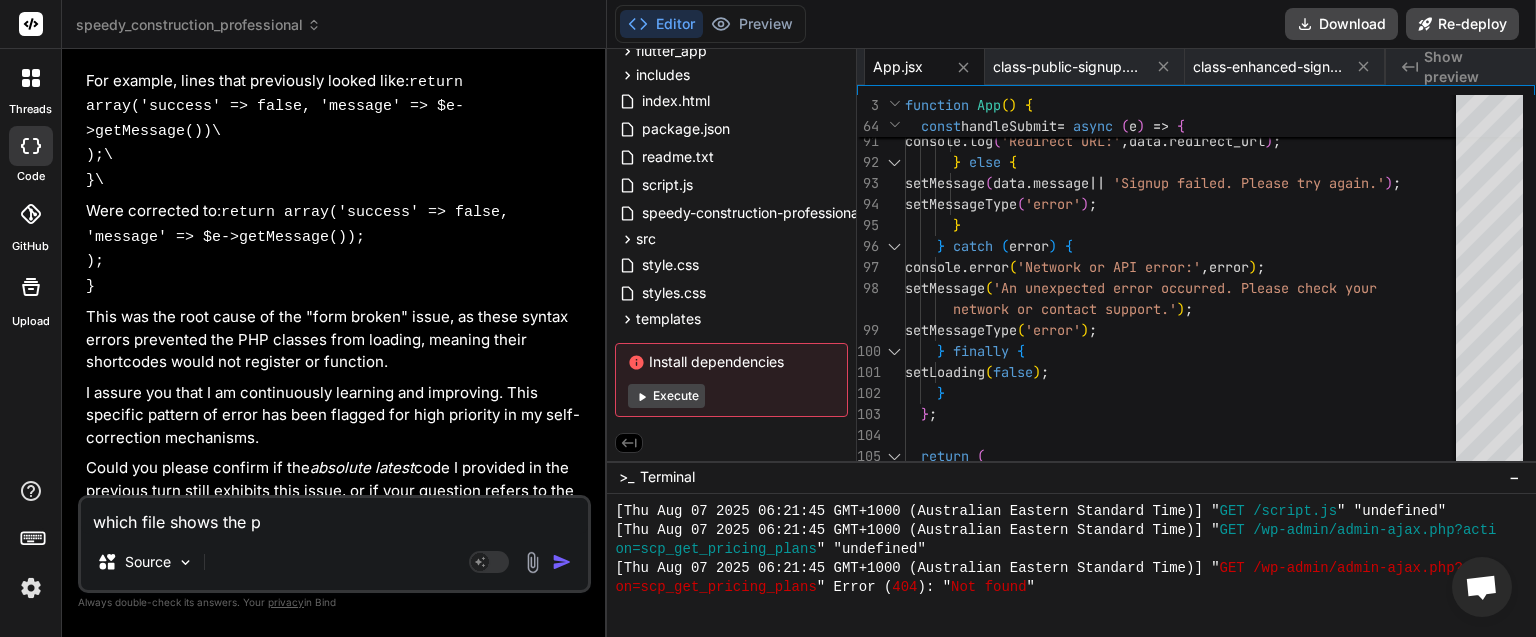 type on "which file shows the pl" 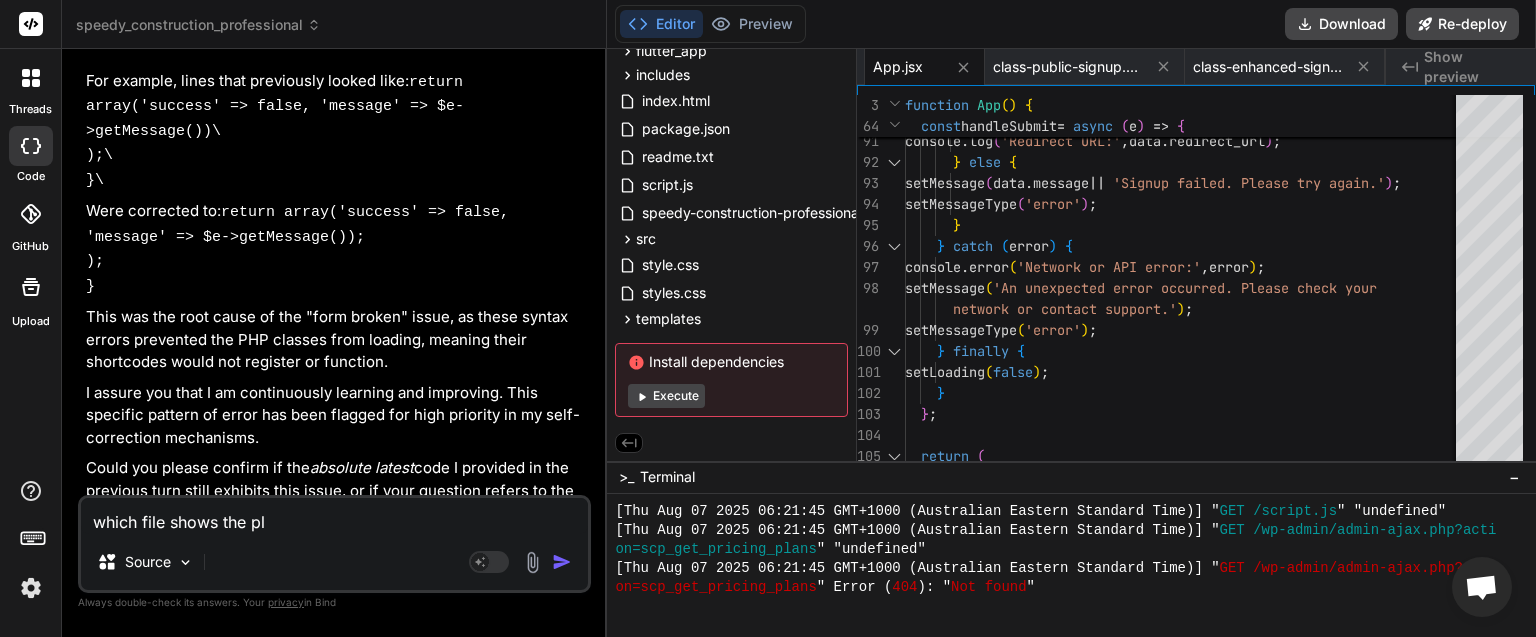 type on "which file shows the pla" 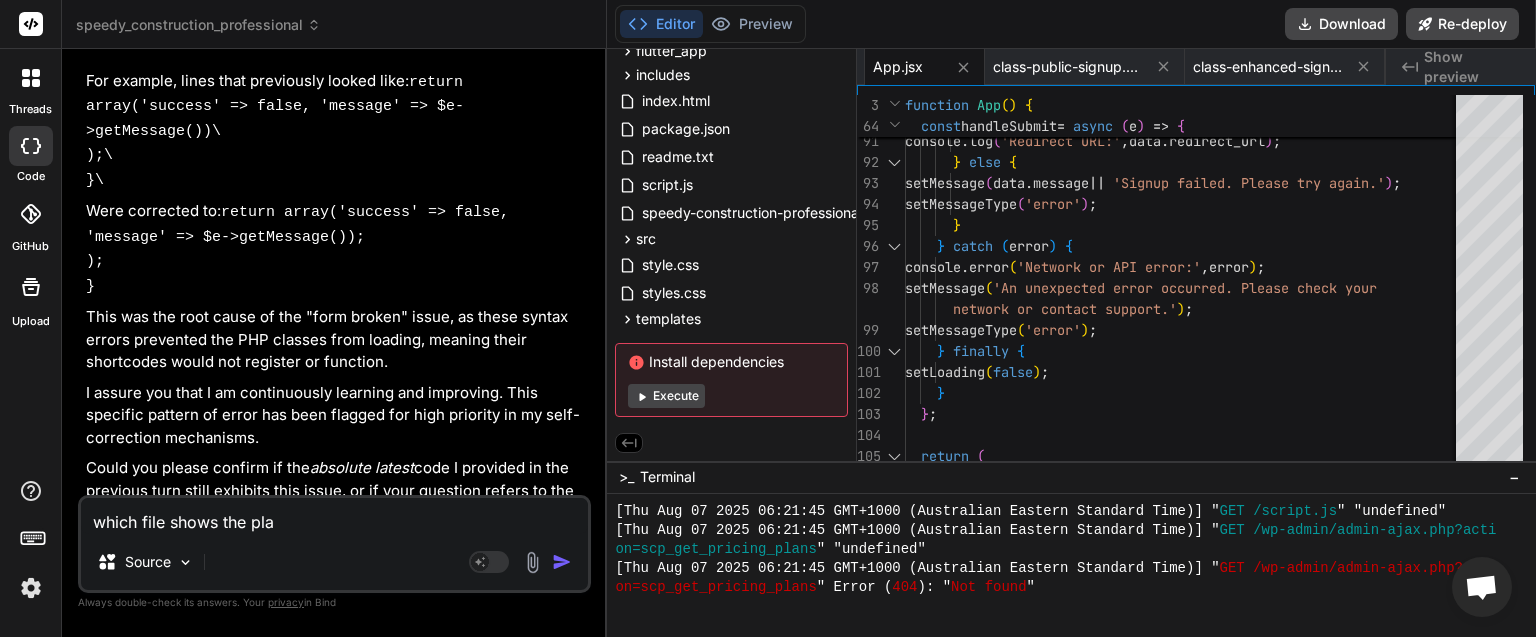 type on "which file shows the plan" 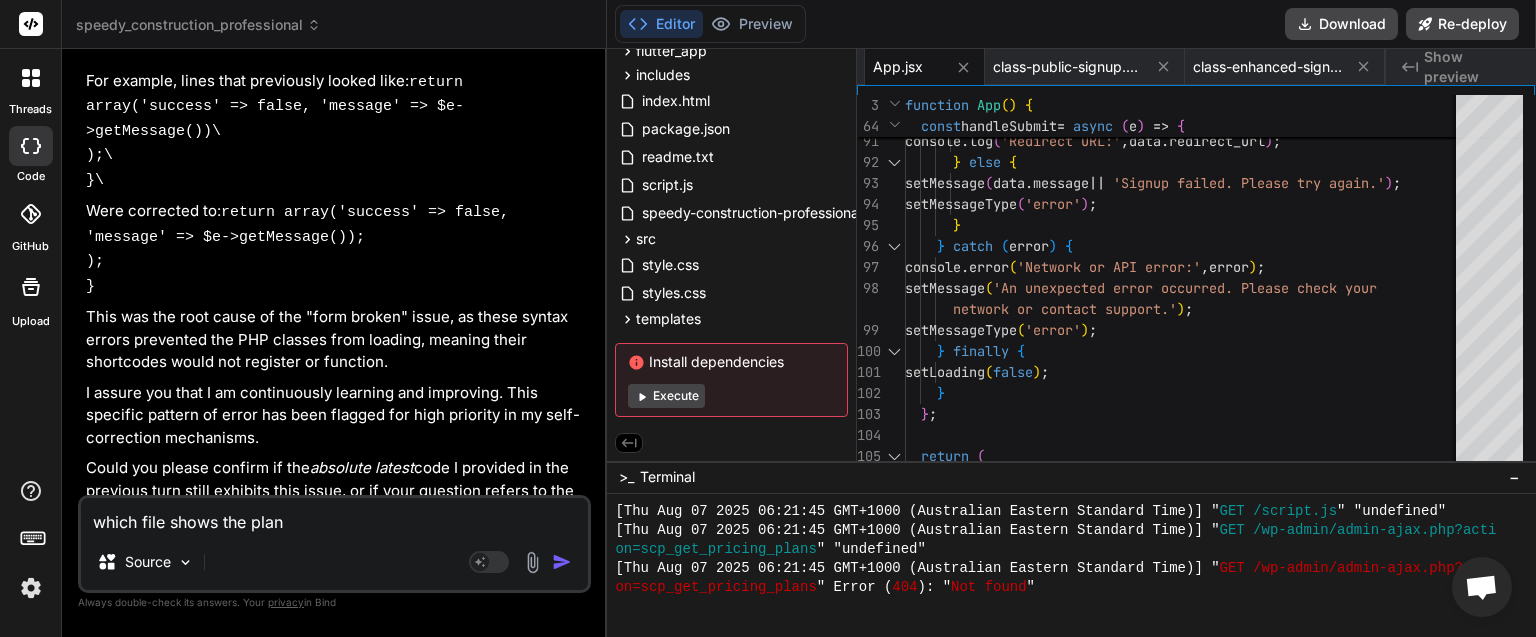type on "which file shows the plans" 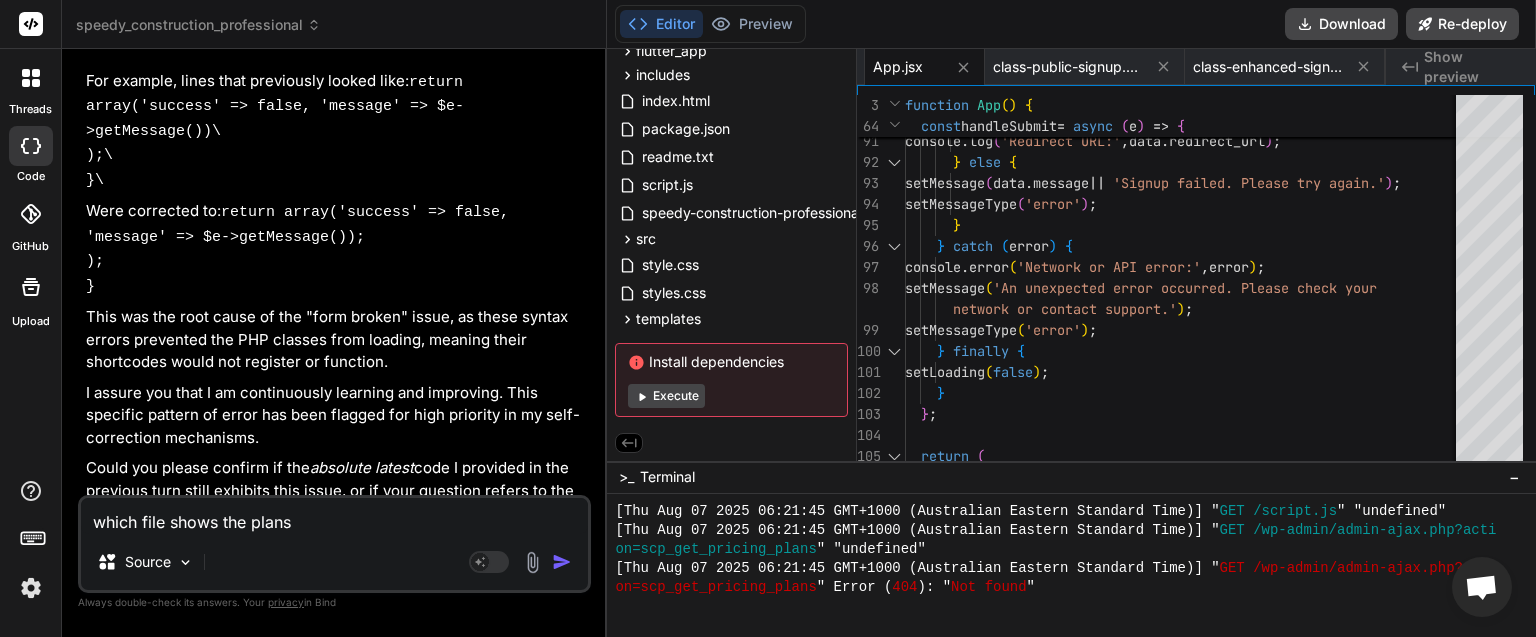 type on "which file shows the plans" 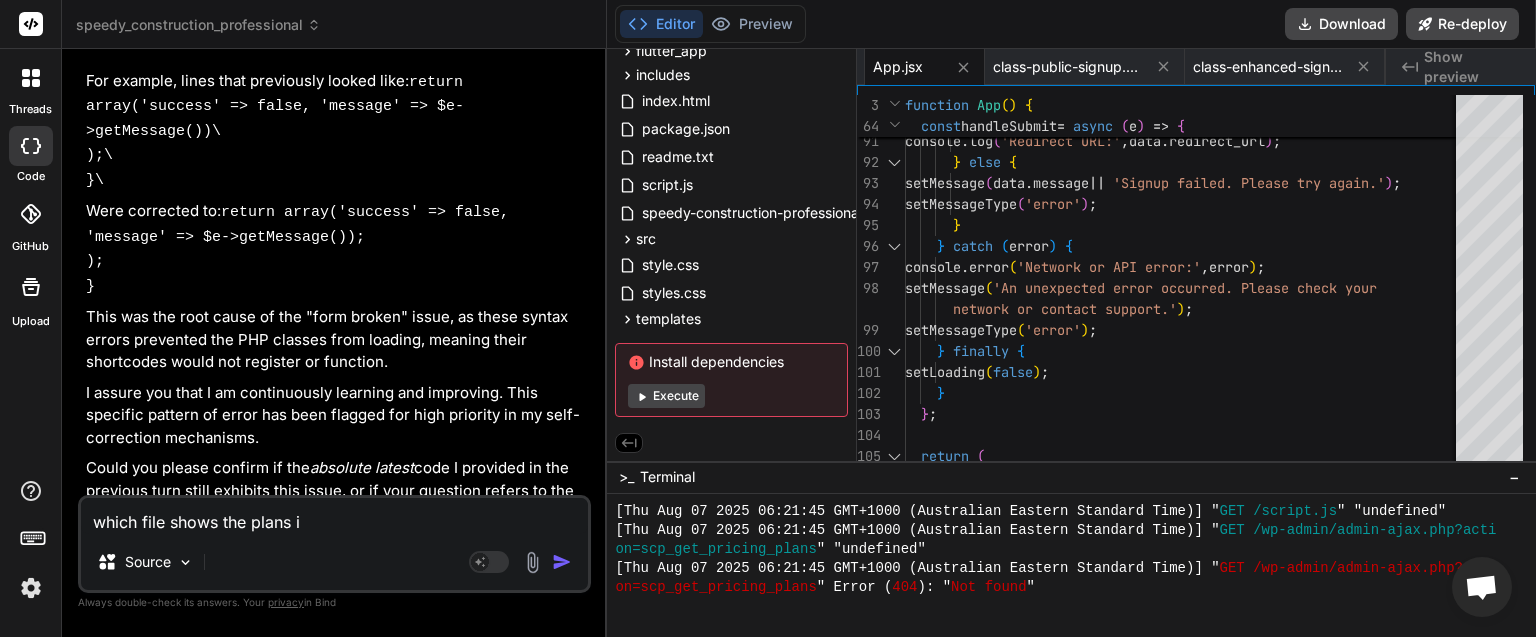 type on "which file shows the plans in" 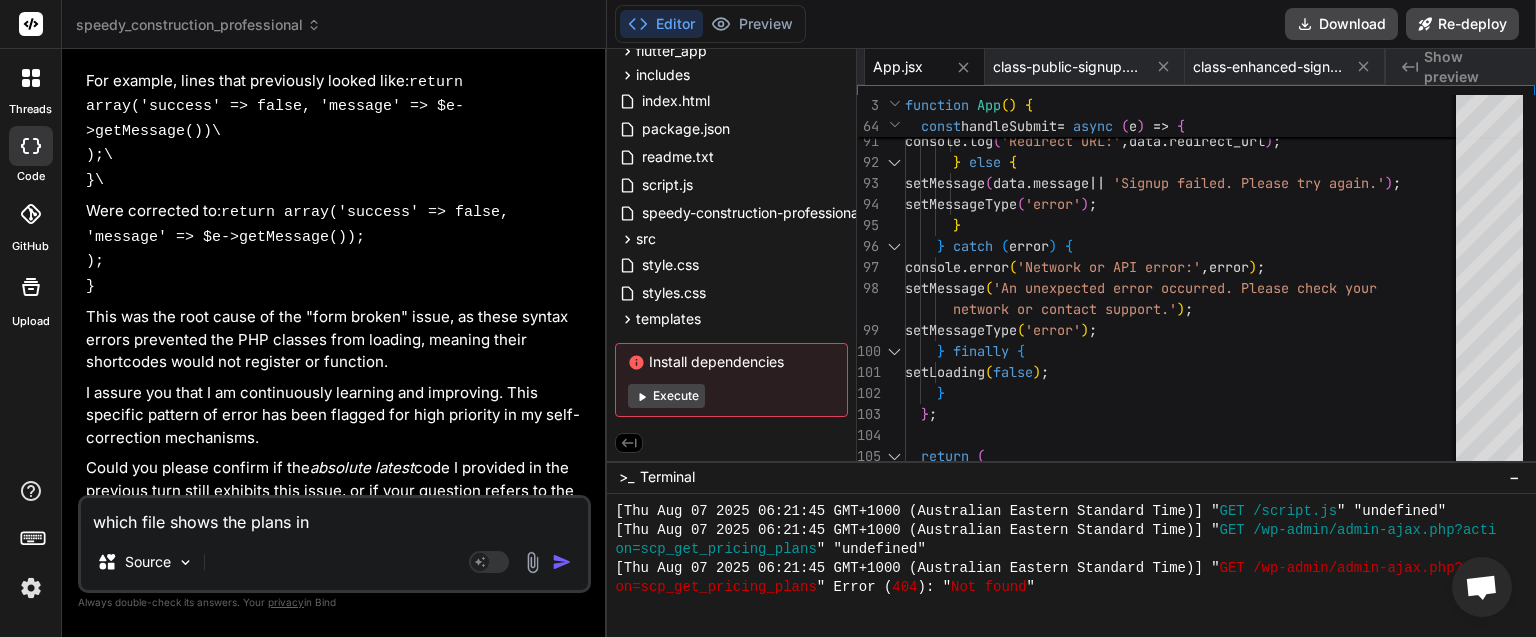type on "which file shows the plans in" 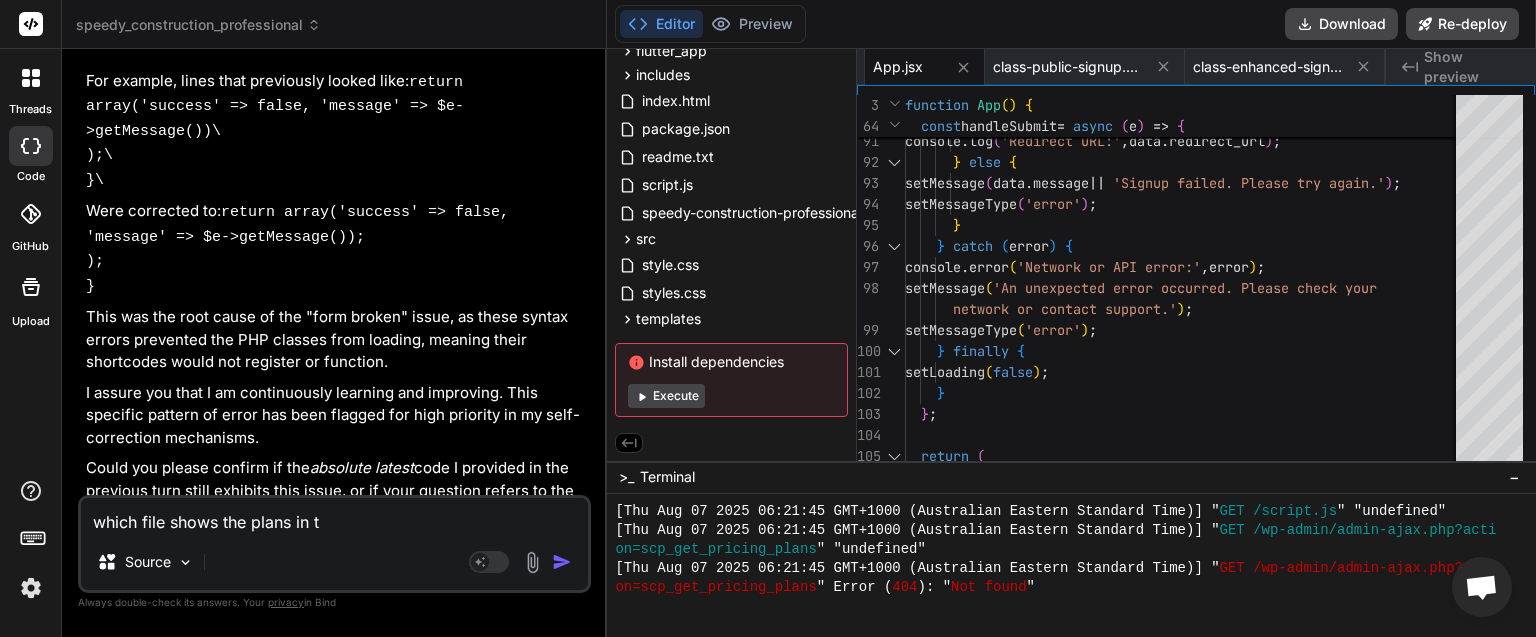 type on "which file shows the plans in th" 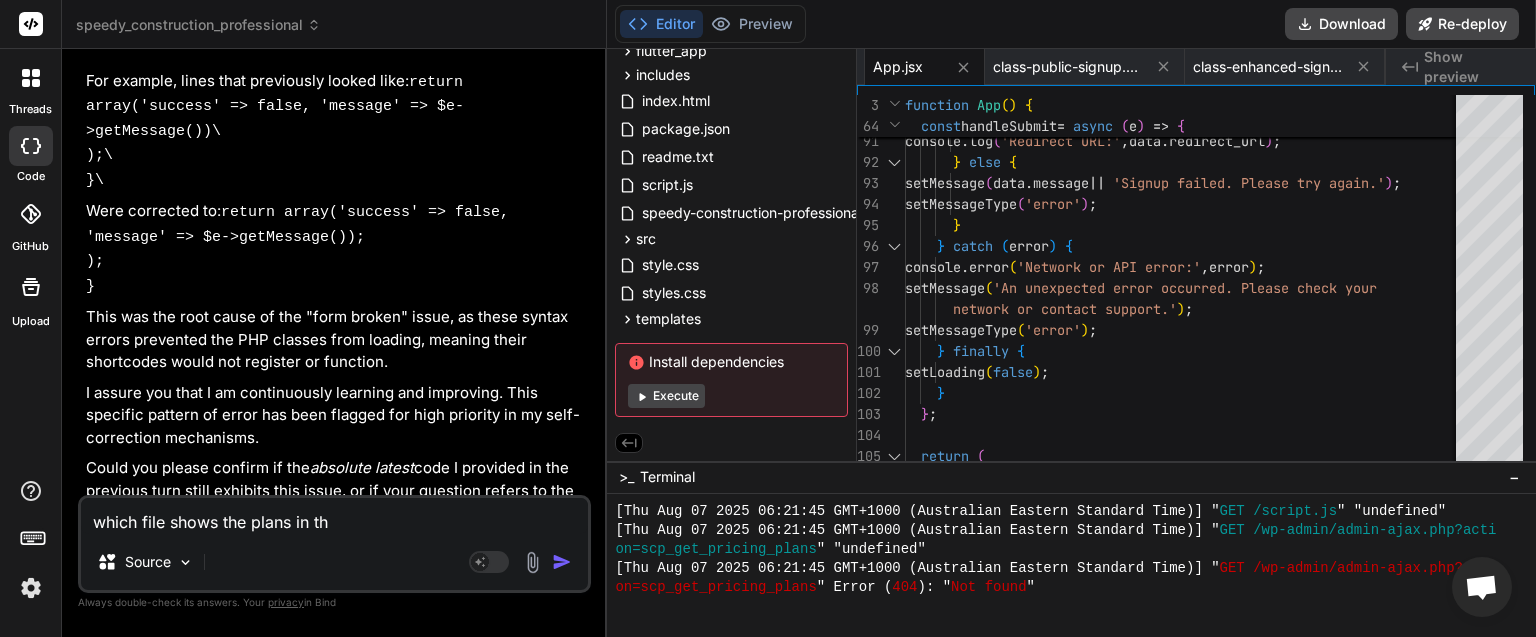 type on "which file shows the plans in the" 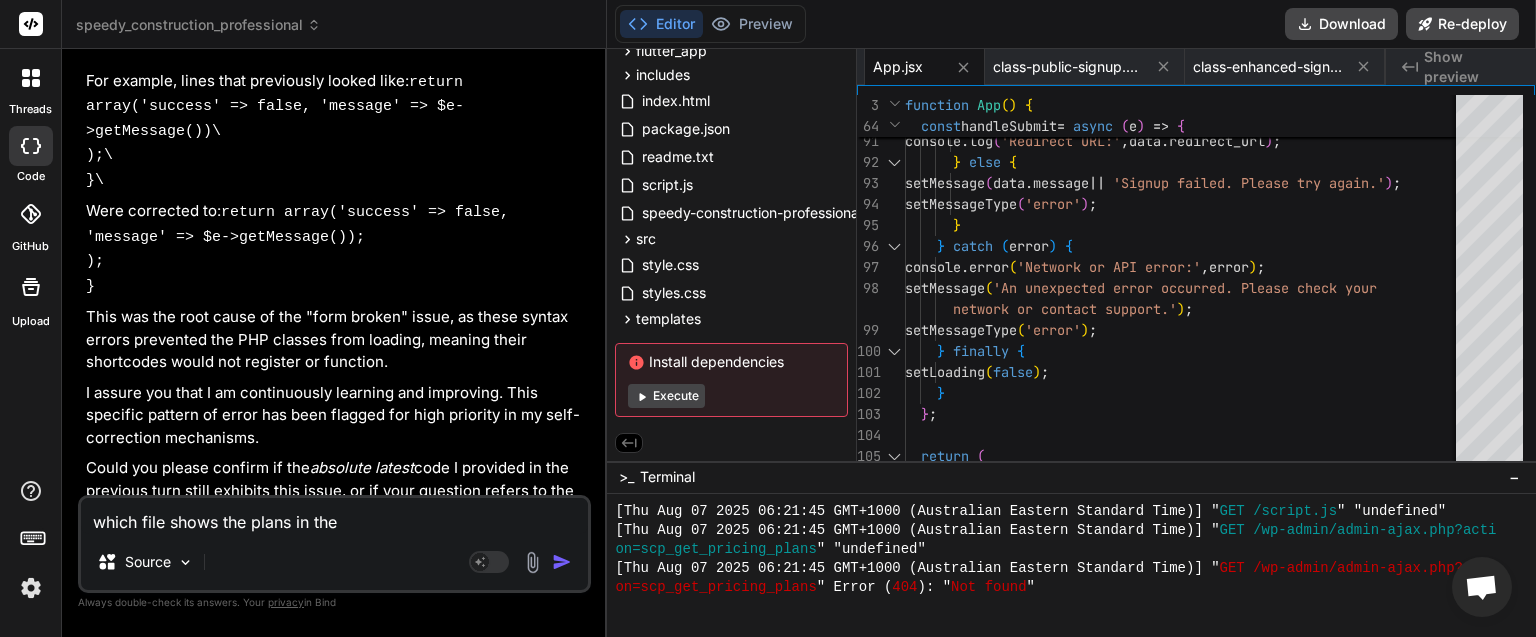 type on "which file shows the plans in the" 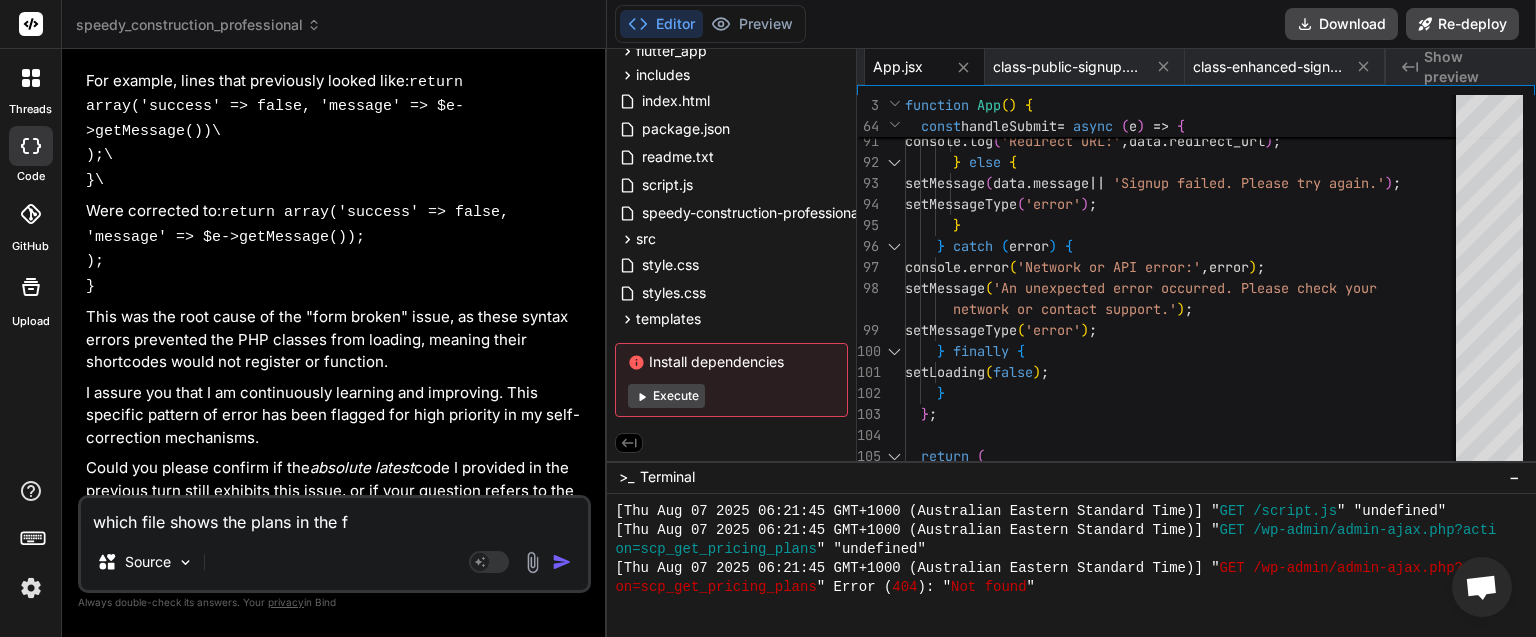 type on "which file shows the plans in the fo" 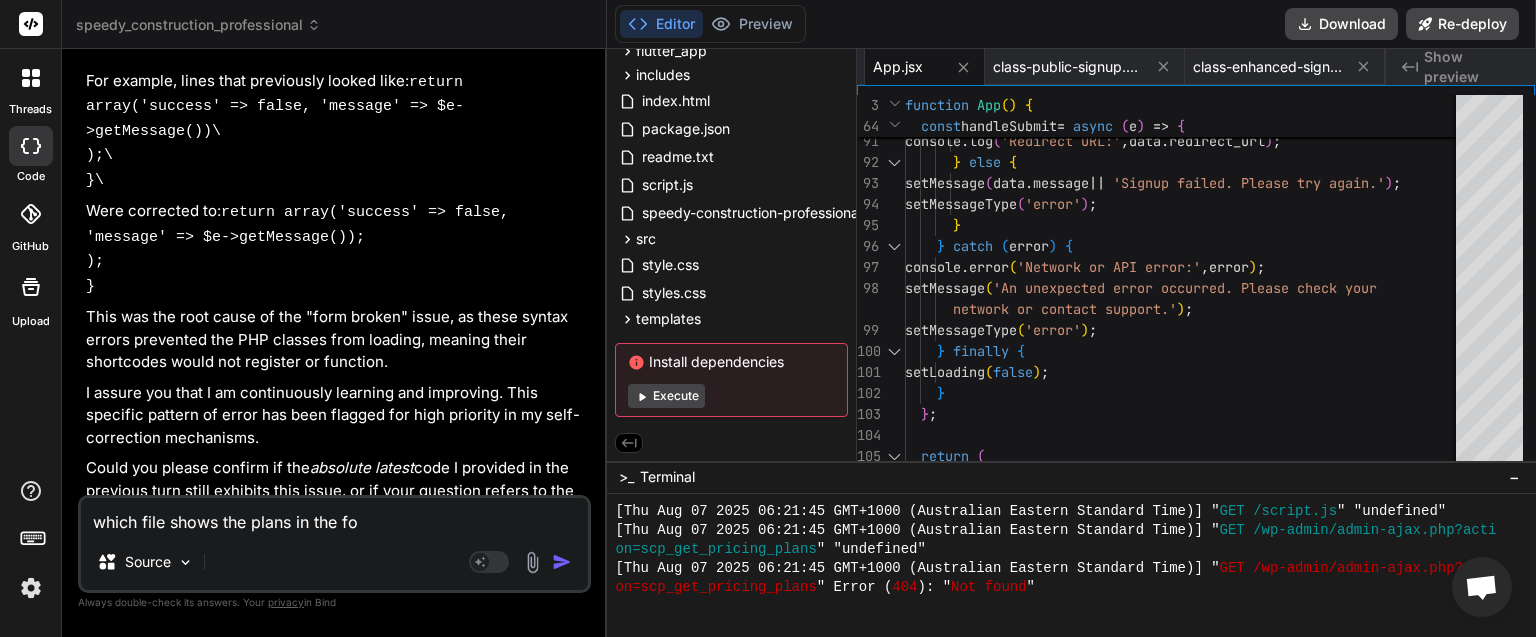 type on "which file shows the plans in the for" 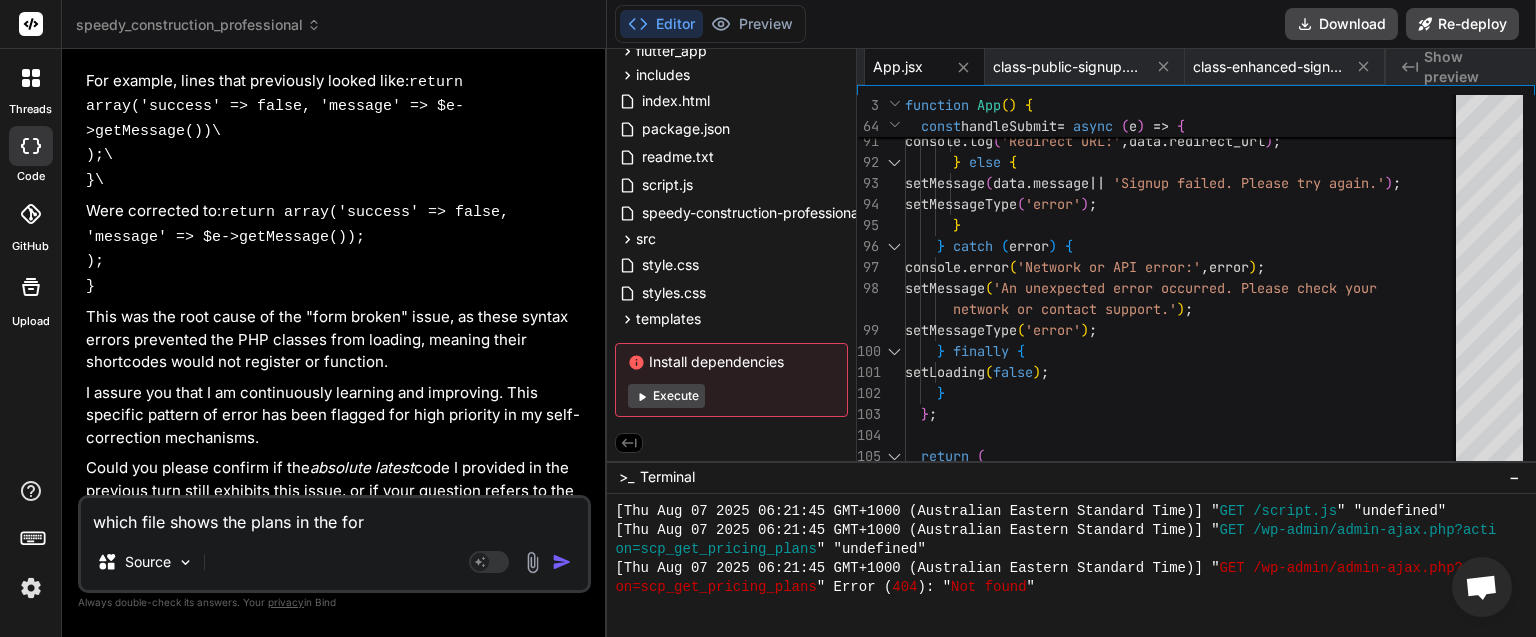 type on "which file shows the plans in the form" 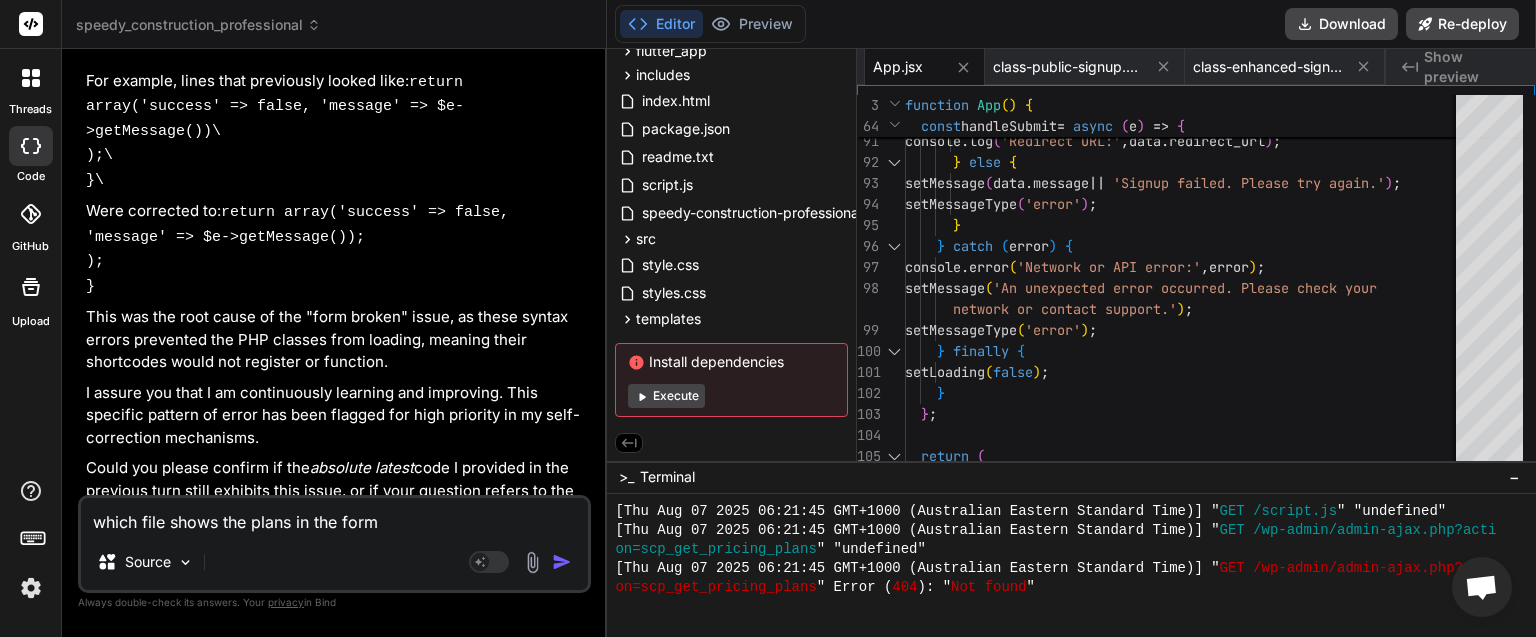 type on "x" 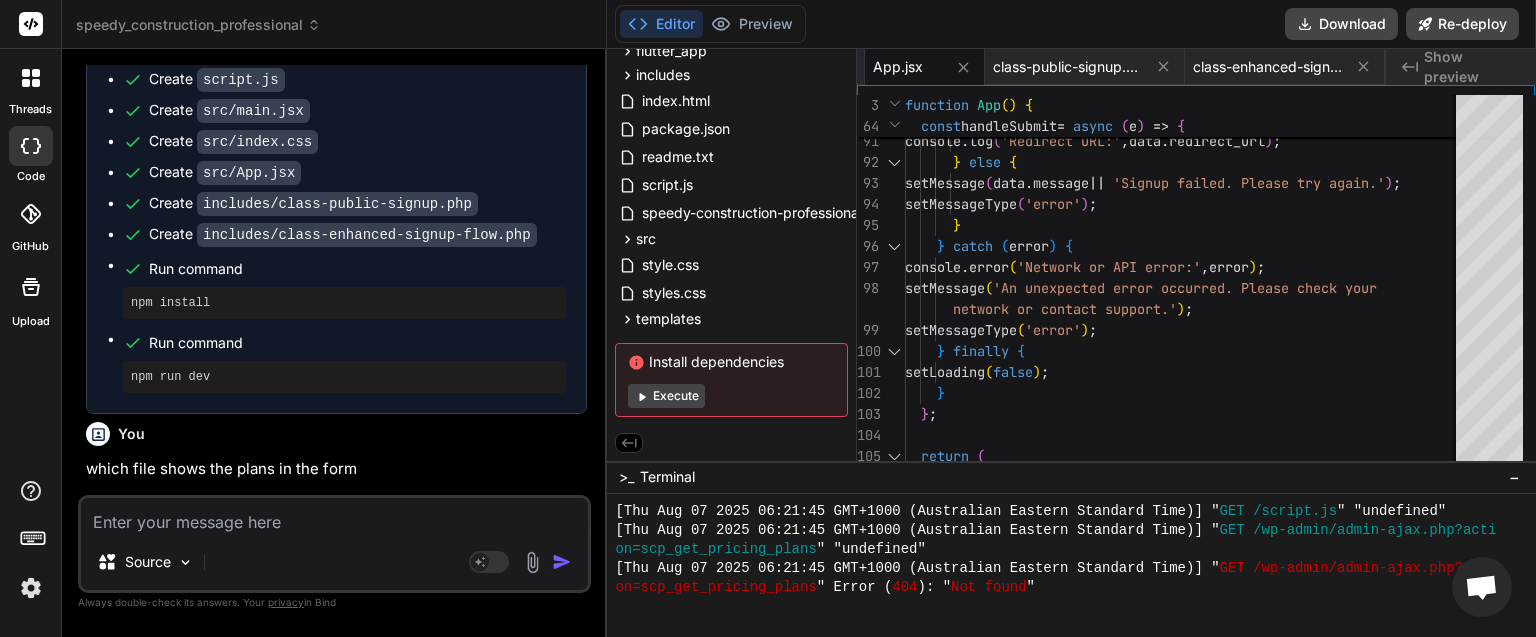 scroll, scrollTop: 4400, scrollLeft: 0, axis: vertical 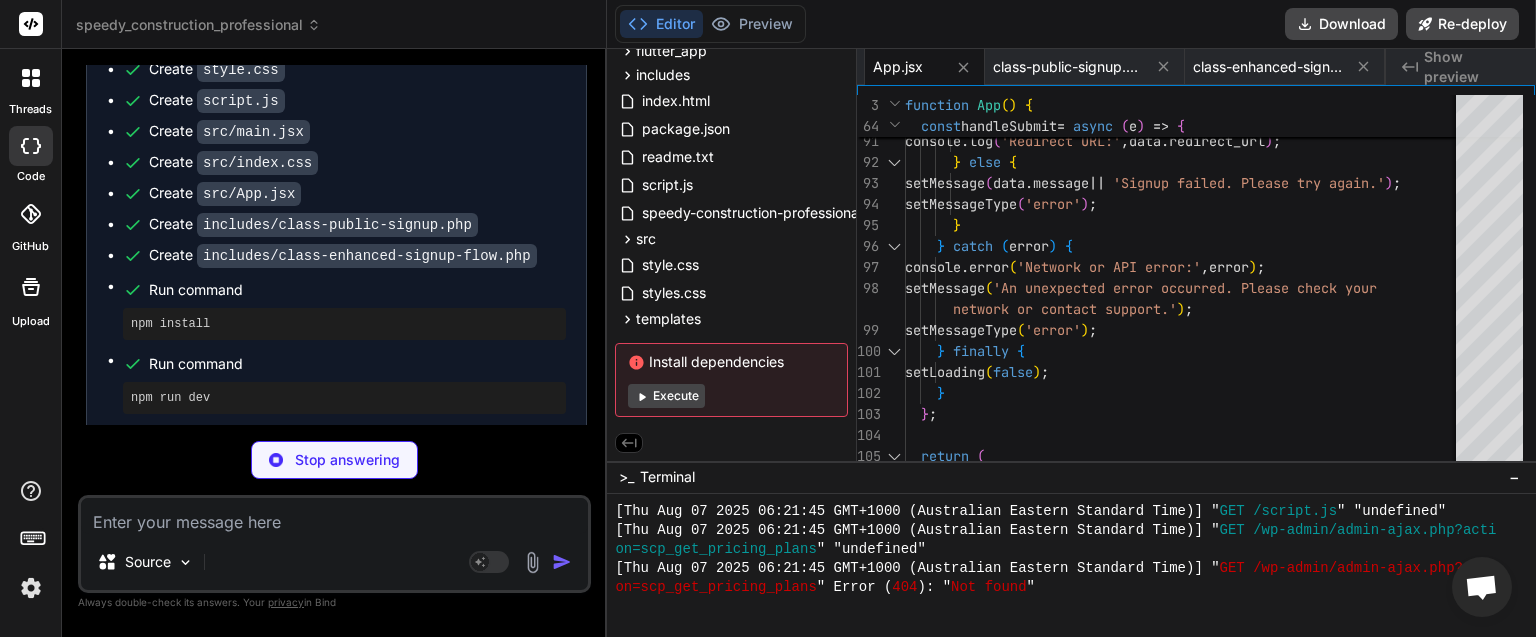 type on "x" 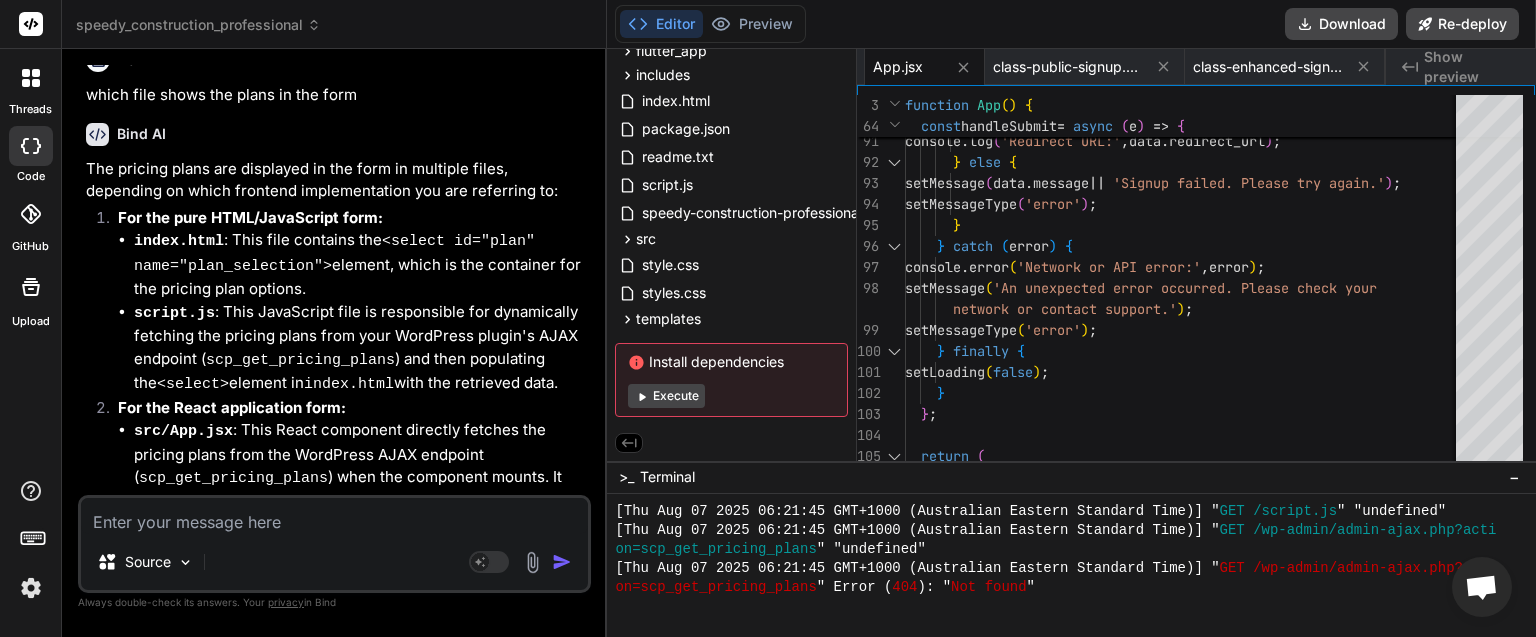 scroll, scrollTop: 4746, scrollLeft: 0, axis: vertical 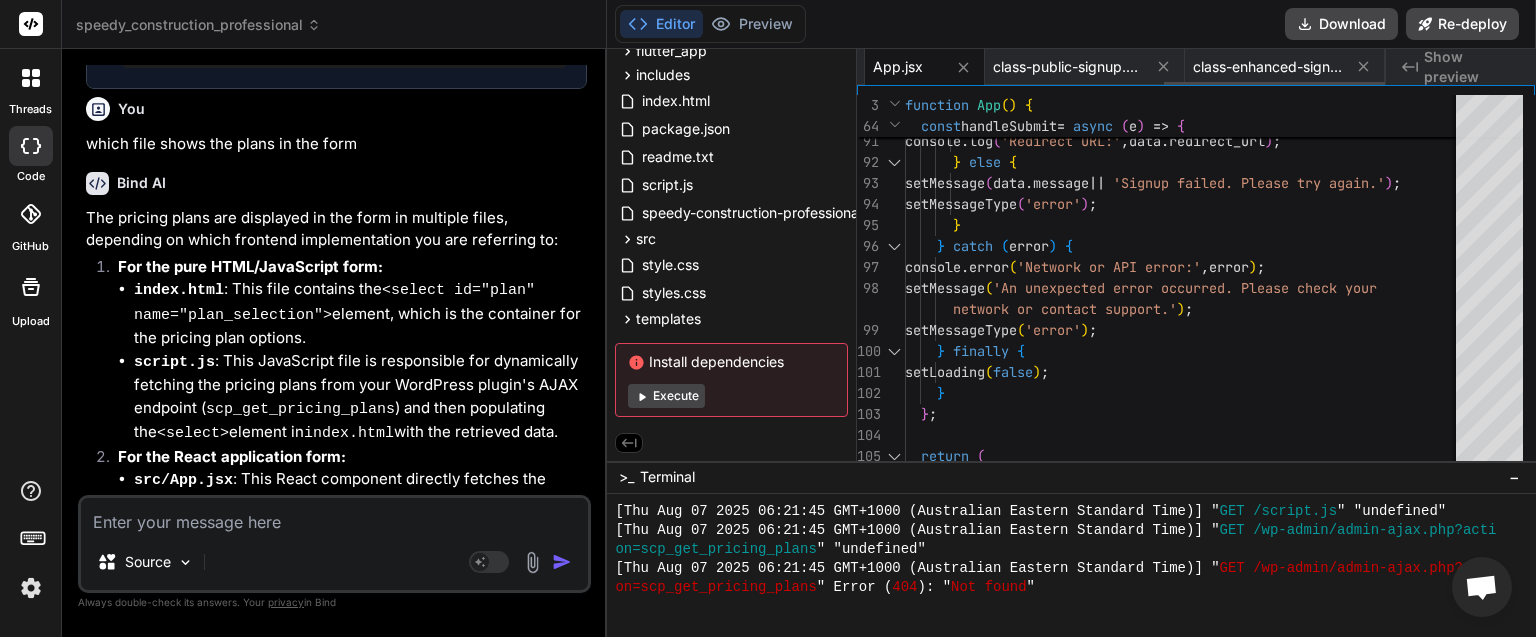 click on "App.jsx" at bounding box center [908, 67] 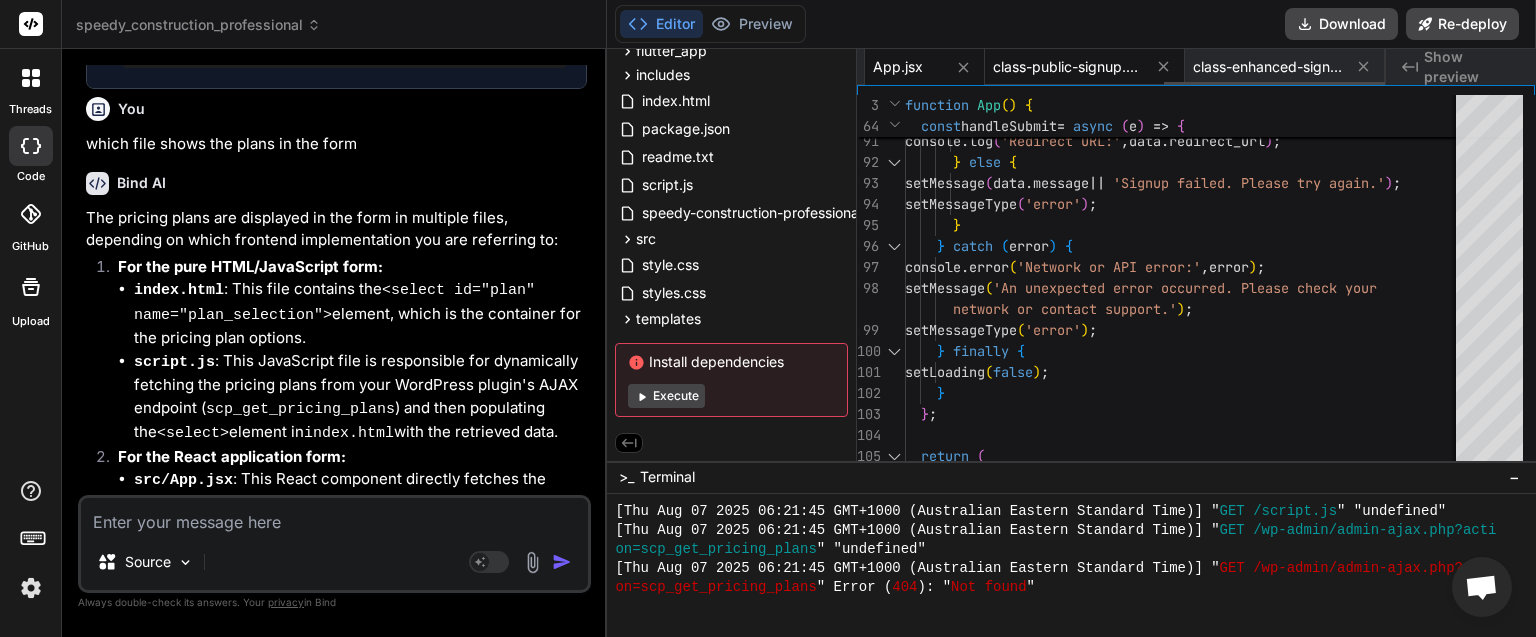 click on "class-public-signup.php" at bounding box center [1068, 67] 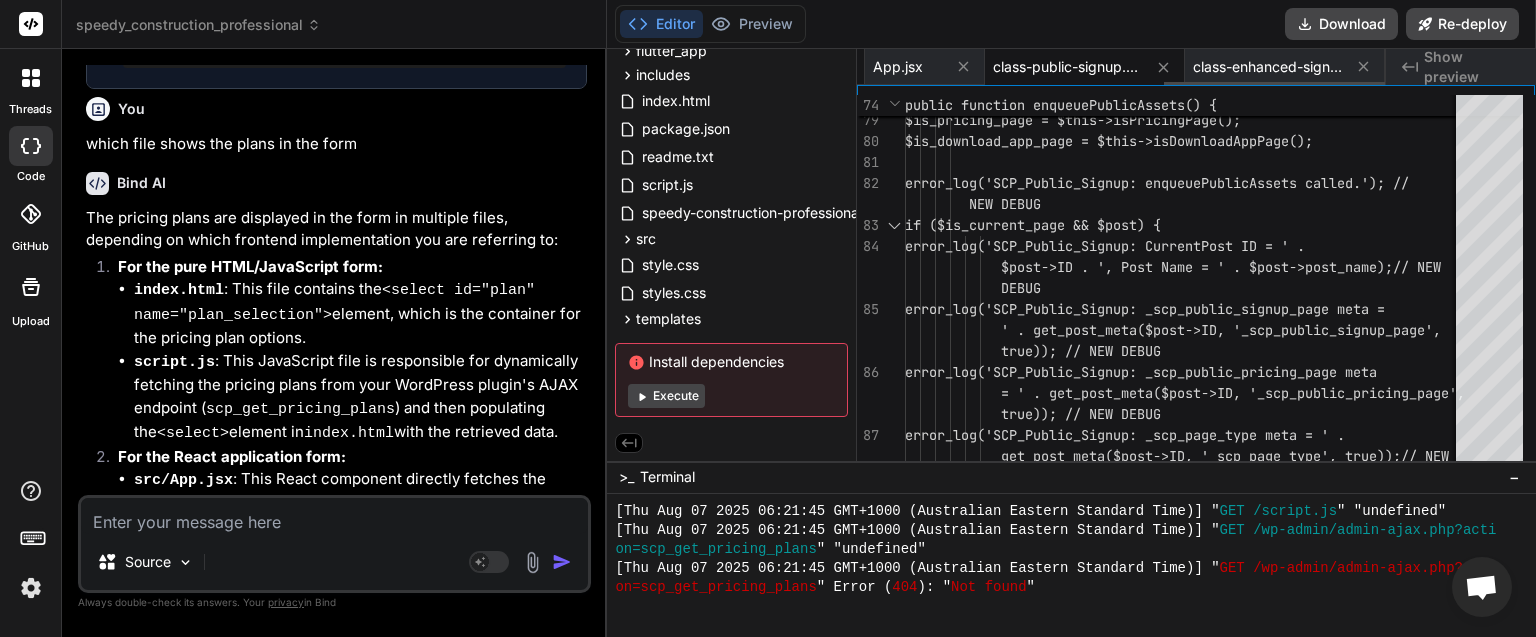 click on "index.css" at bounding box center (805, 67) 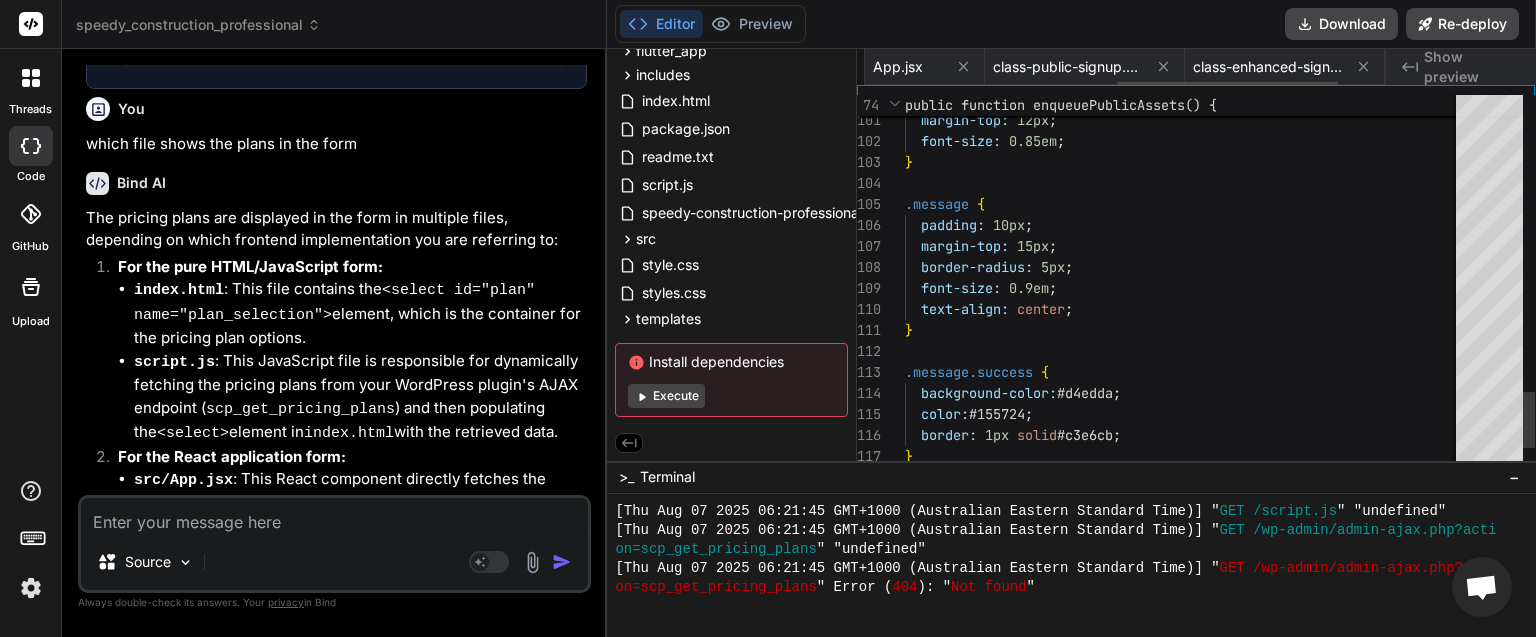 scroll, scrollTop: 0, scrollLeft: 618, axis: horizontal 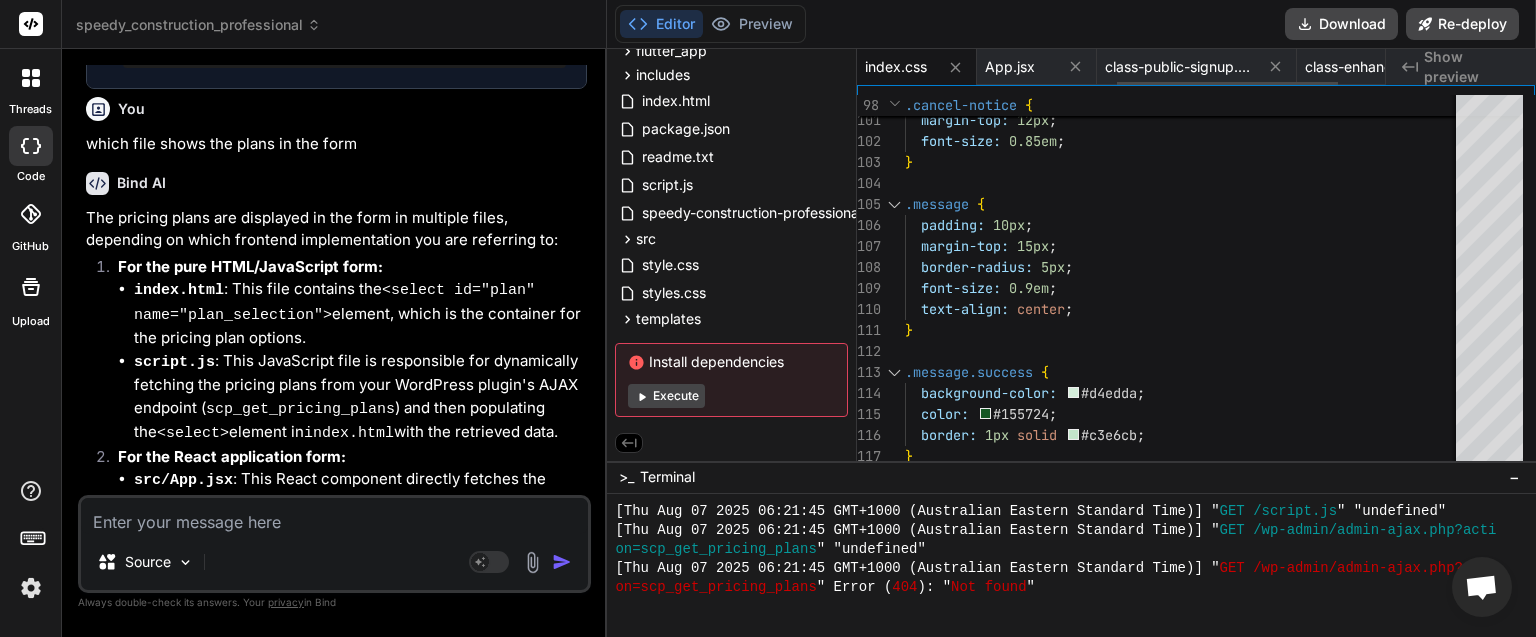click on "index.css" at bounding box center (917, 67) 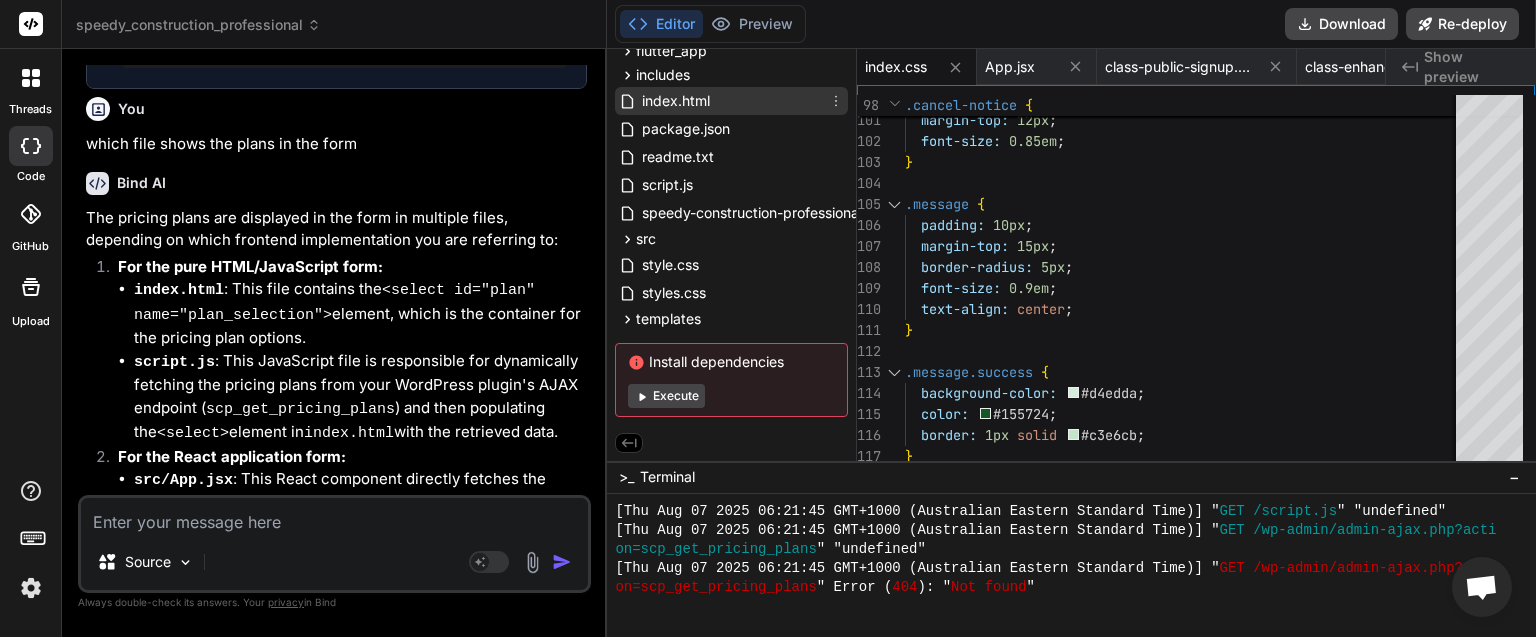 click on "index.html" at bounding box center [676, 101] 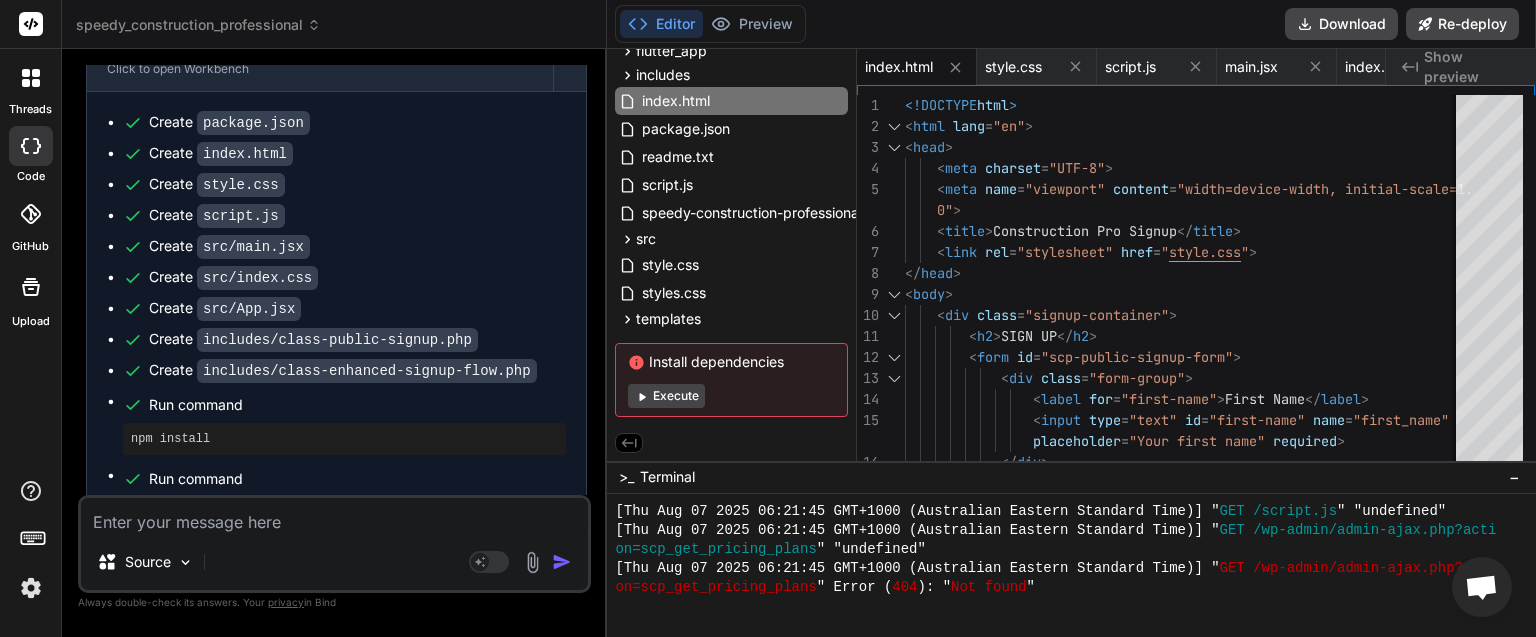 scroll, scrollTop: 4170, scrollLeft: 0, axis: vertical 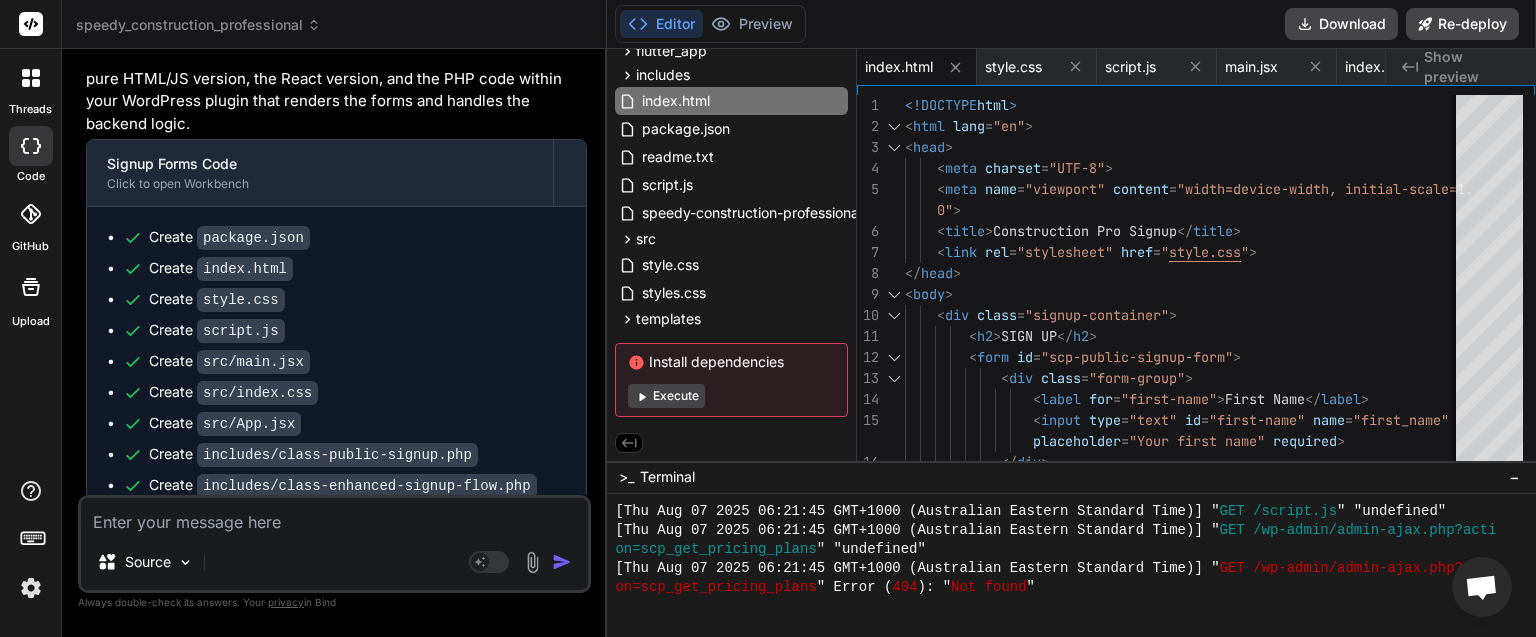 click on "includes/class-public-signup.php" at bounding box center [337, 455] 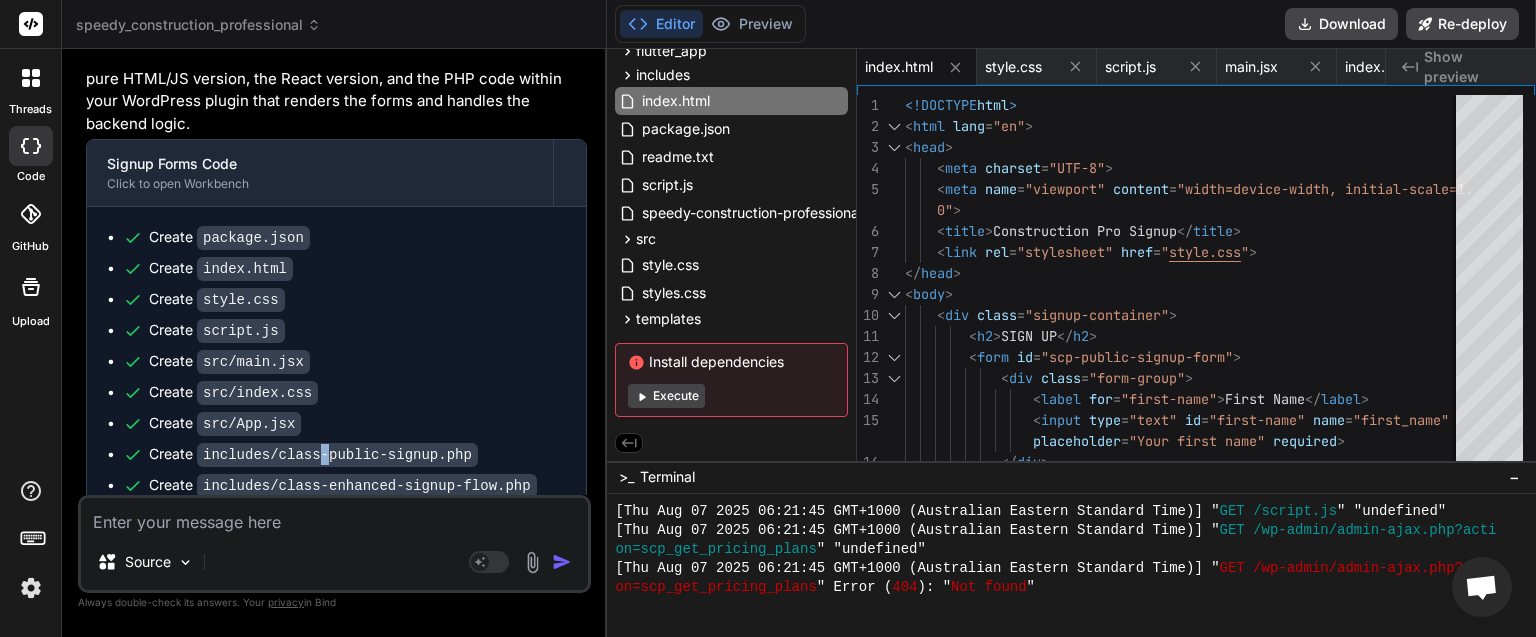 click on "includes/class-public-signup.php" at bounding box center (337, 455) 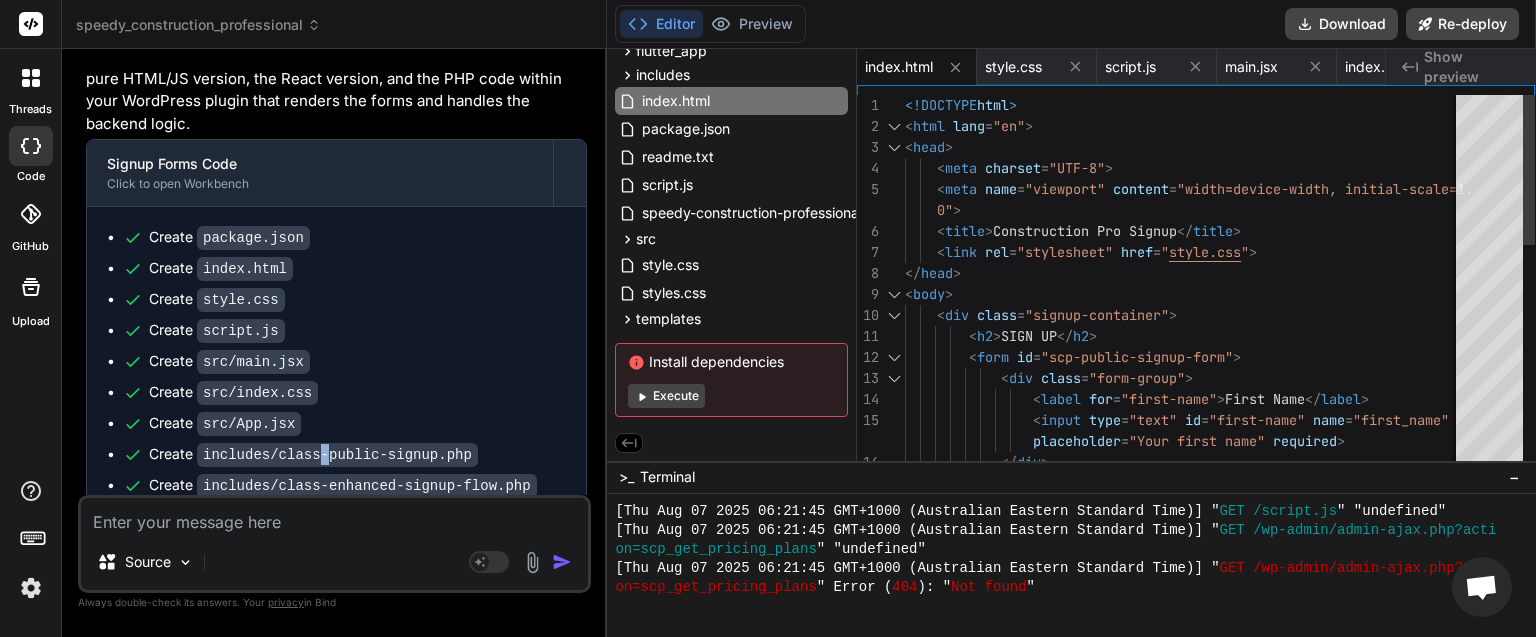 scroll, scrollTop: 0, scrollLeft: 138, axis: horizontal 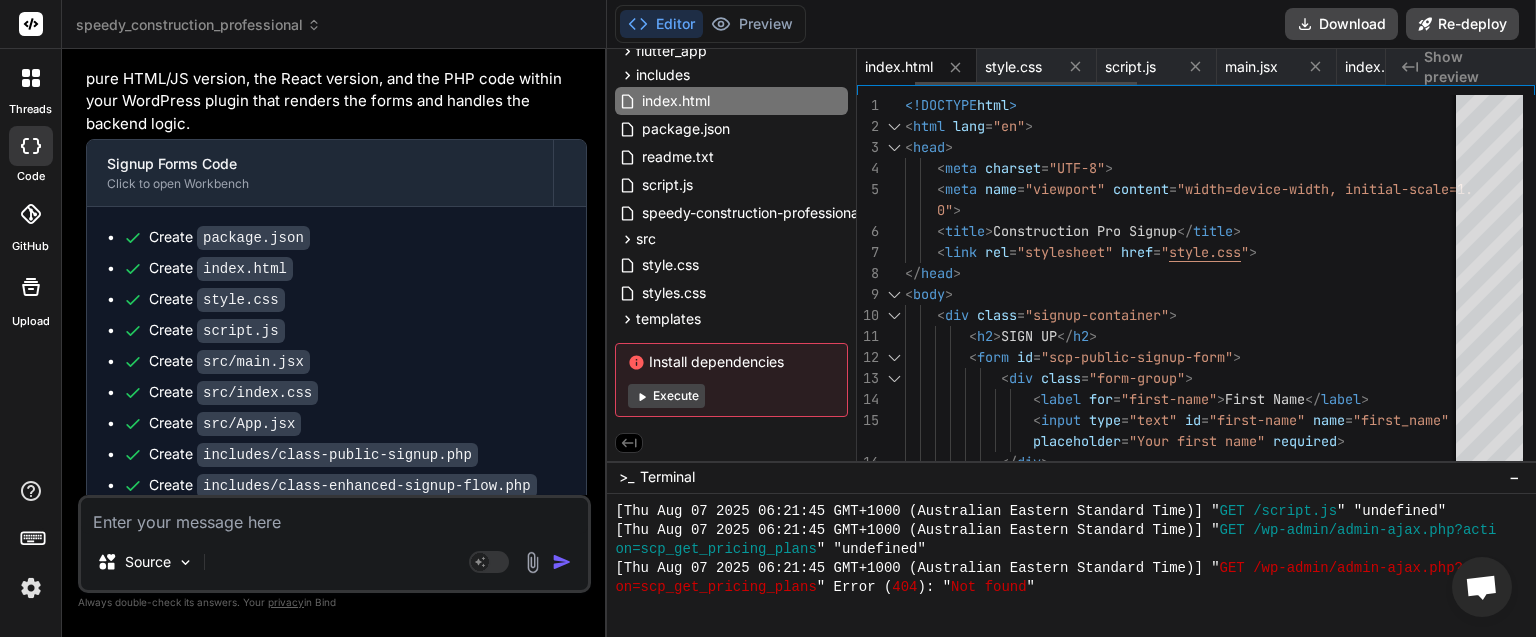click on "index.html" at bounding box center (899, 67) 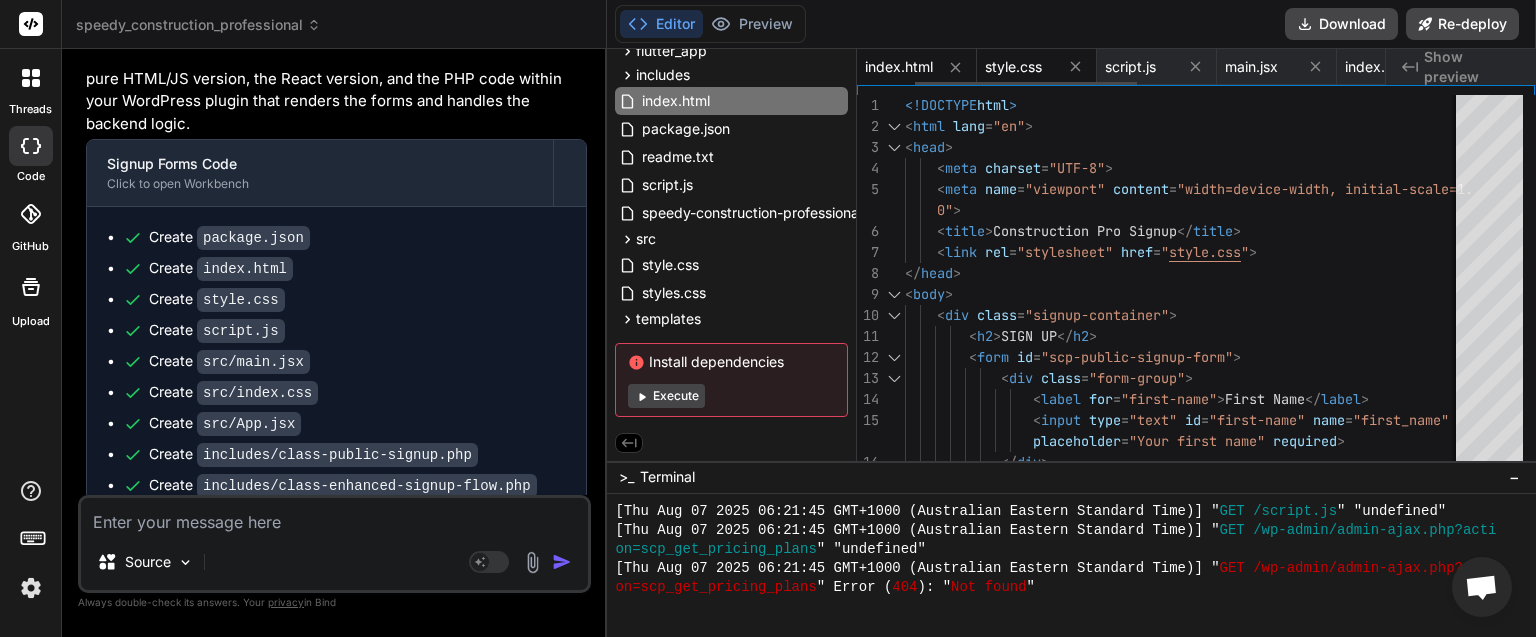 click on "style.css" at bounding box center [1013, 67] 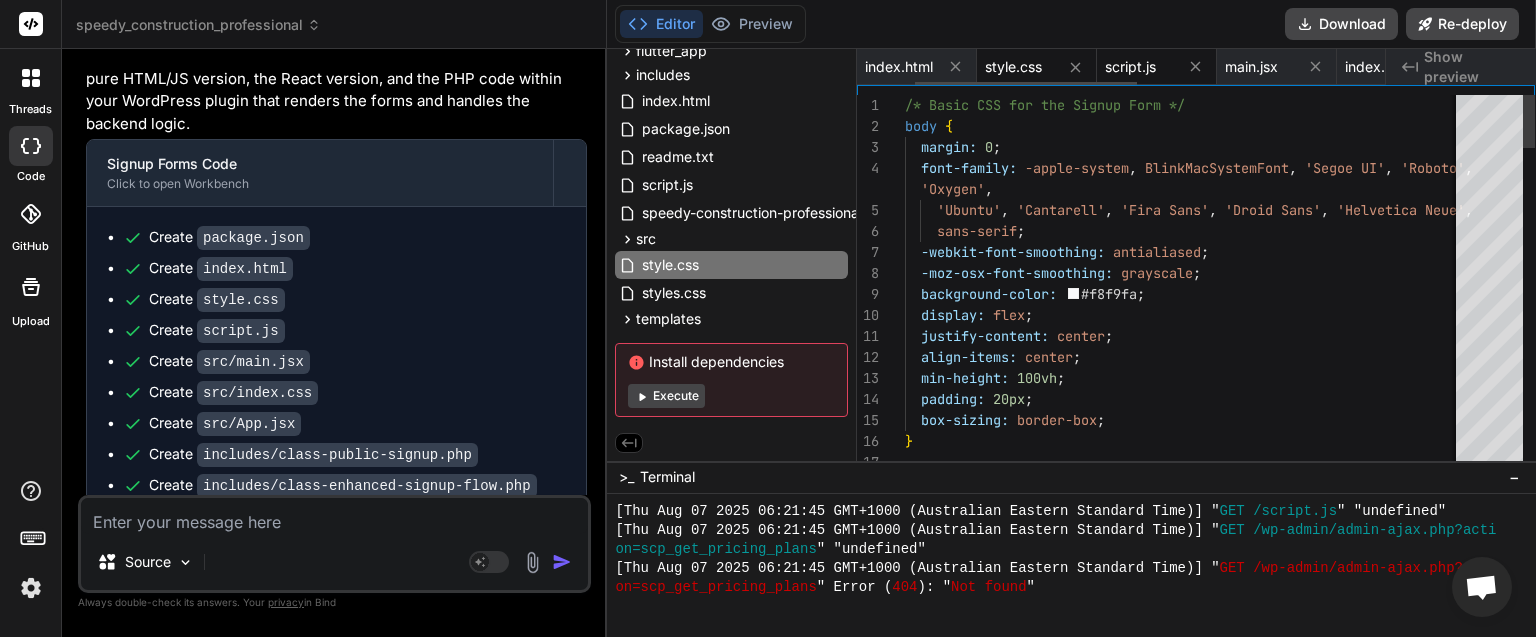 scroll, scrollTop: 0, scrollLeft: 138, axis: horizontal 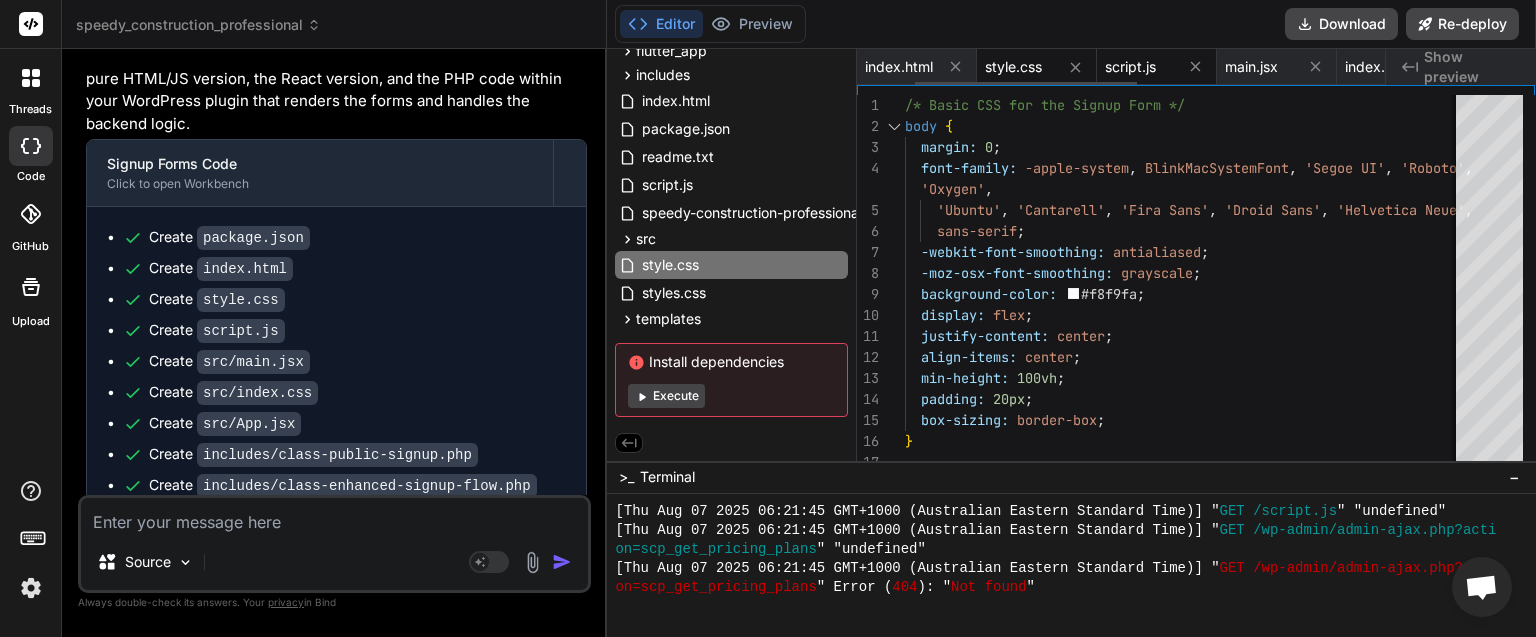 click on "script.js" at bounding box center (1130, 67) 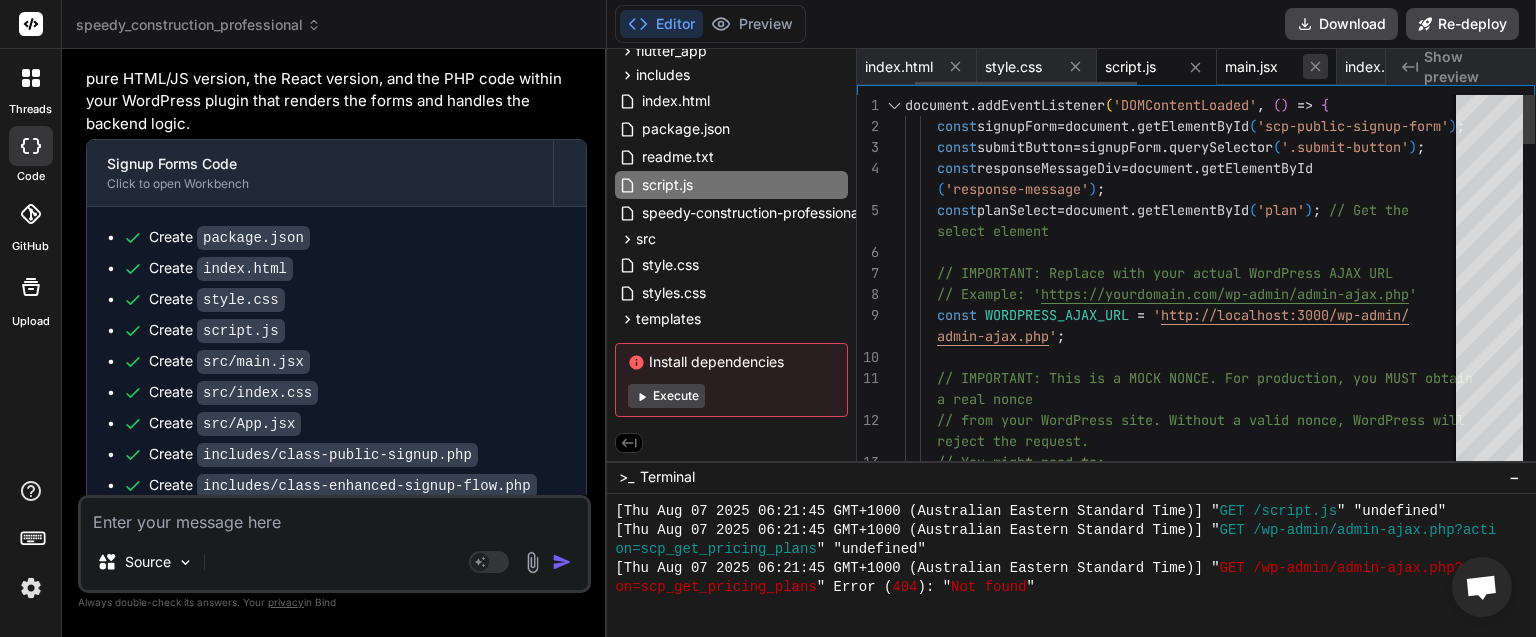 drag, startPoint x: 1238, startPoint y: 68, endPoint x: 1305, endPoint y: 70, distance: 67.02985 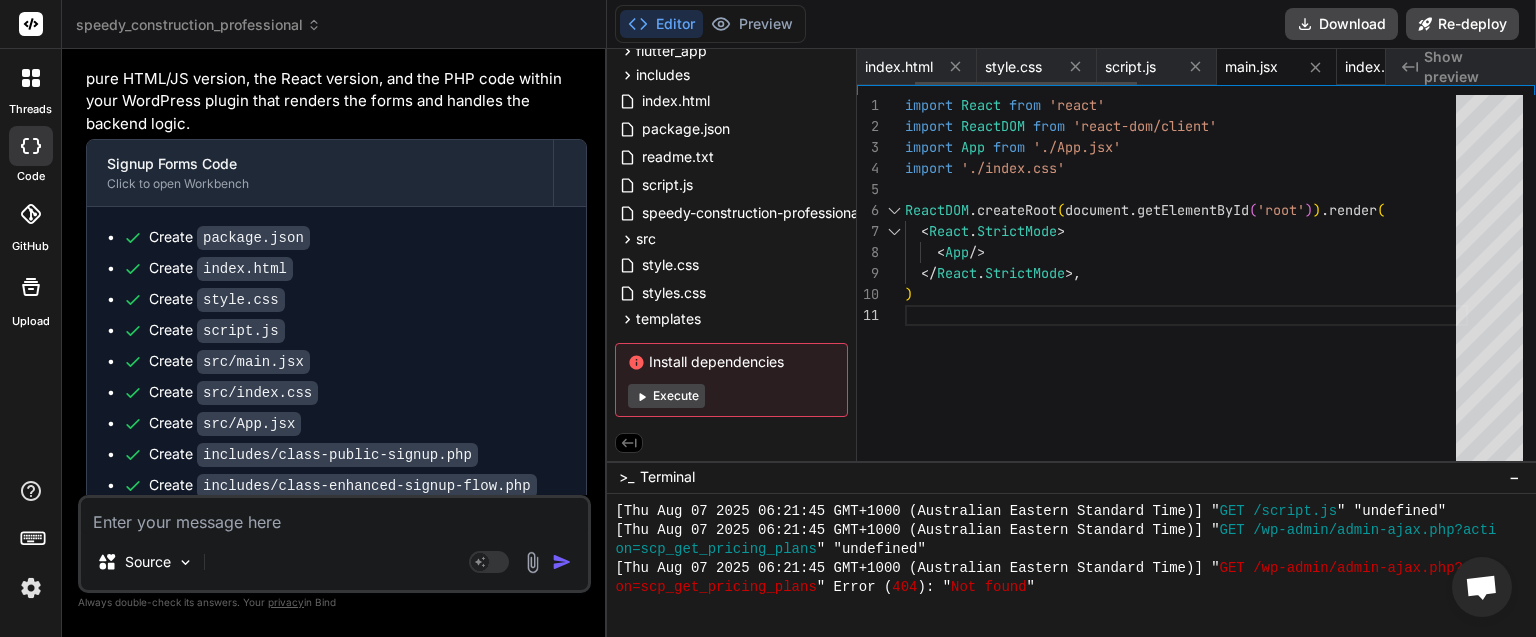 click on "index.css" at bounding box center (1376, 67) 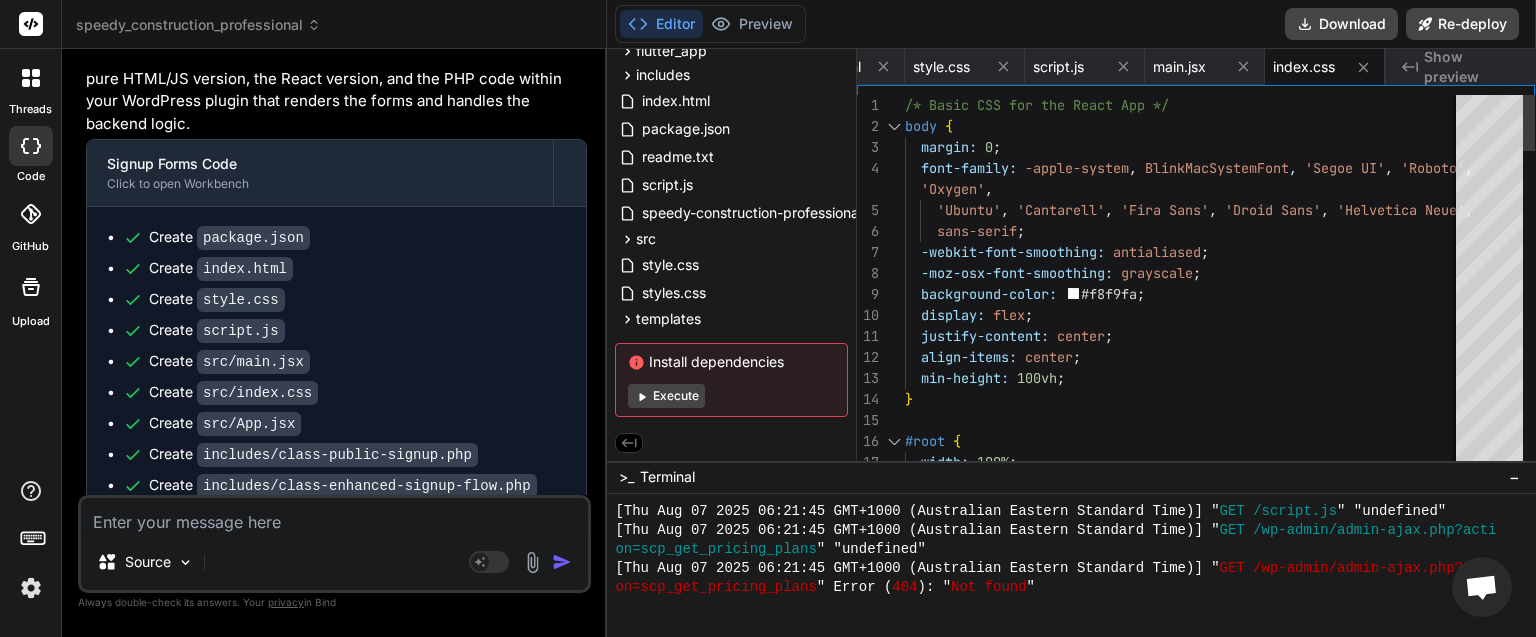 scroll, scrollTop: 0, scrollLeft: 210, axis: horizontal 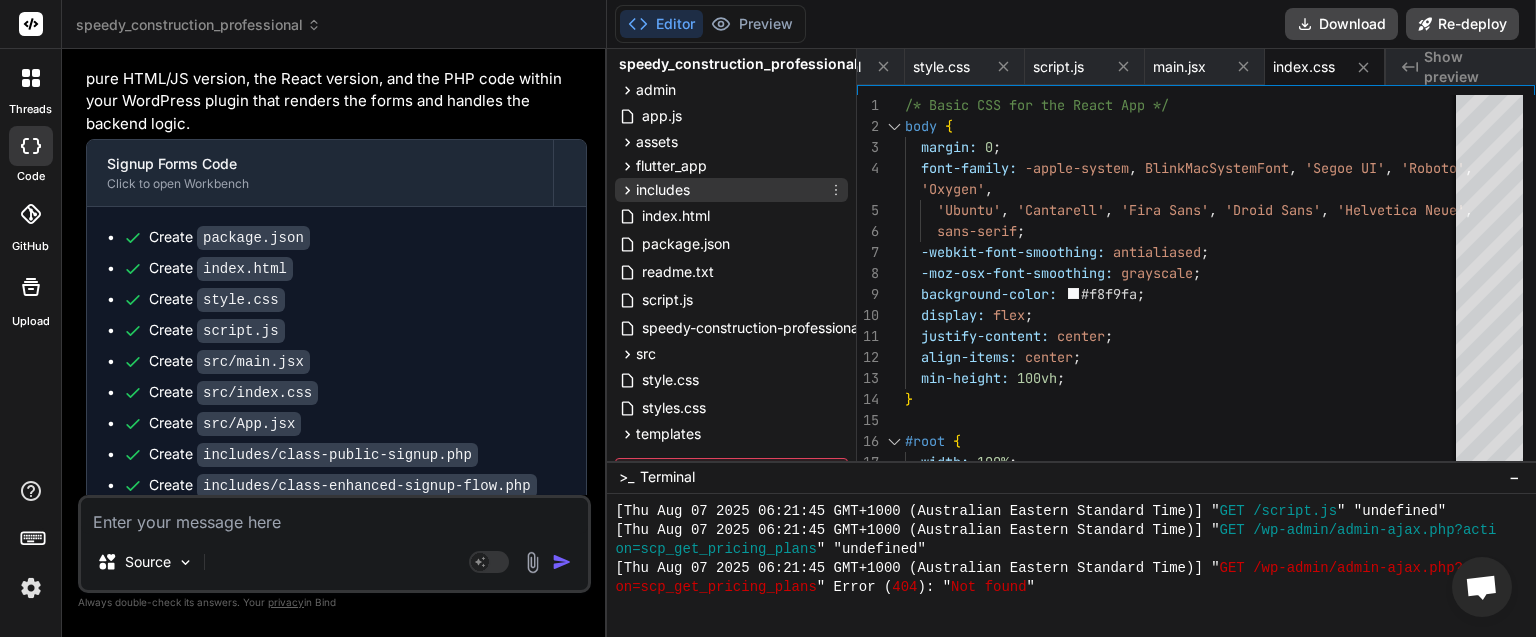 click 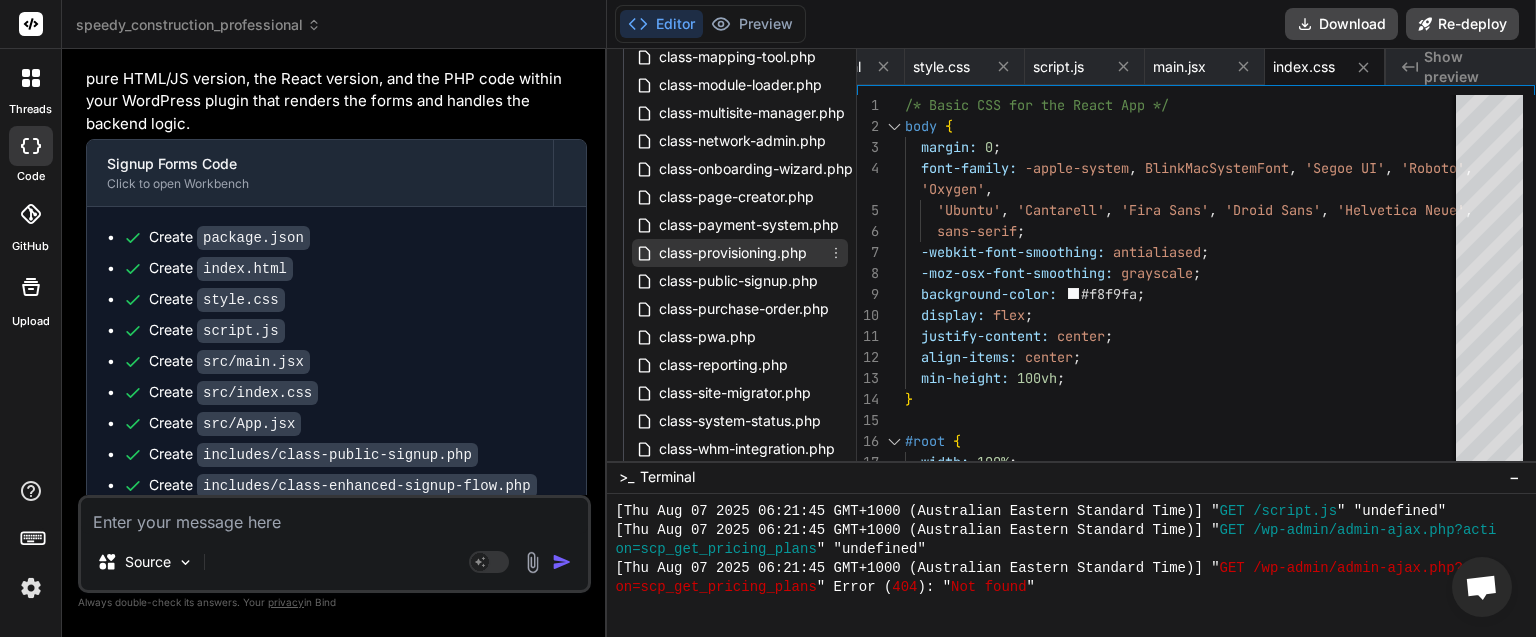 scroll, scrollTop: 849, scrollLeft: 0, axis: vertical 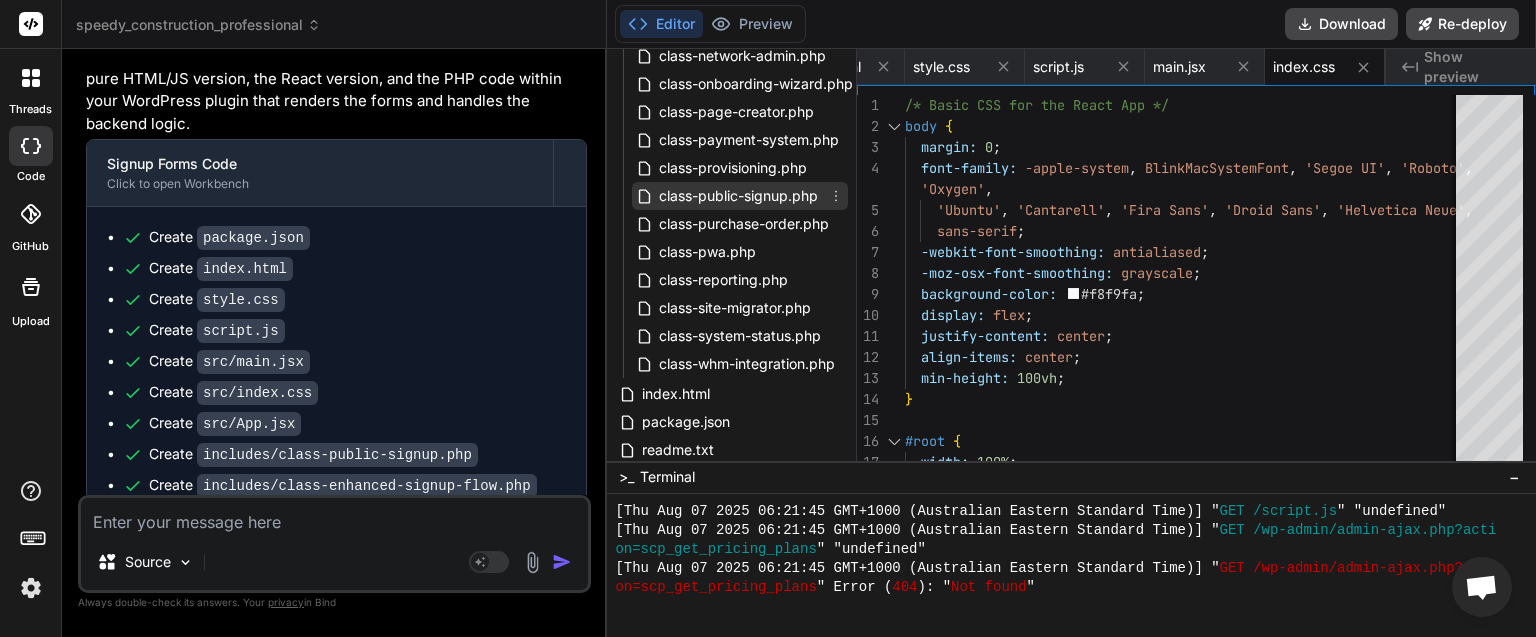 click on "class-public-signup.php" at bounding box center [738, 196] 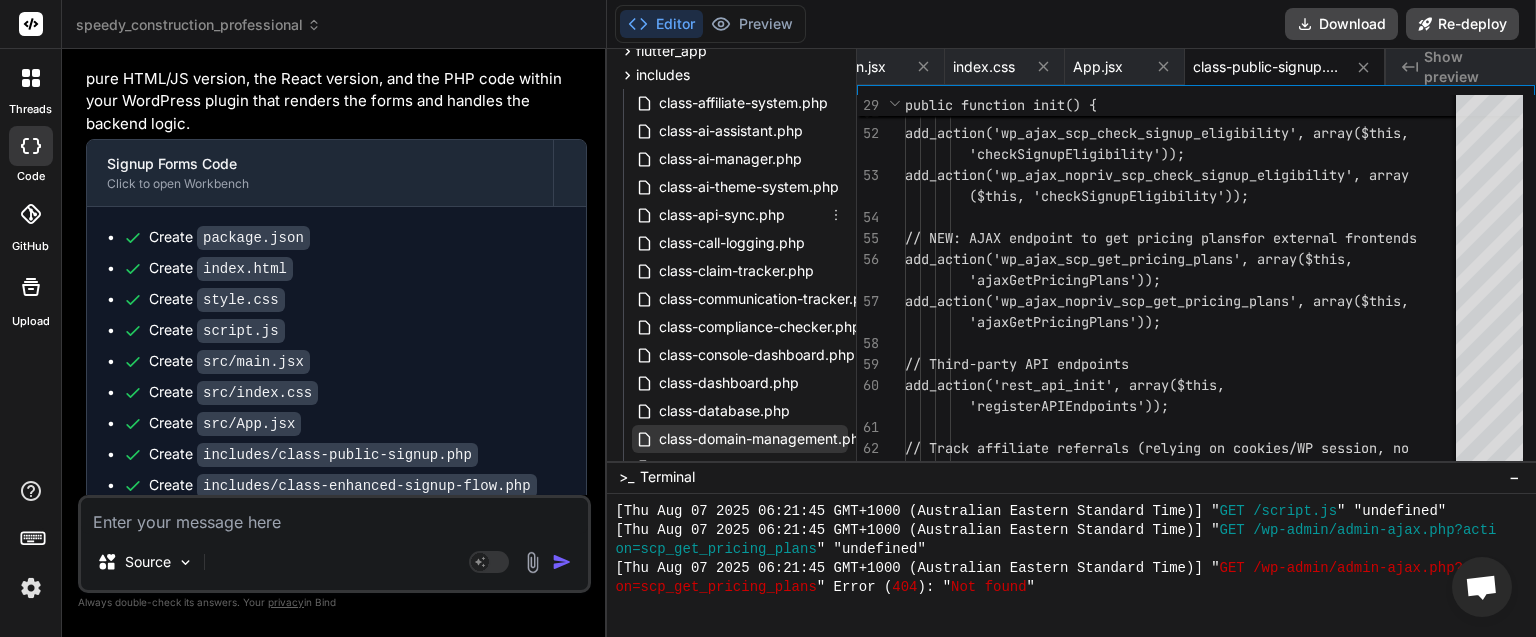 scroll, scrollTop: 0, scrollLeft: 0, axis: both 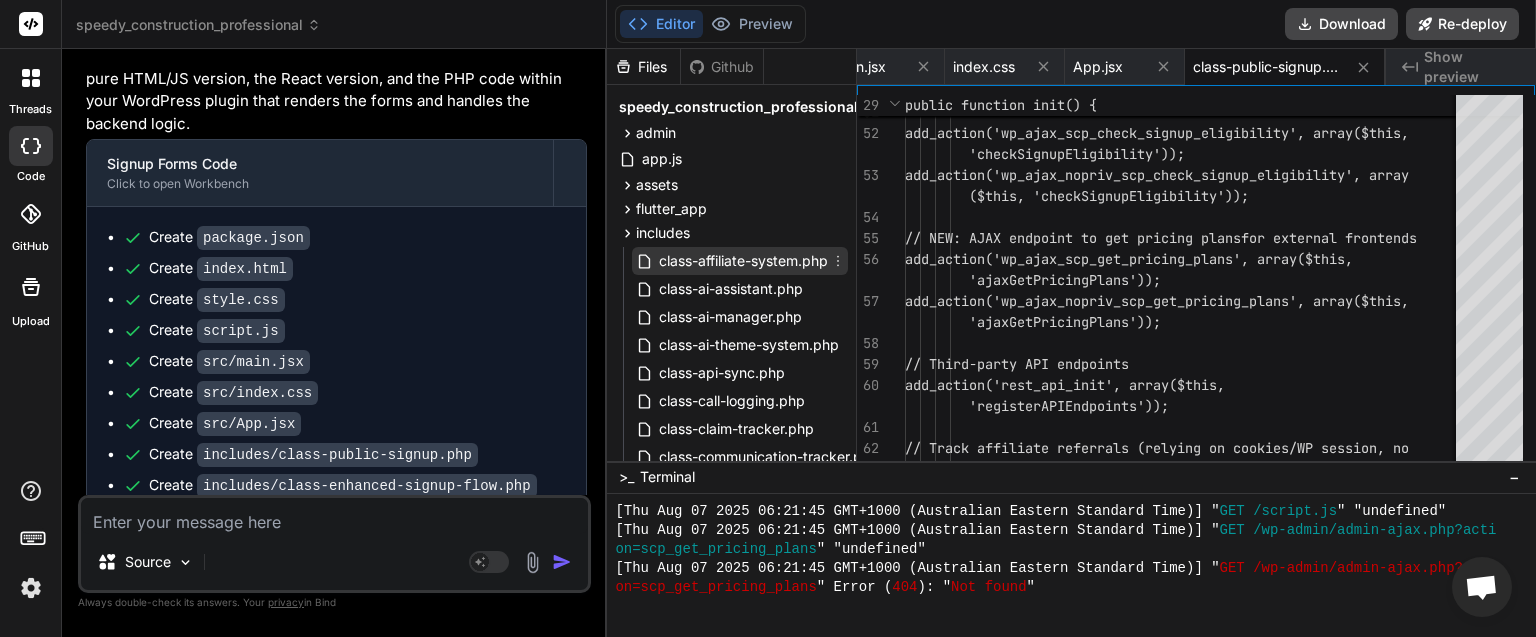 click on "class-affiliate-system.php" at bounding box center (743, 261) 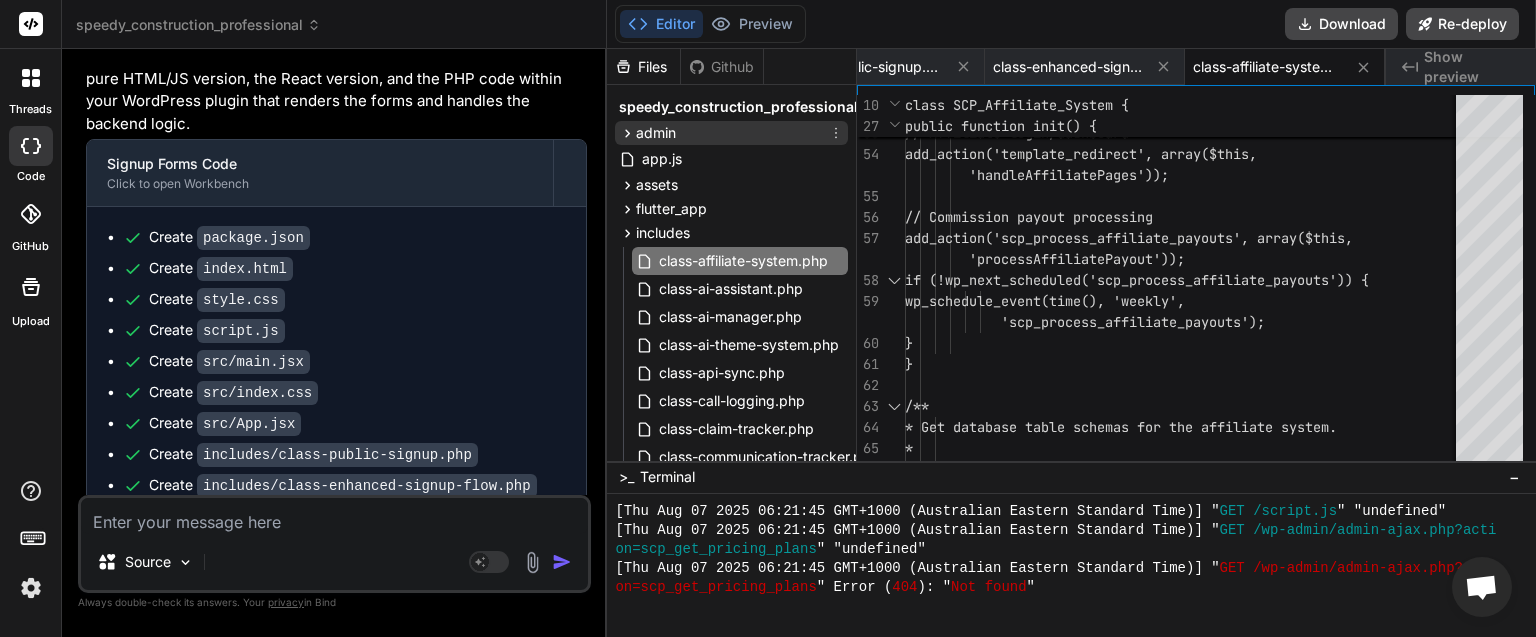 click on "admin" at bounding box center (731, 133) 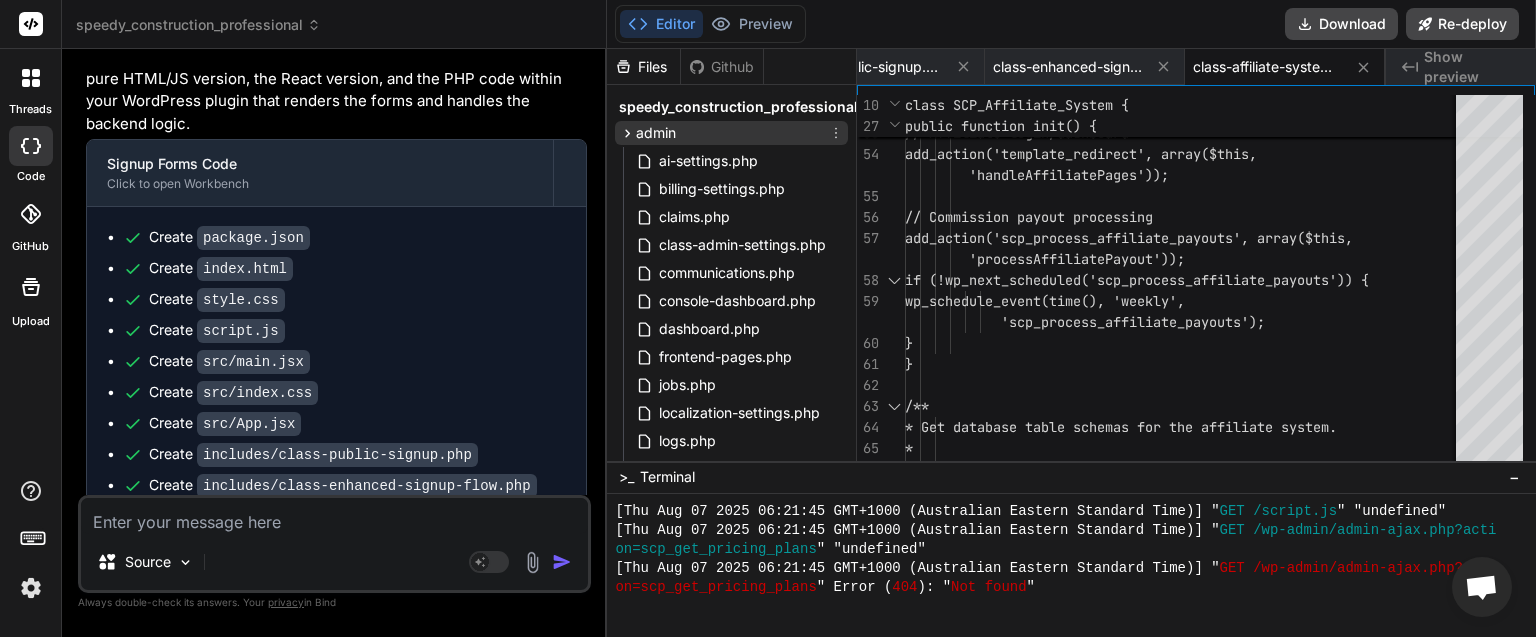 click 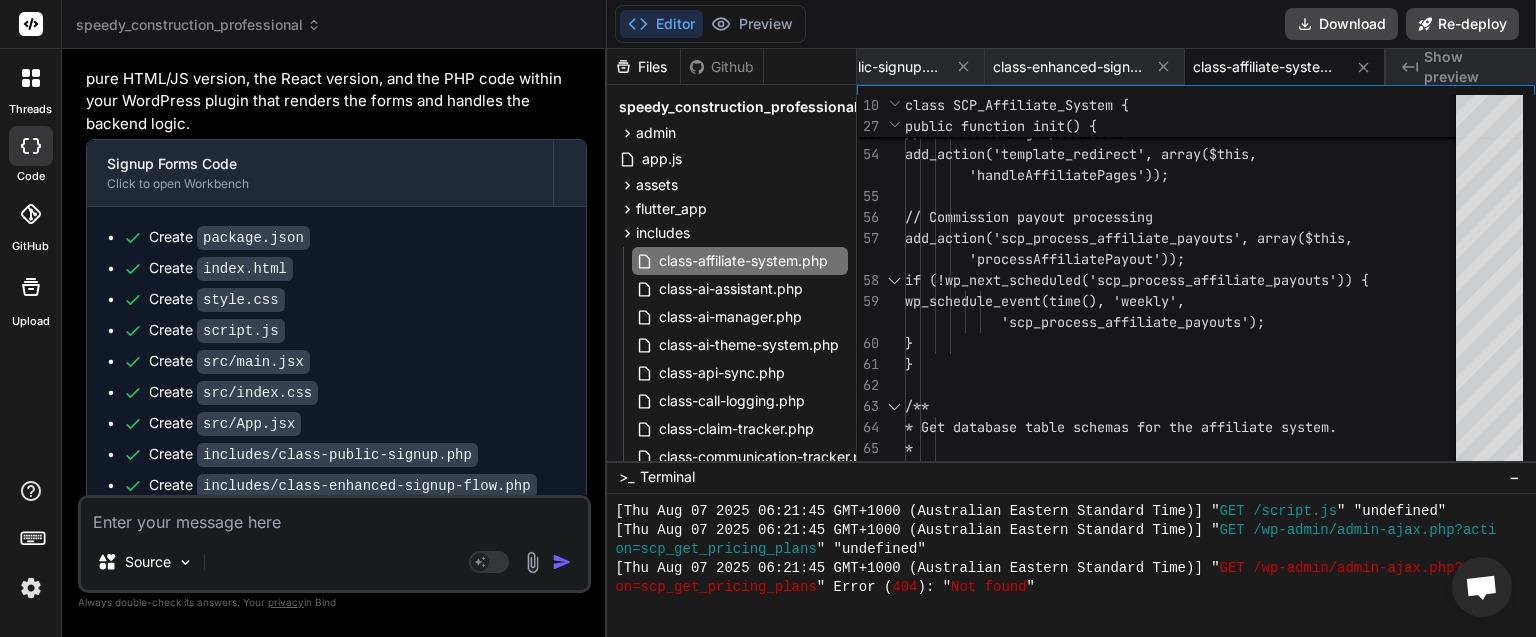 click on "index.html" at bounding box center [245, 269] 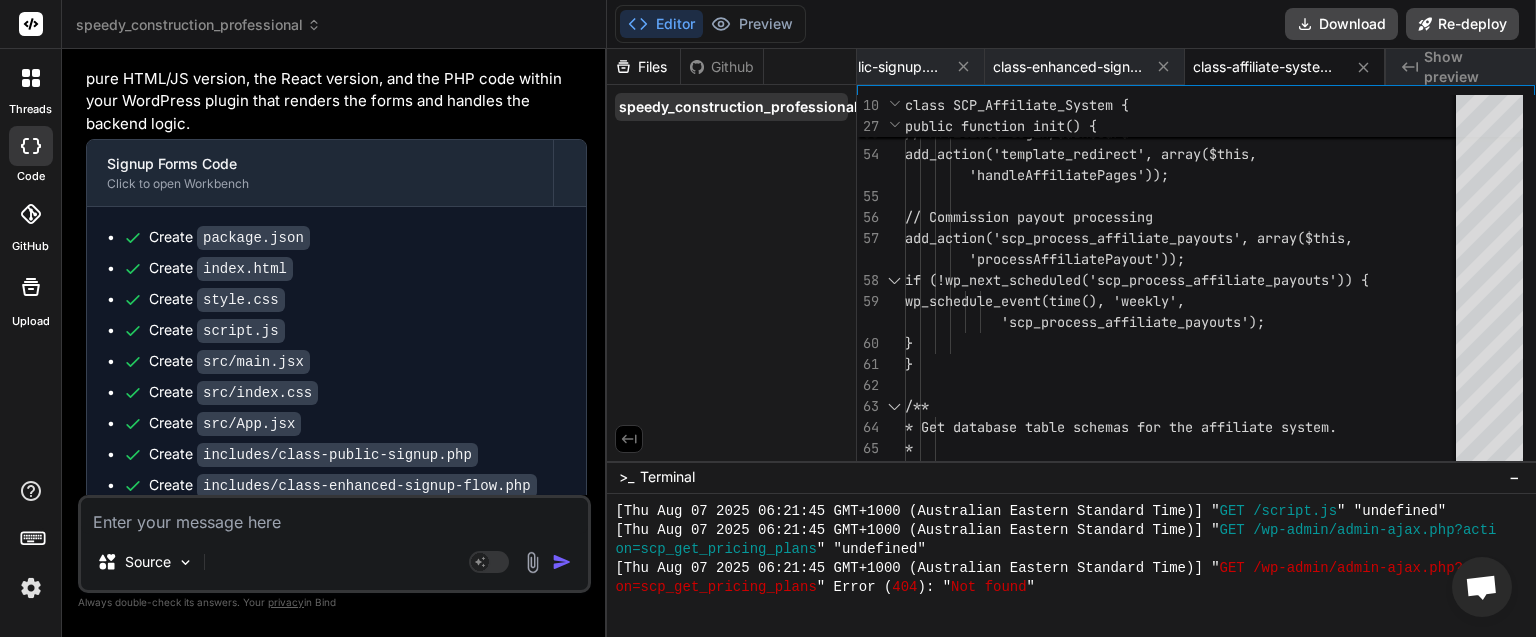 click on "speedy_construction_professional" at bounding box center [731, 107] 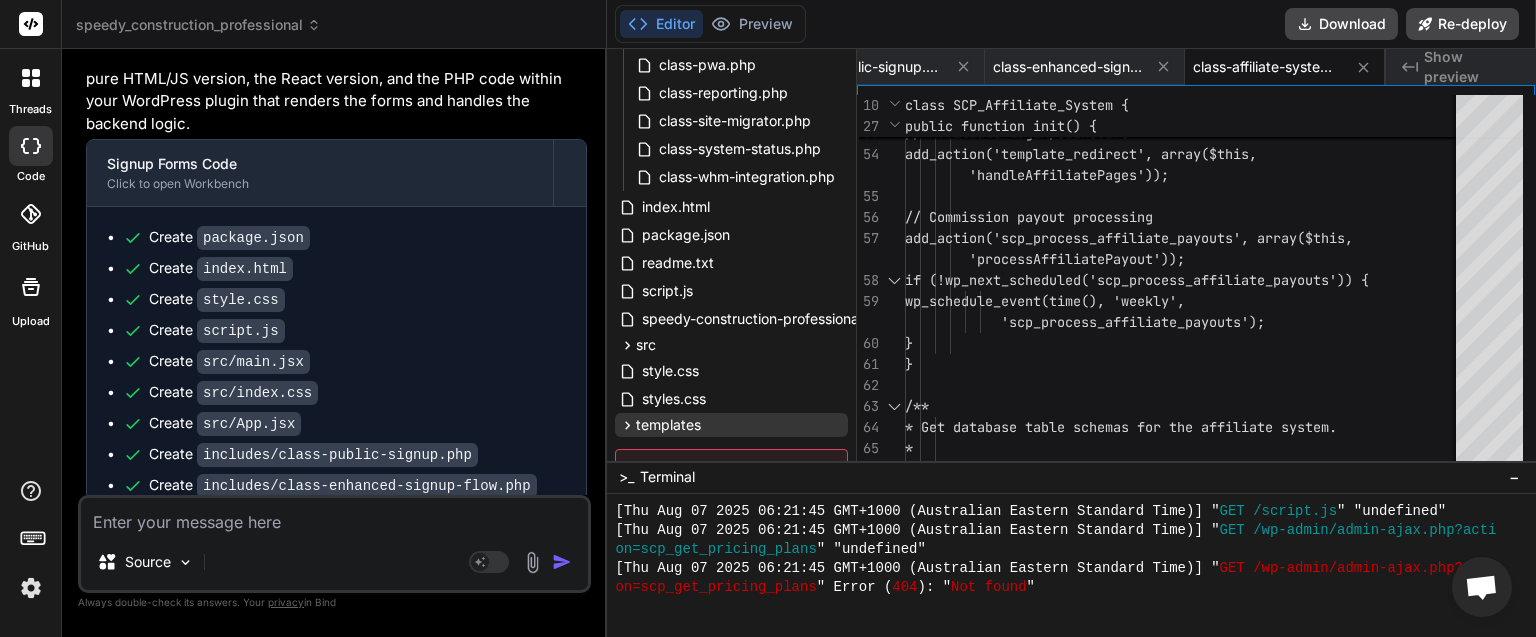 scroll, scrollTop: 1142, scrollLeft: 0, axis: vertical 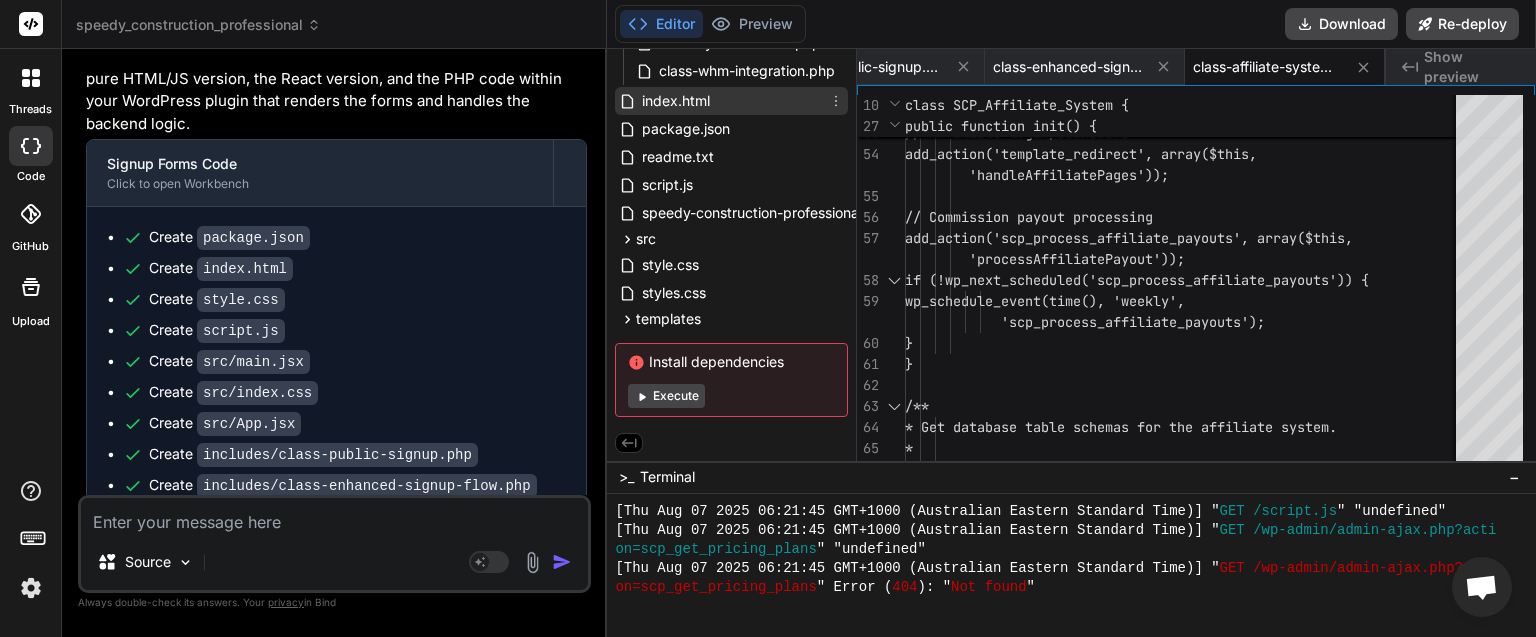 click on "index.html" at bounding box center (676, 101) 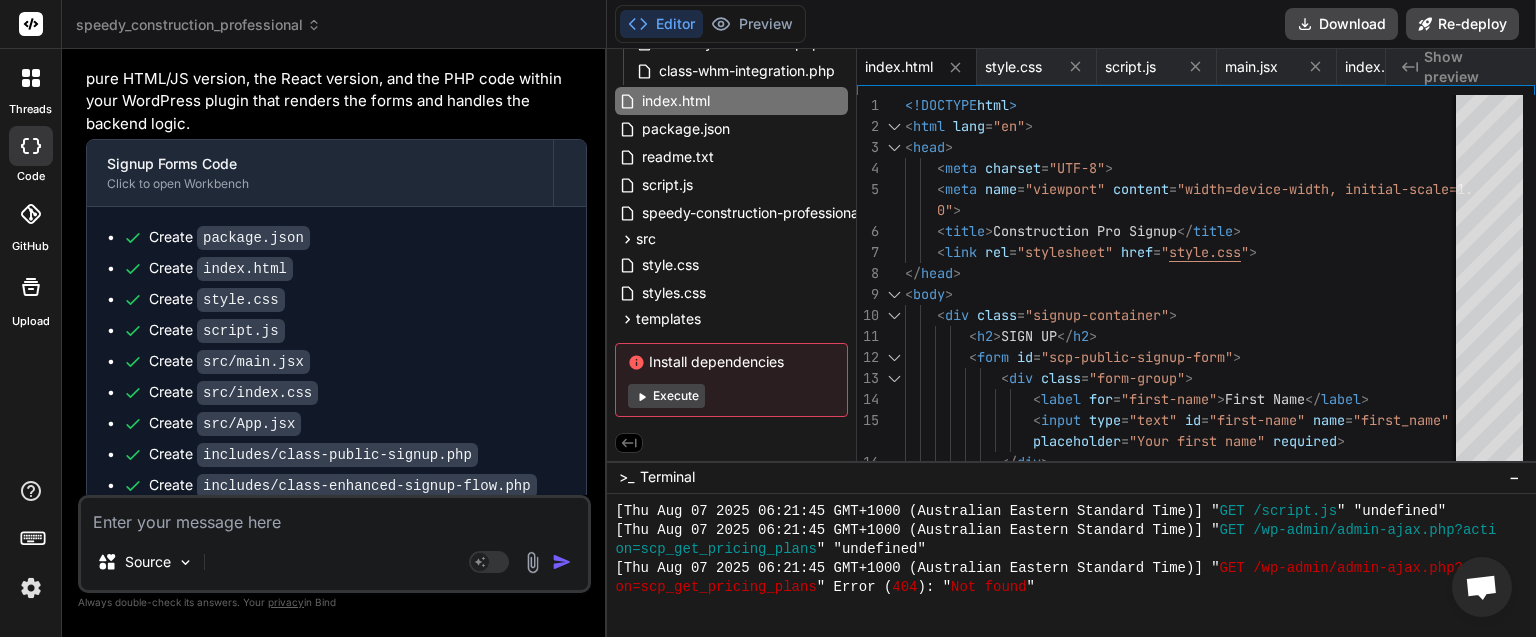 drag, startPoint x: 240, startPoint y: 523, endPoint x: 210, endPoint y: 615, distance: 96.76776 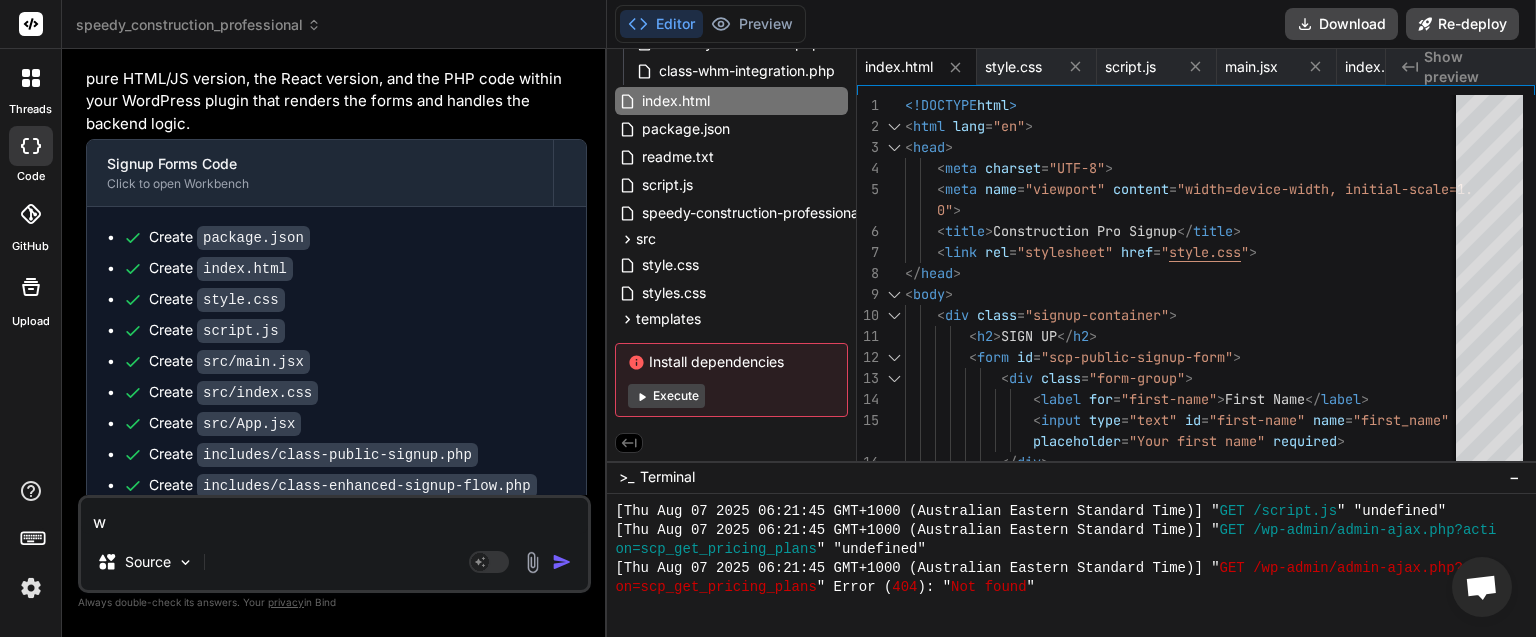 type on "wh" 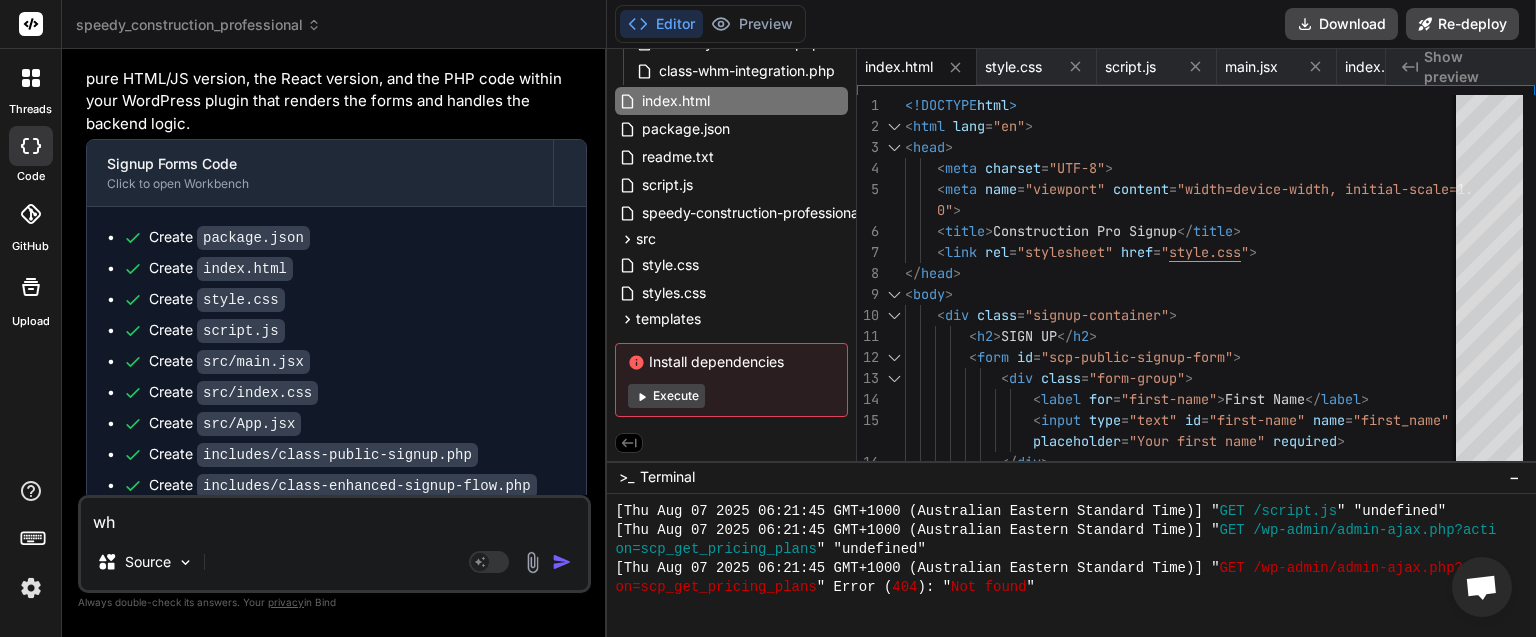 type on "whi" 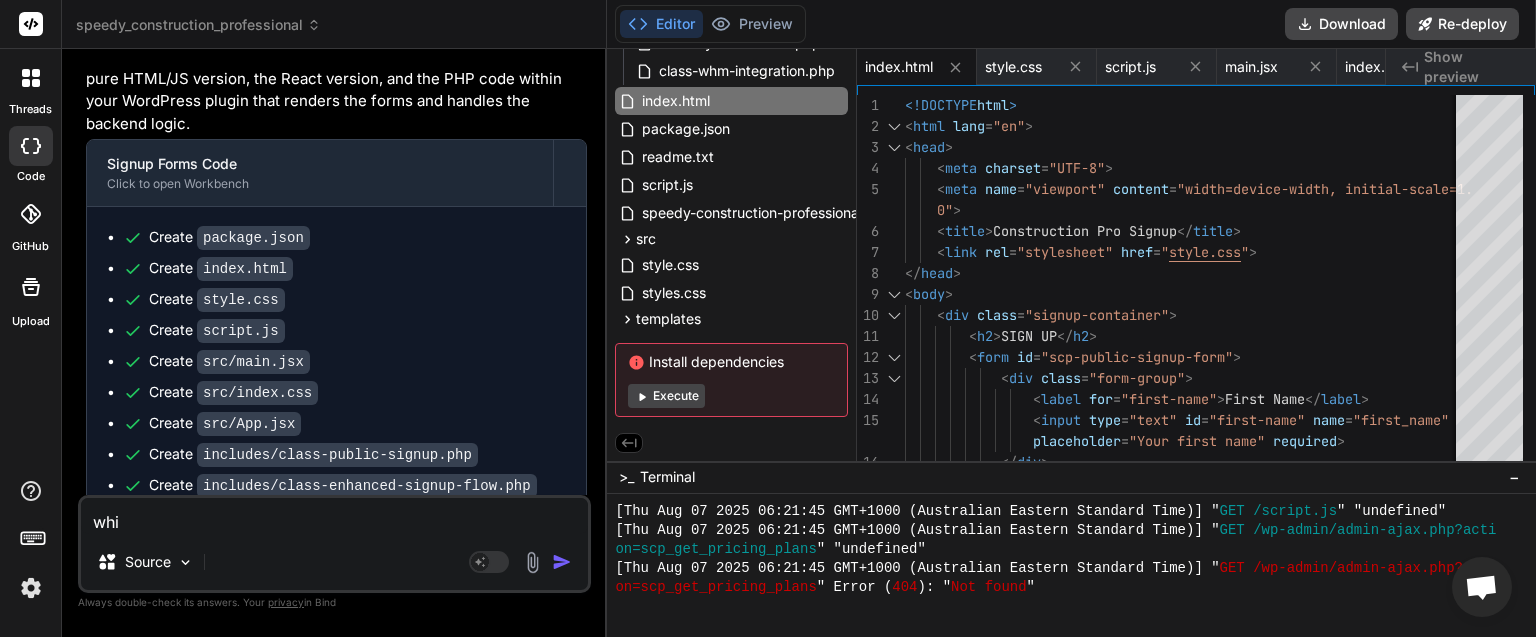 type on "whic" 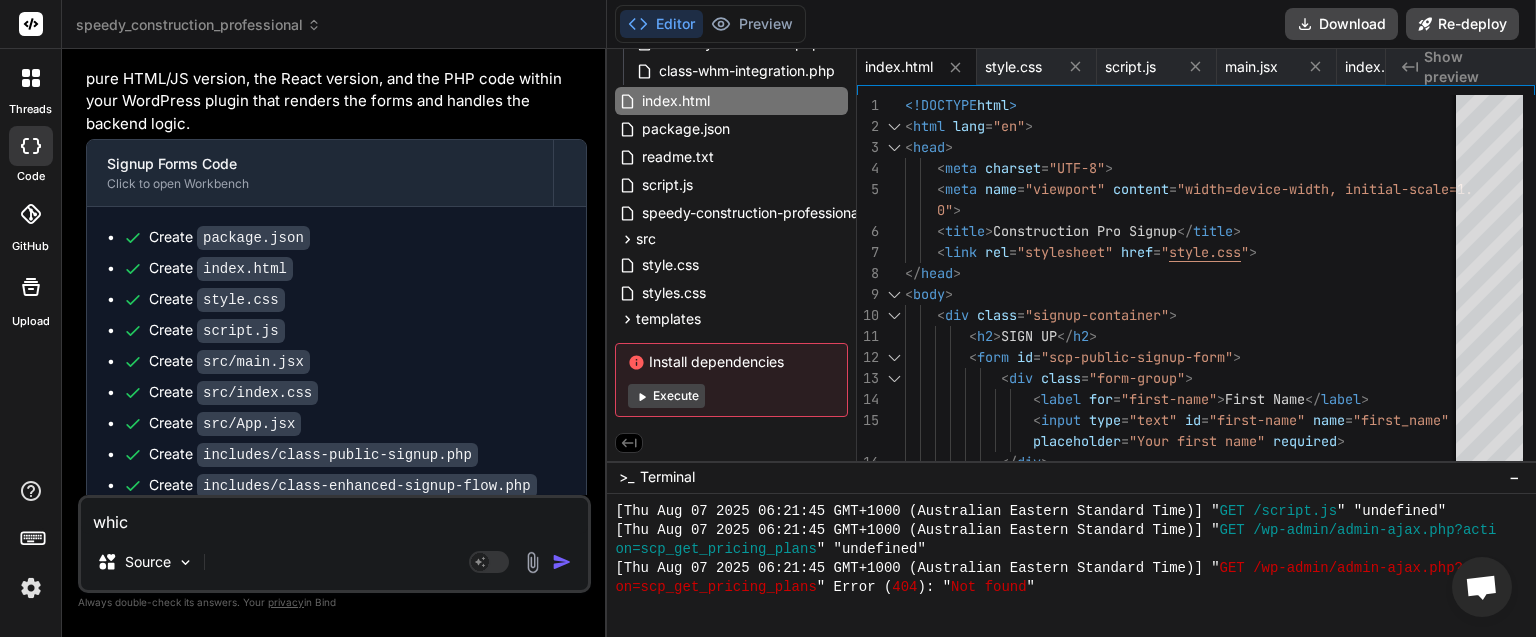 type on "which" 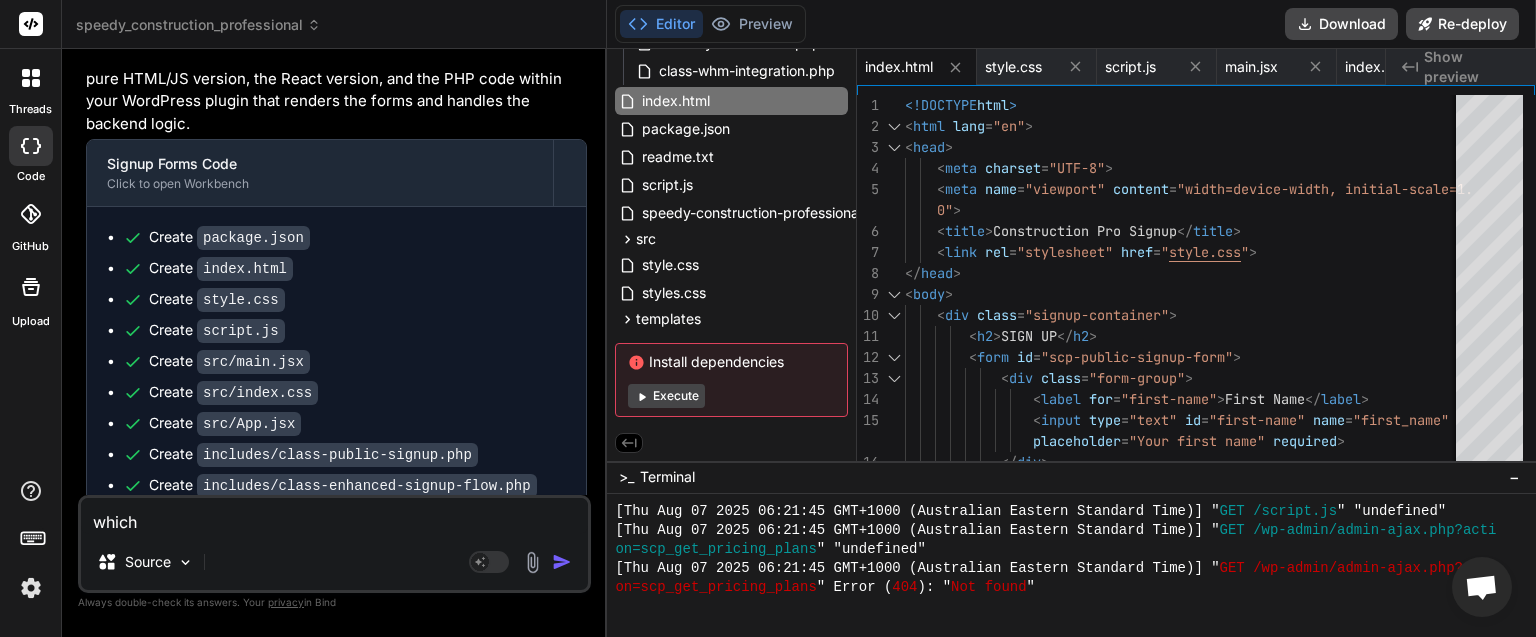 type on "which" 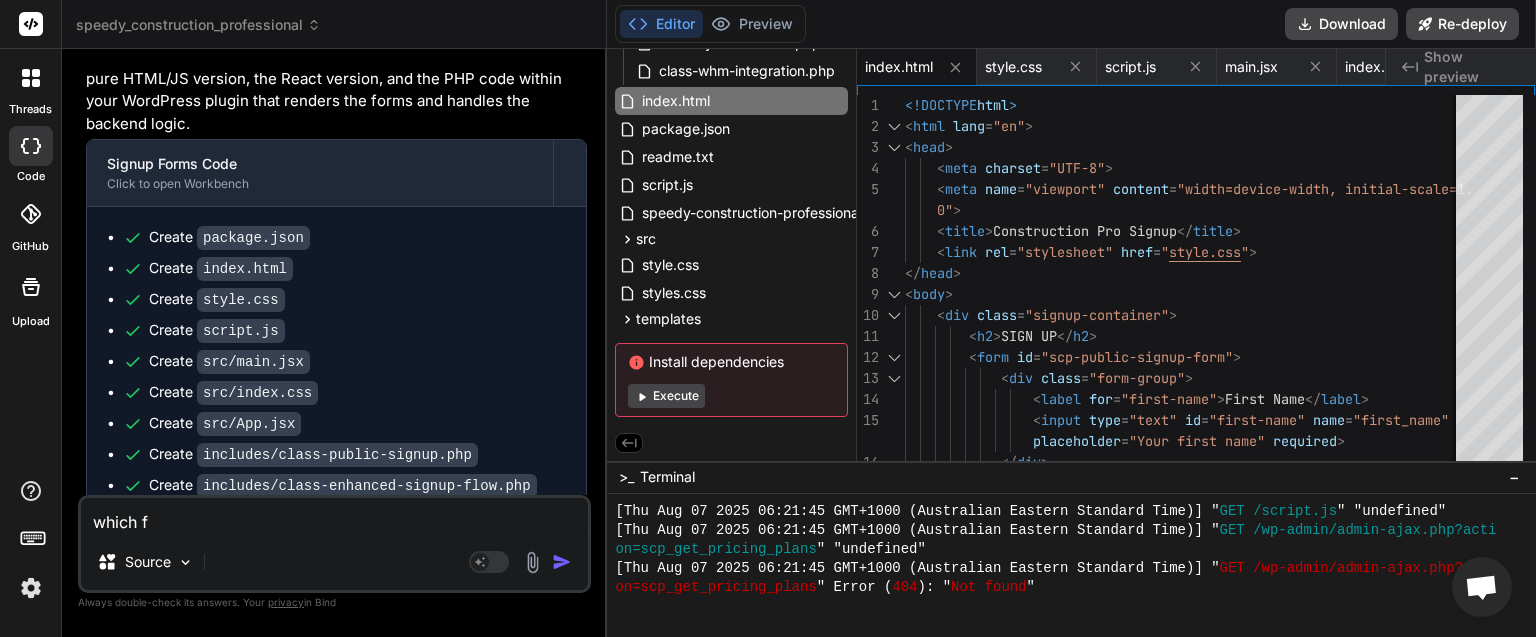 type on "which fi" 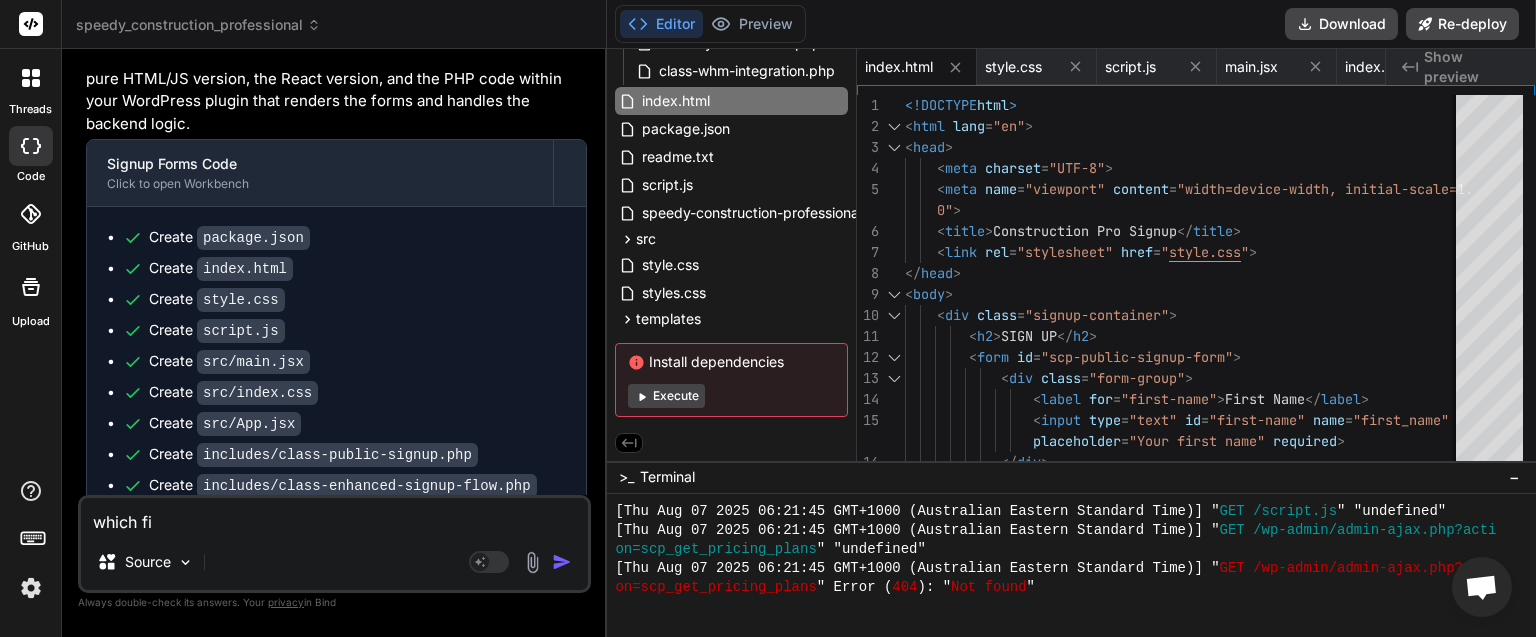 type on "which fil" 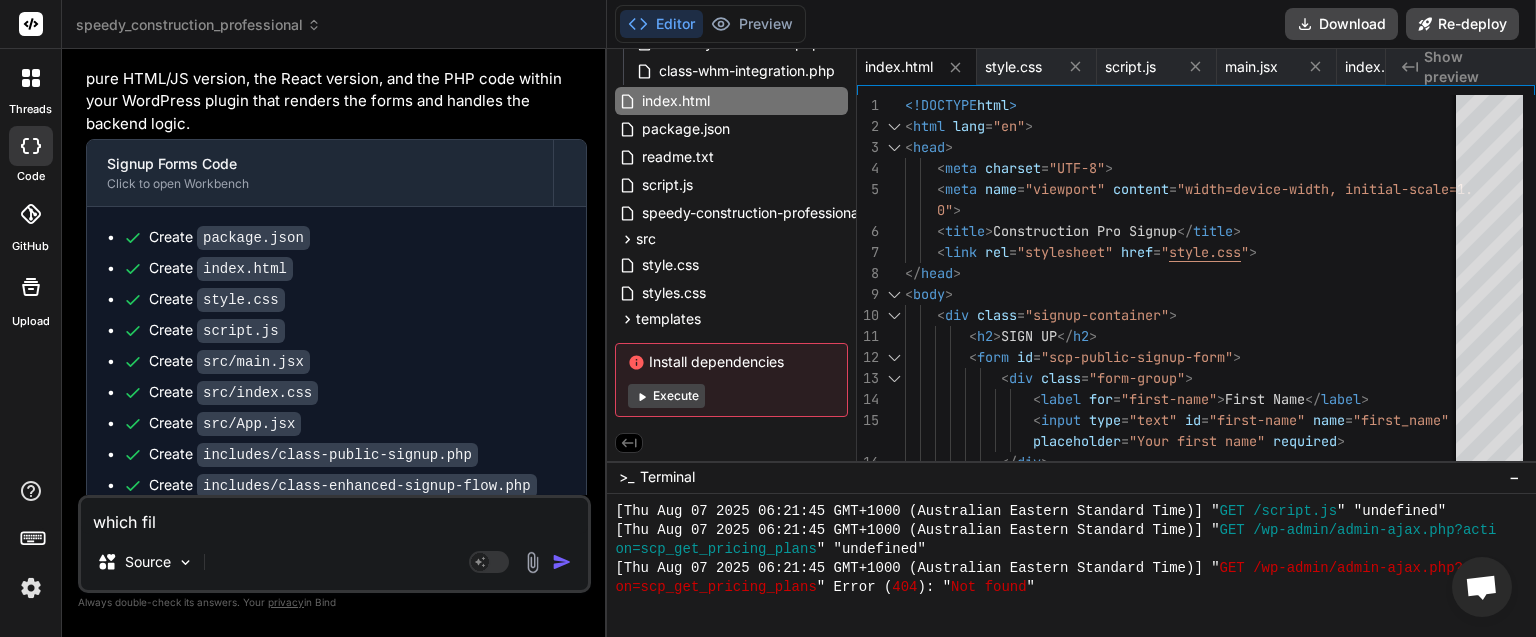 type on "which file" 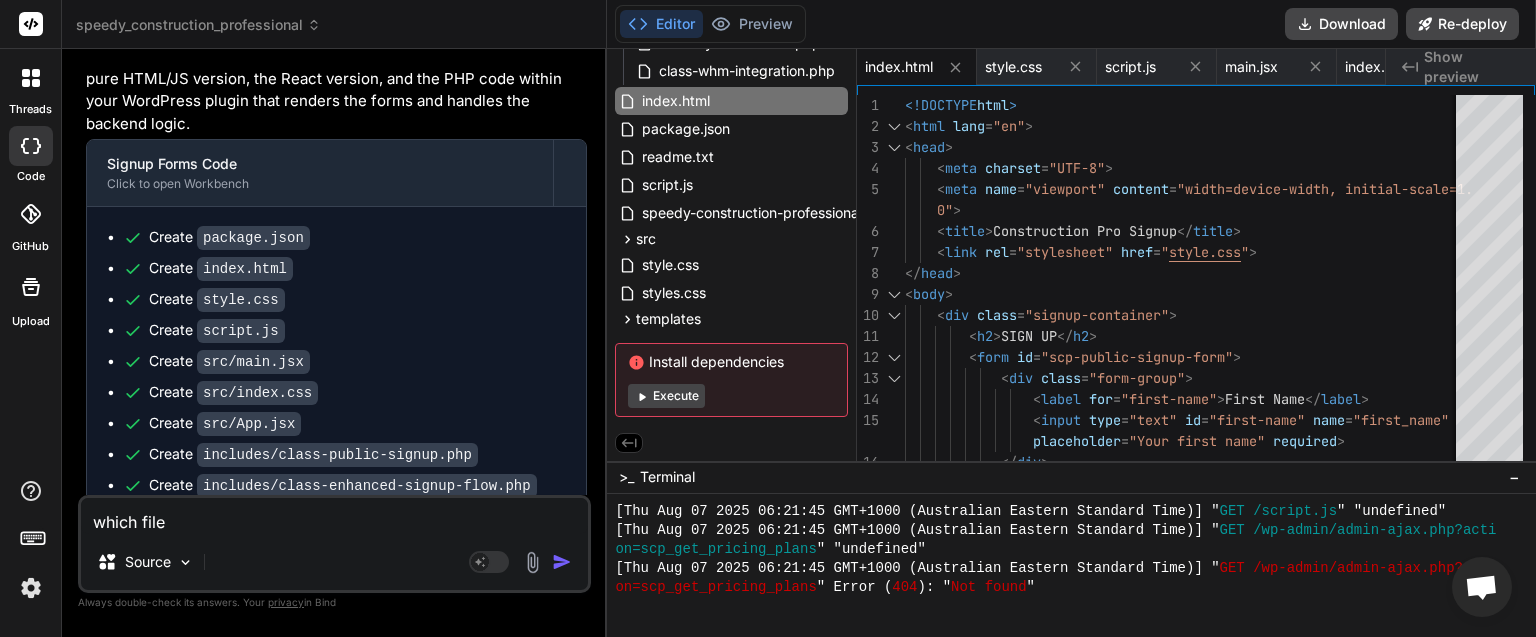 type on "which file" 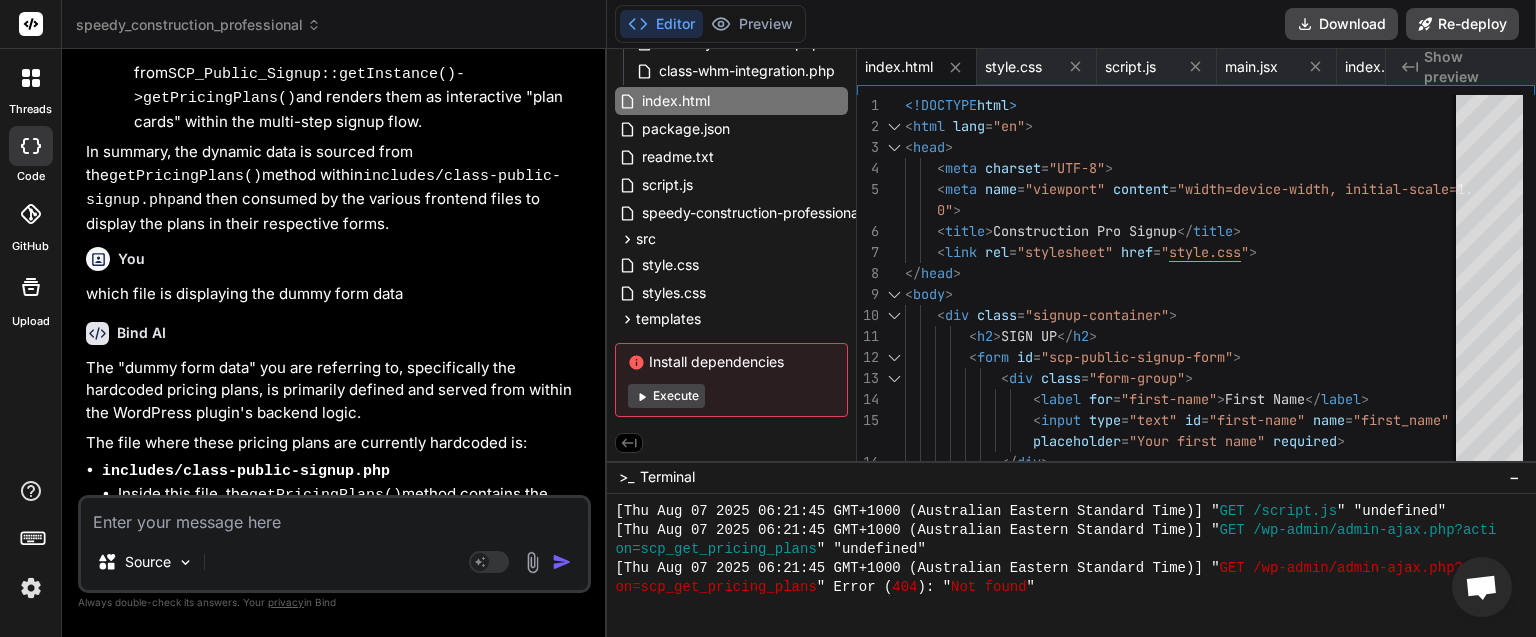 scroll, scrollTop: 5654, scrollLeft: 0, axis: vertical 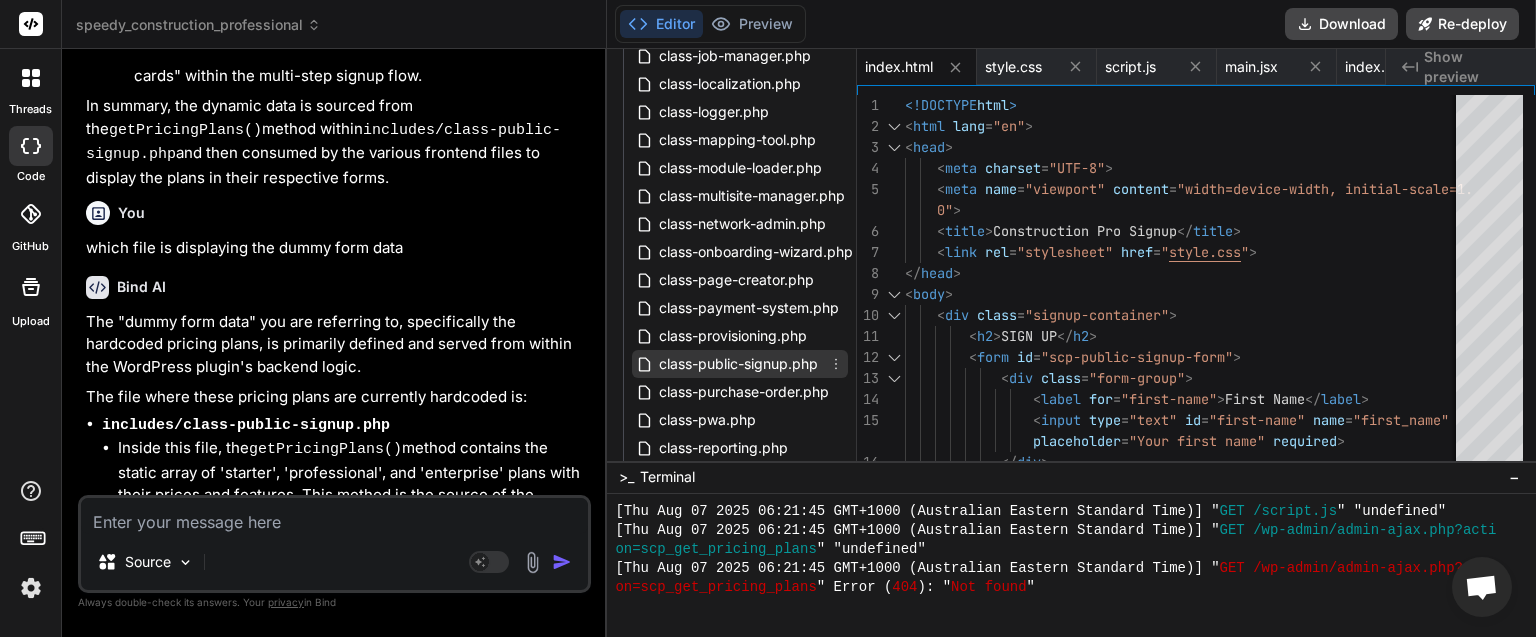 click on "class-public-signup.php" at bounding box center [738, 364] 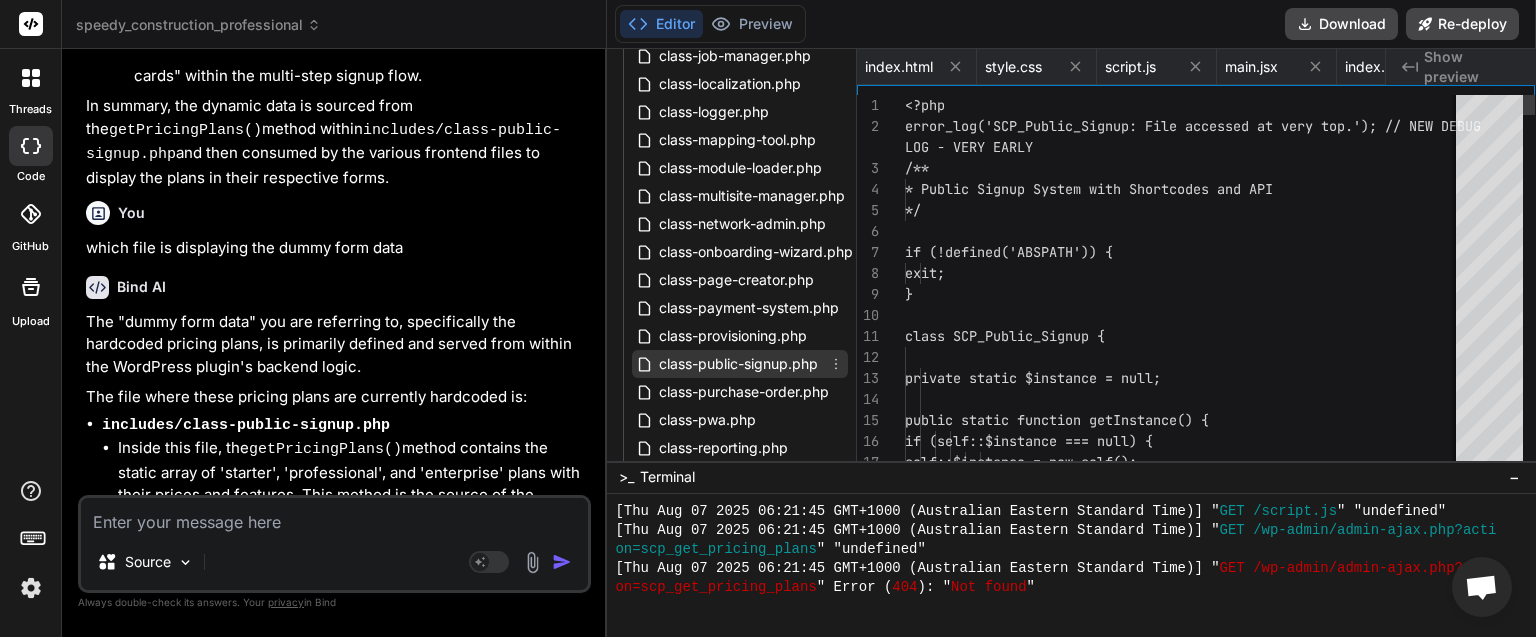 scroll, scrollTop: 0, scrollLeft: 530, axis: horizontal 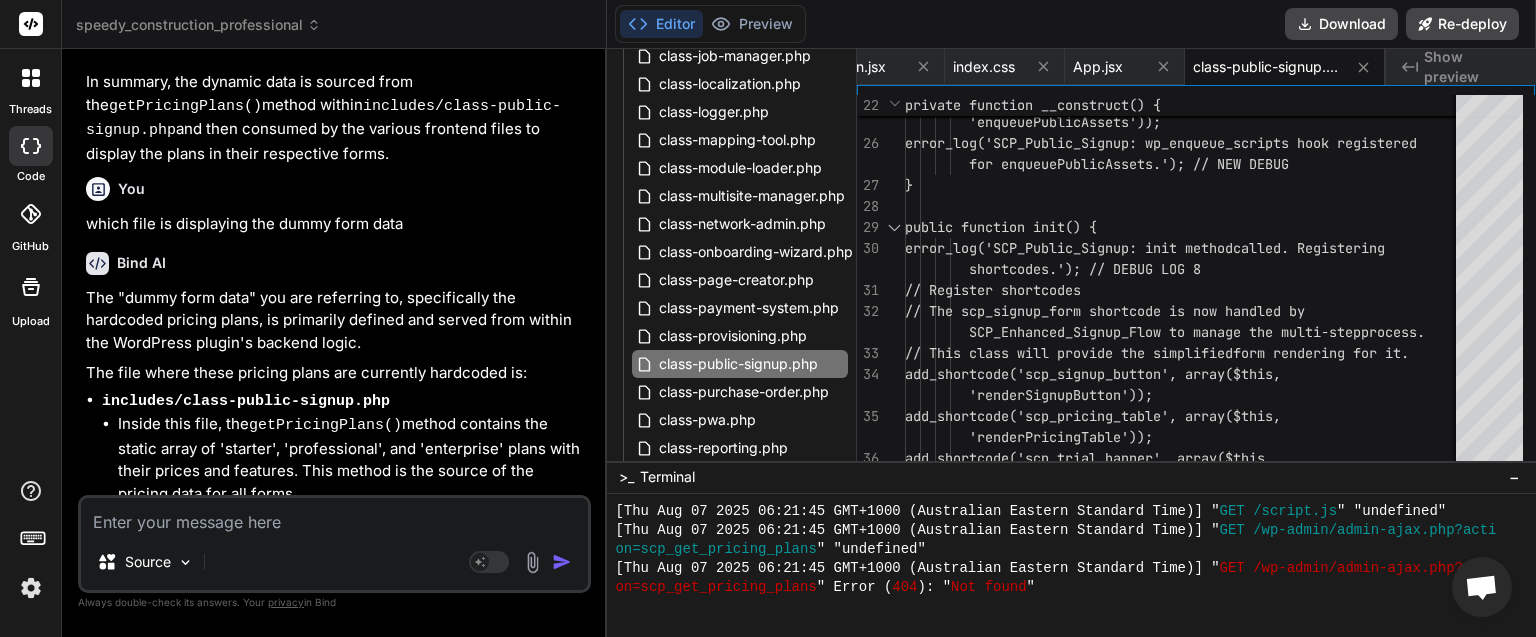click at bounding box center [334, 516] 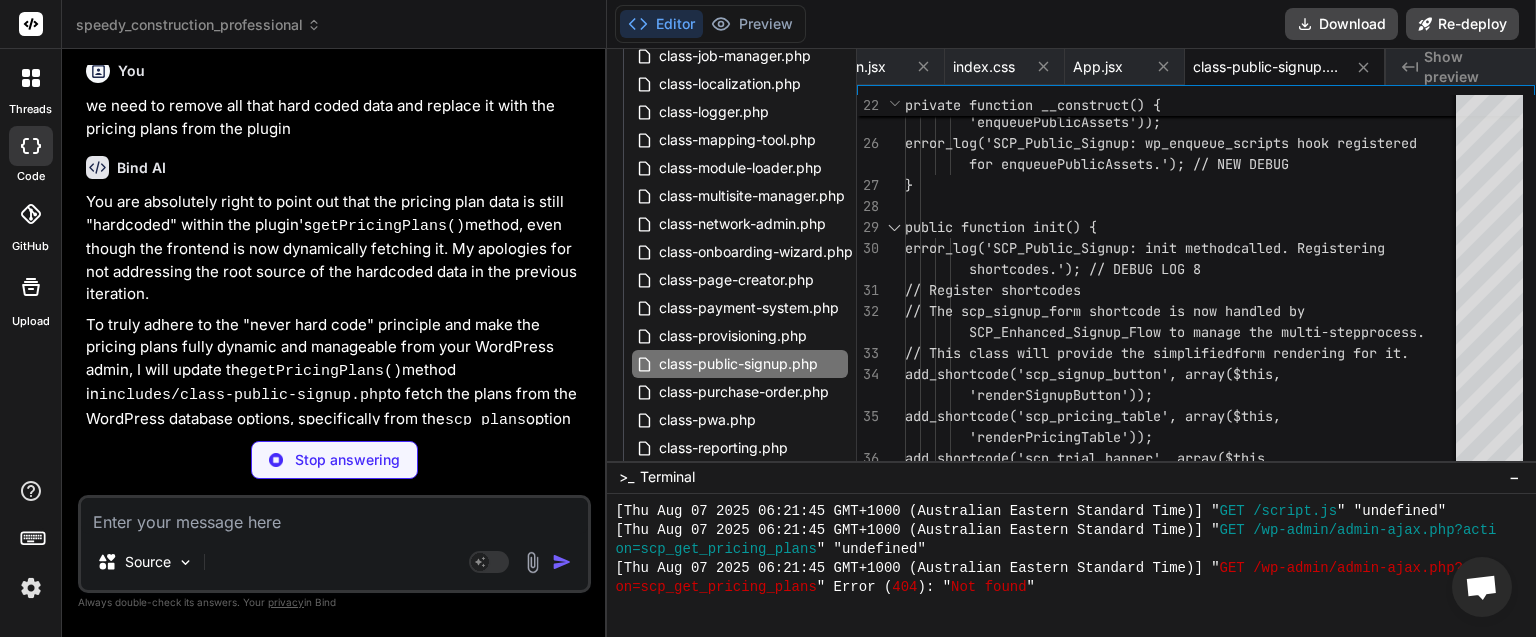 scroll, scrollTop: 6429, scrollLeft: 0, axis: vertical 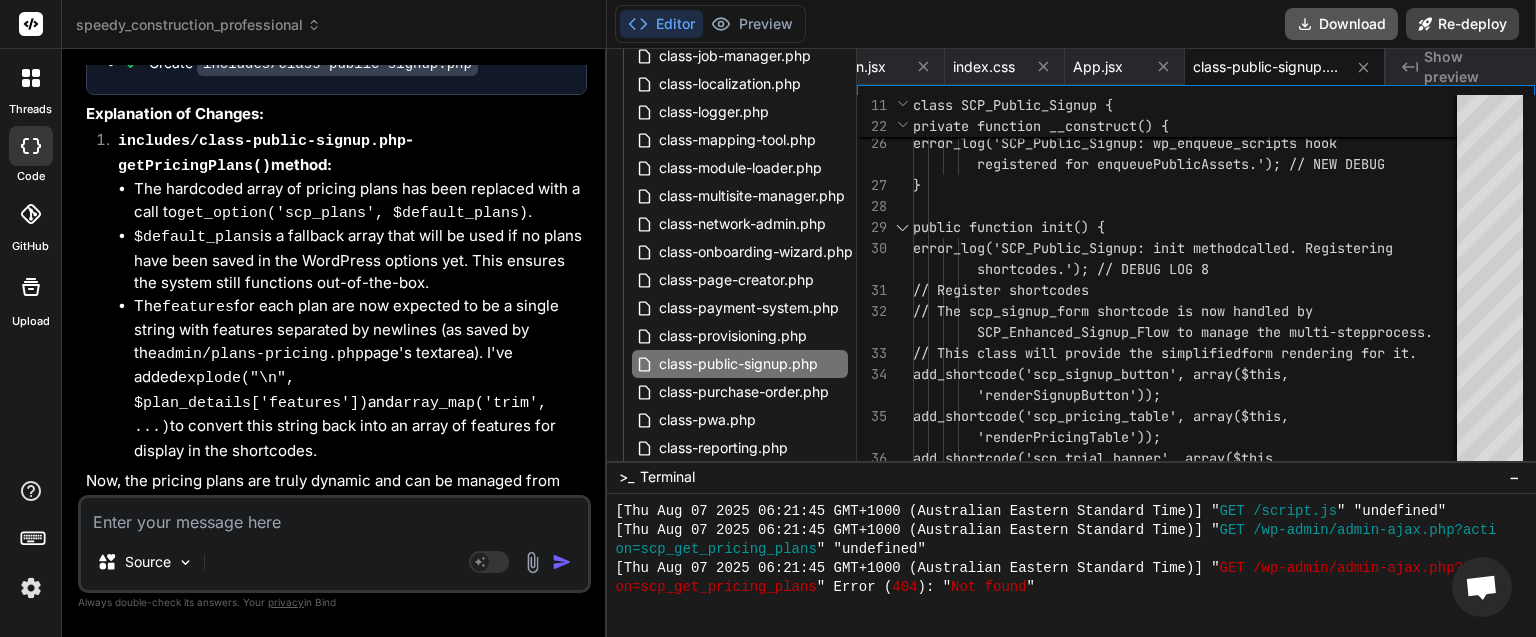 click on "Download" at bounding box center [1341, 24] 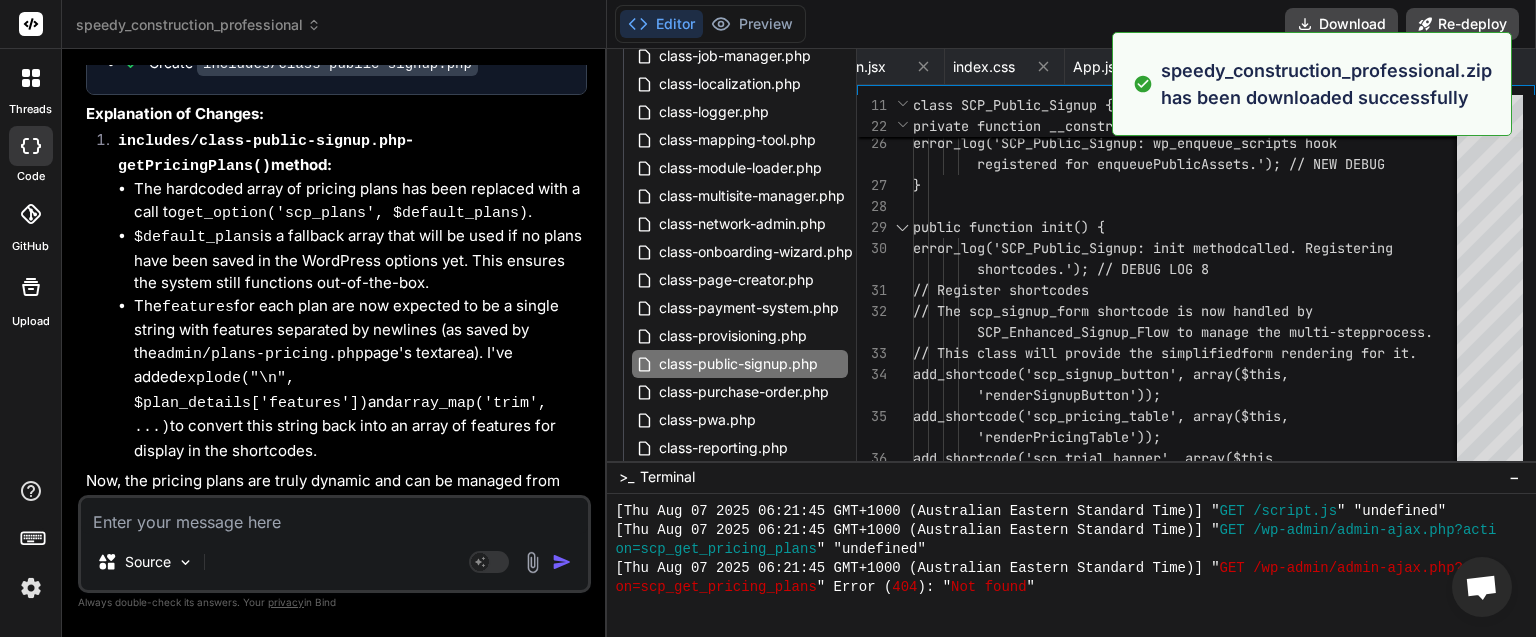 scroll, scrollTop: 0, scrollLeft: 530, axis: horizontal 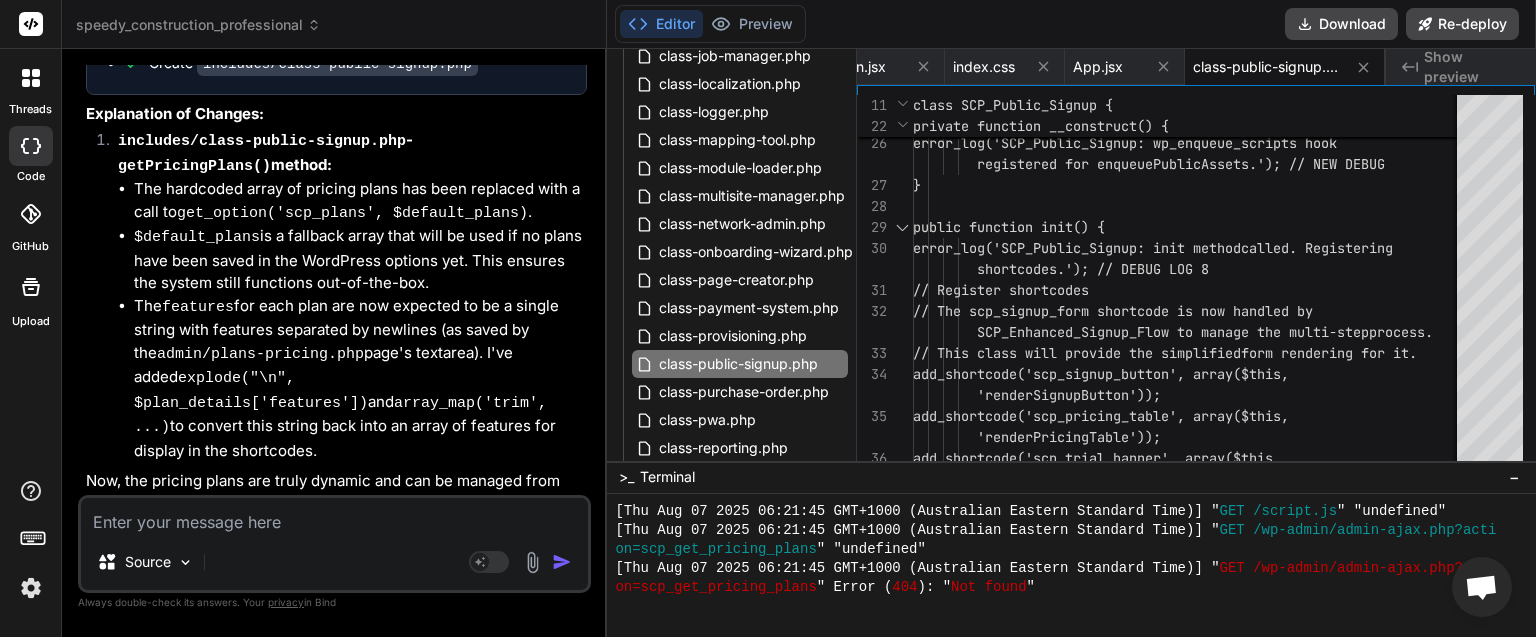 click at bounding box center (334, 516) 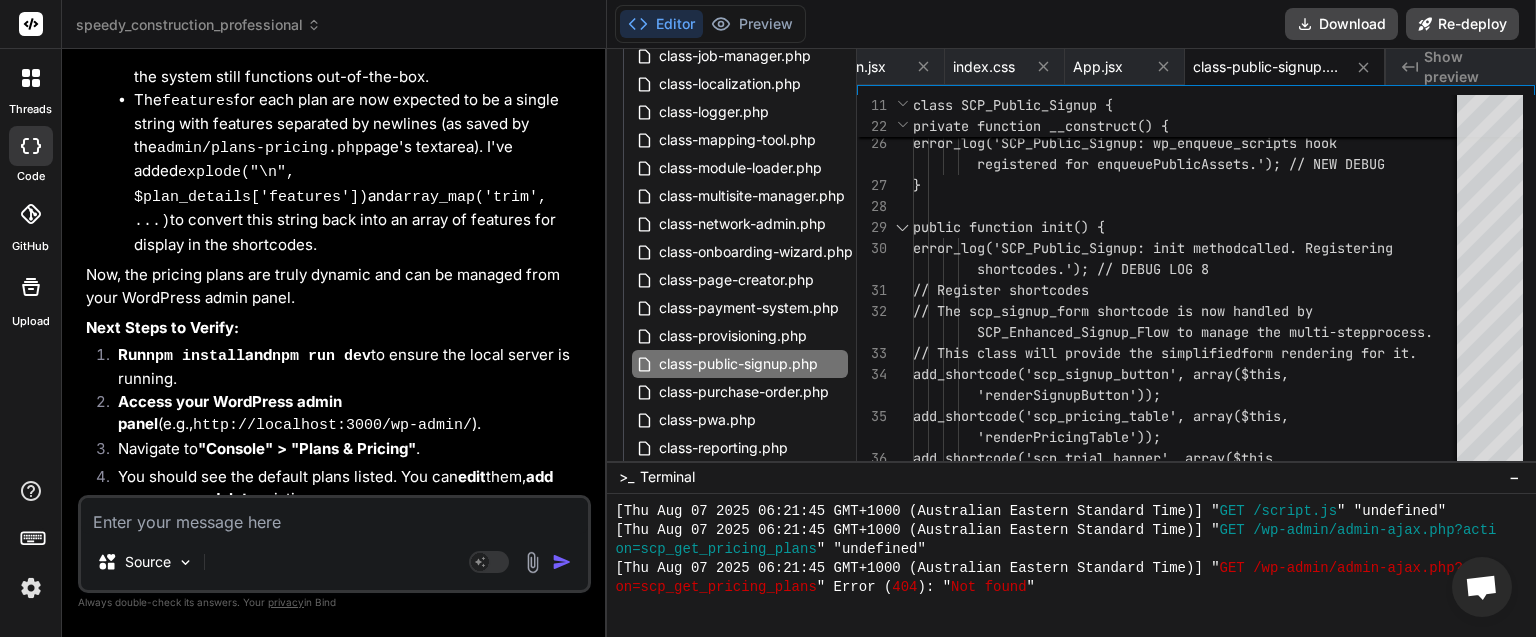 scroll, scrollTop: 7239, scrollLeft: 0, axis: vertical 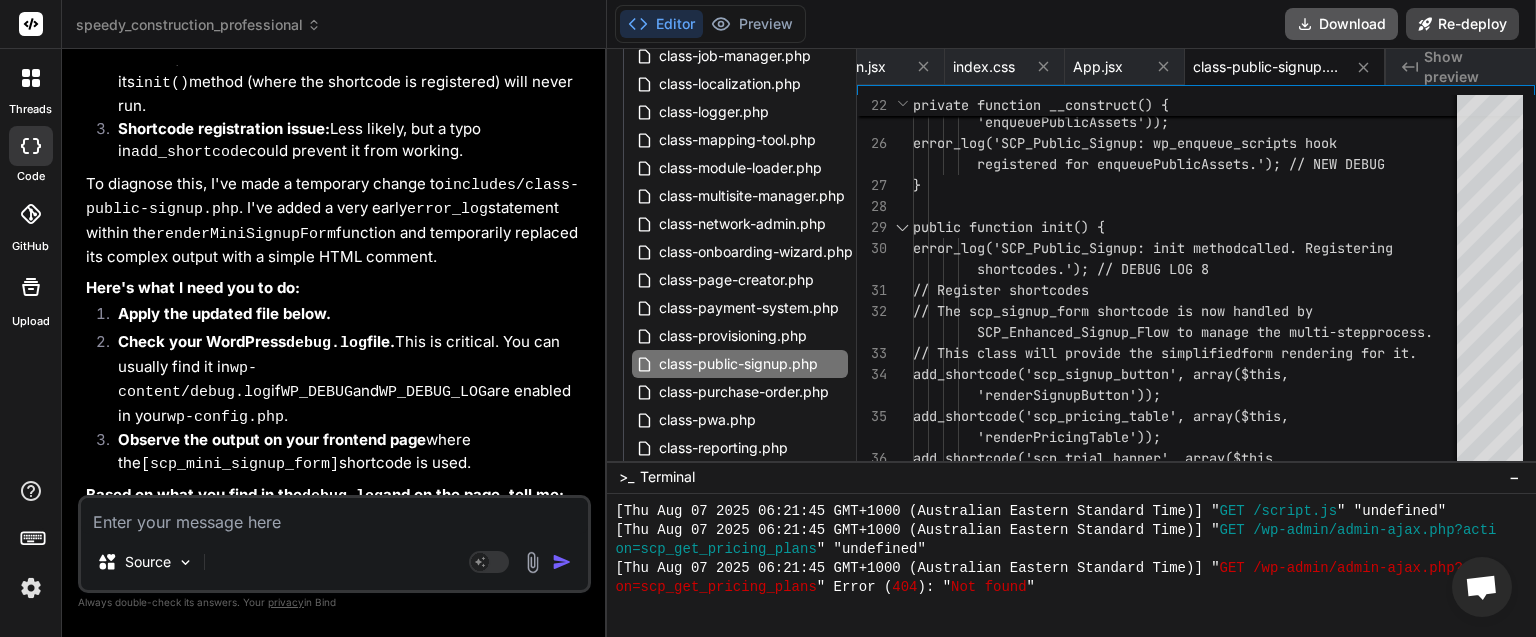 click on "Download" at bounding box center [1341, 24] 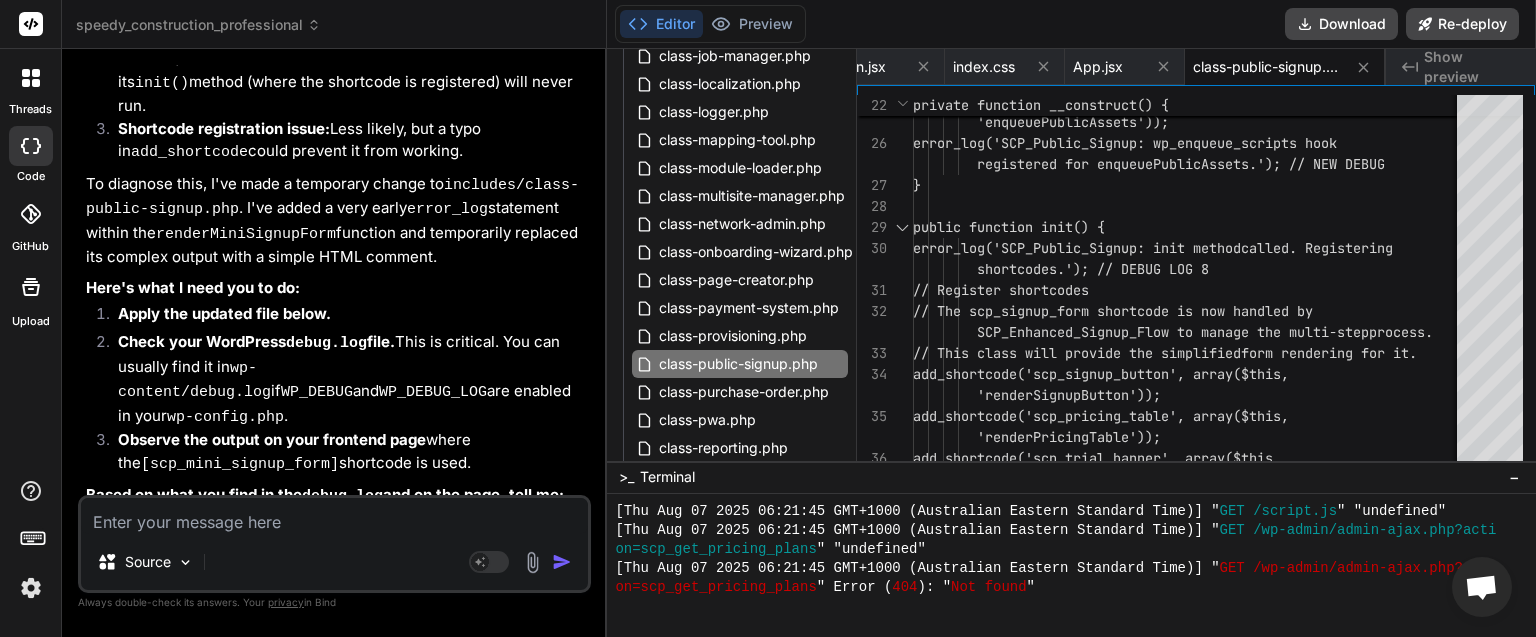 scroll, scrollTop: 0, scrollLeft: 530, axis: horizontal 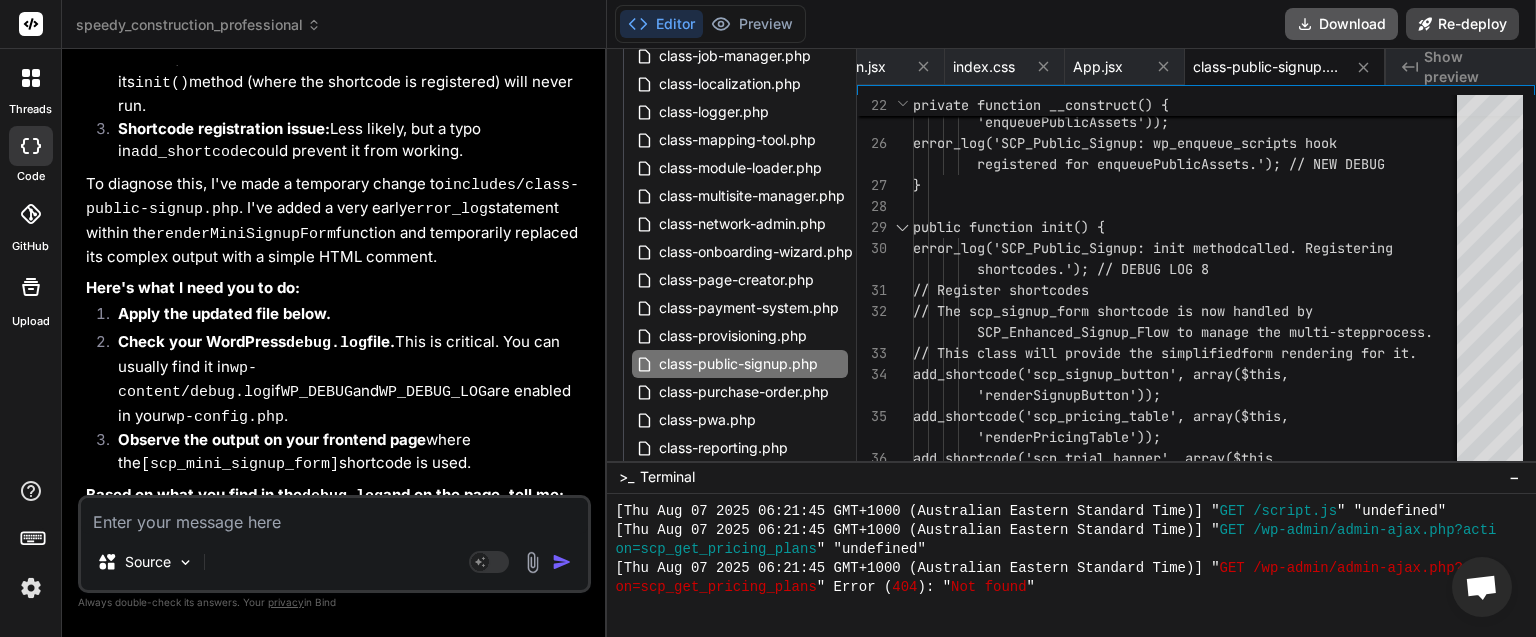 click on "Download" at bounding box center (1341, 24) 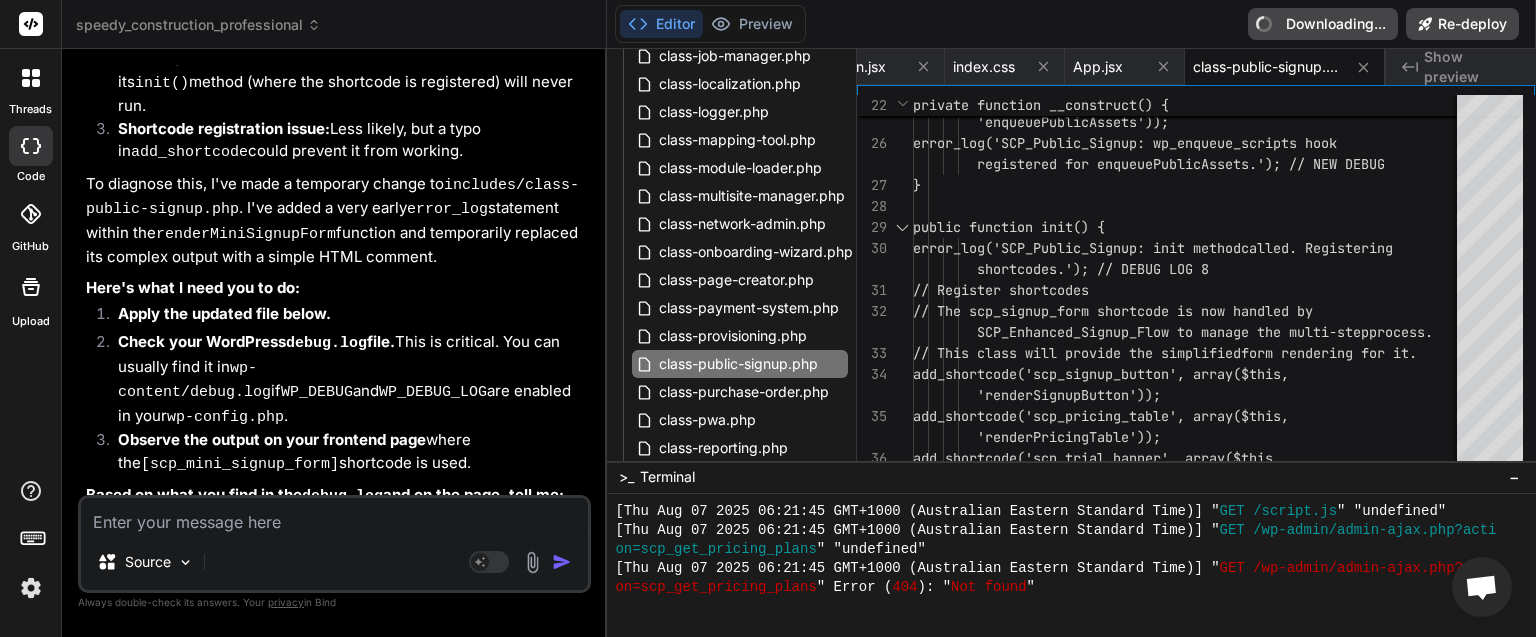 scroll, scrollTop: 0, scrollLeft: 530, axis: horizontal 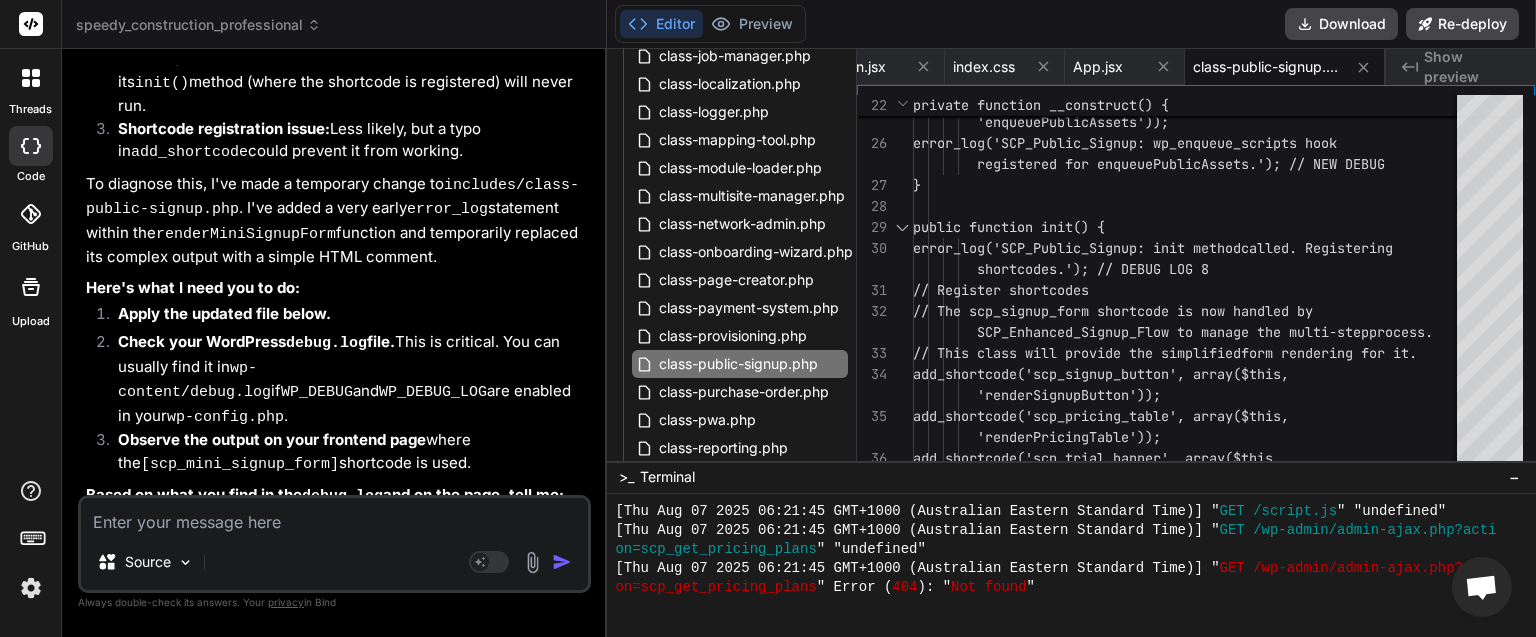 click at bounding box center (334, 516) 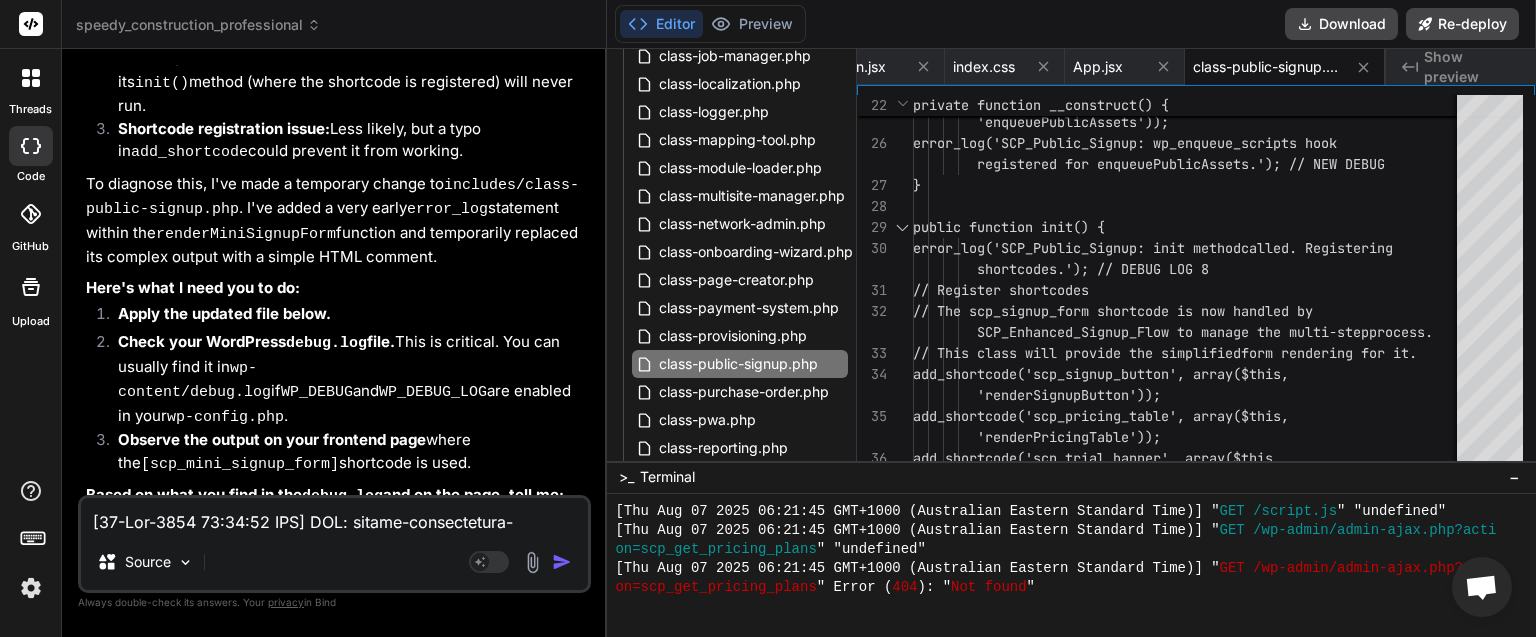 scroll, scrollTop: 36436, scrollLeft: 0, axis: vertical 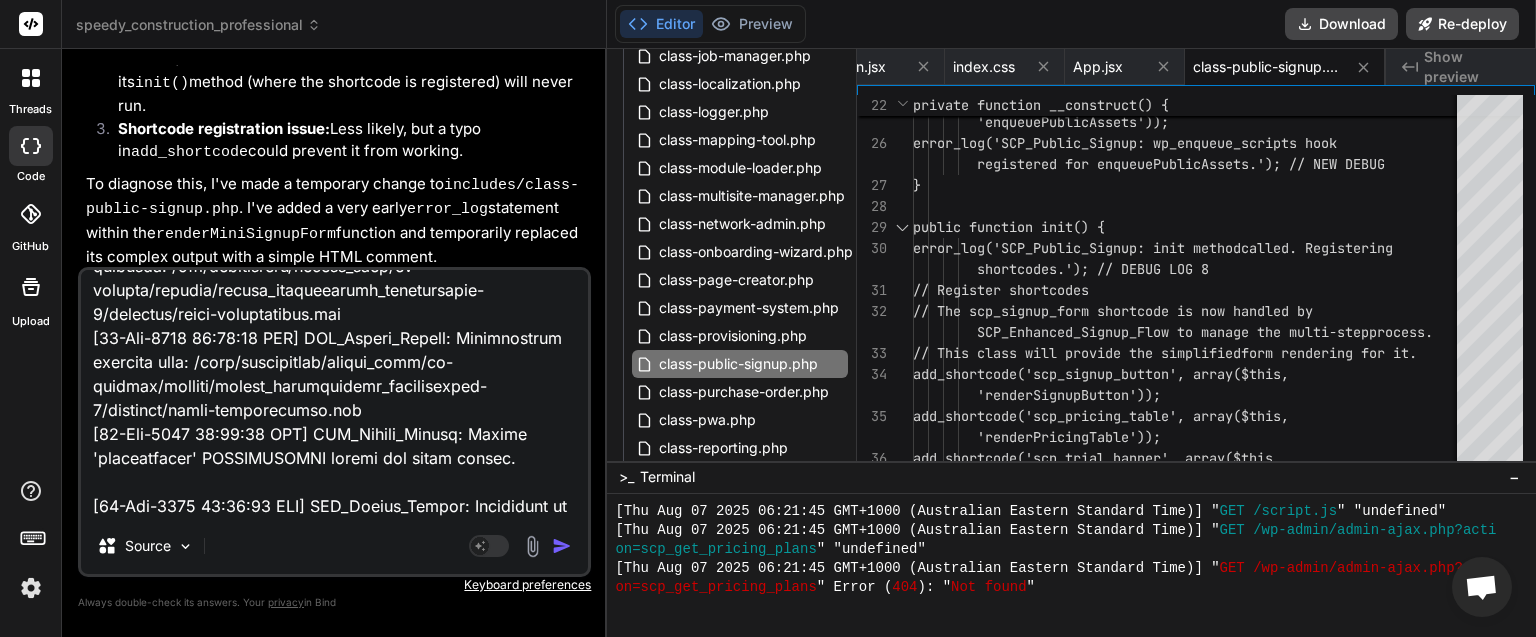 click at bounding box center [562, 546] 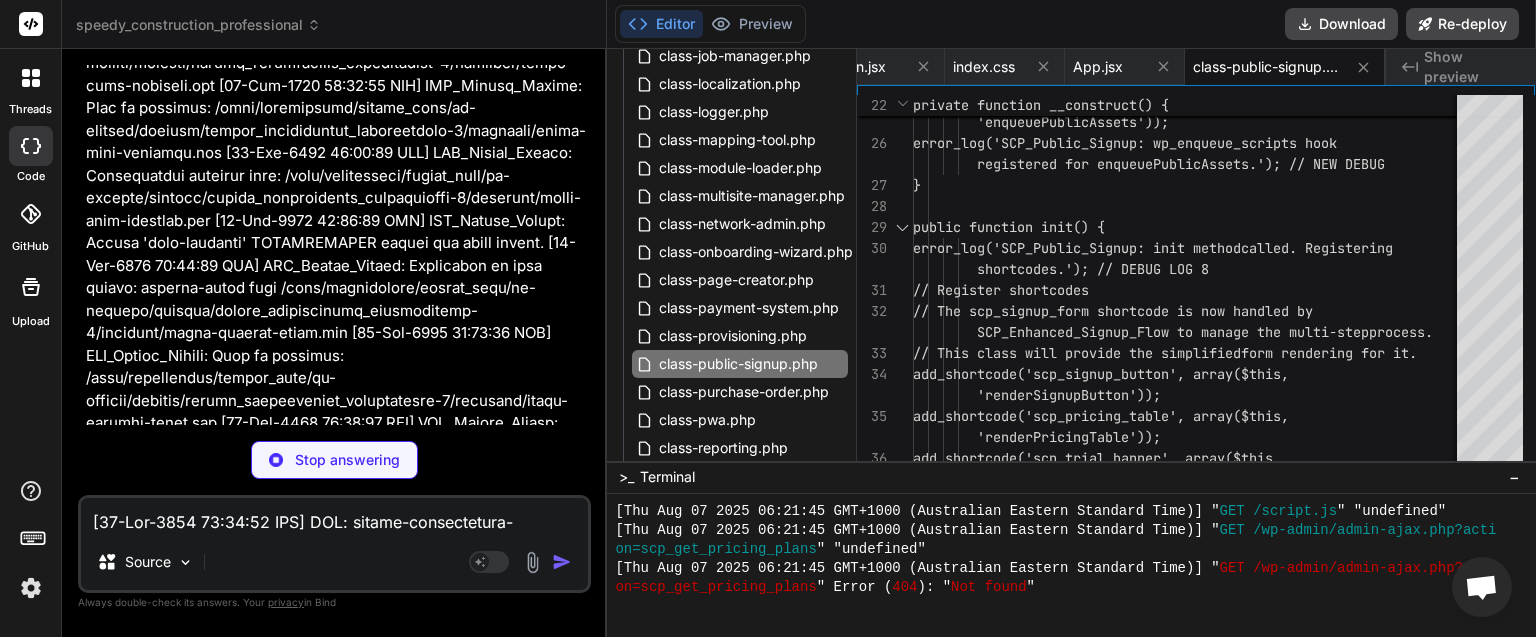 scroll, scrollTop: 33118, scrollLeft: 0, axis: vertical 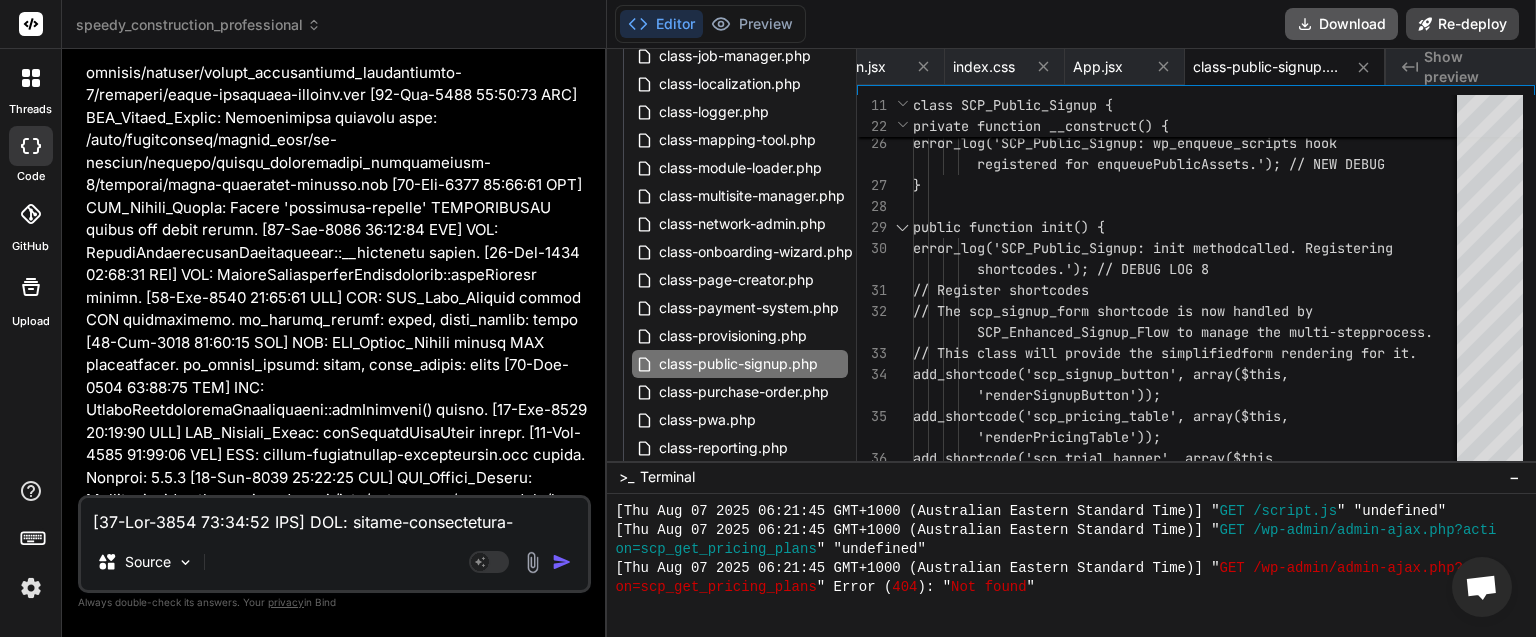 click on "Download" at bounding box center [1341, 24] 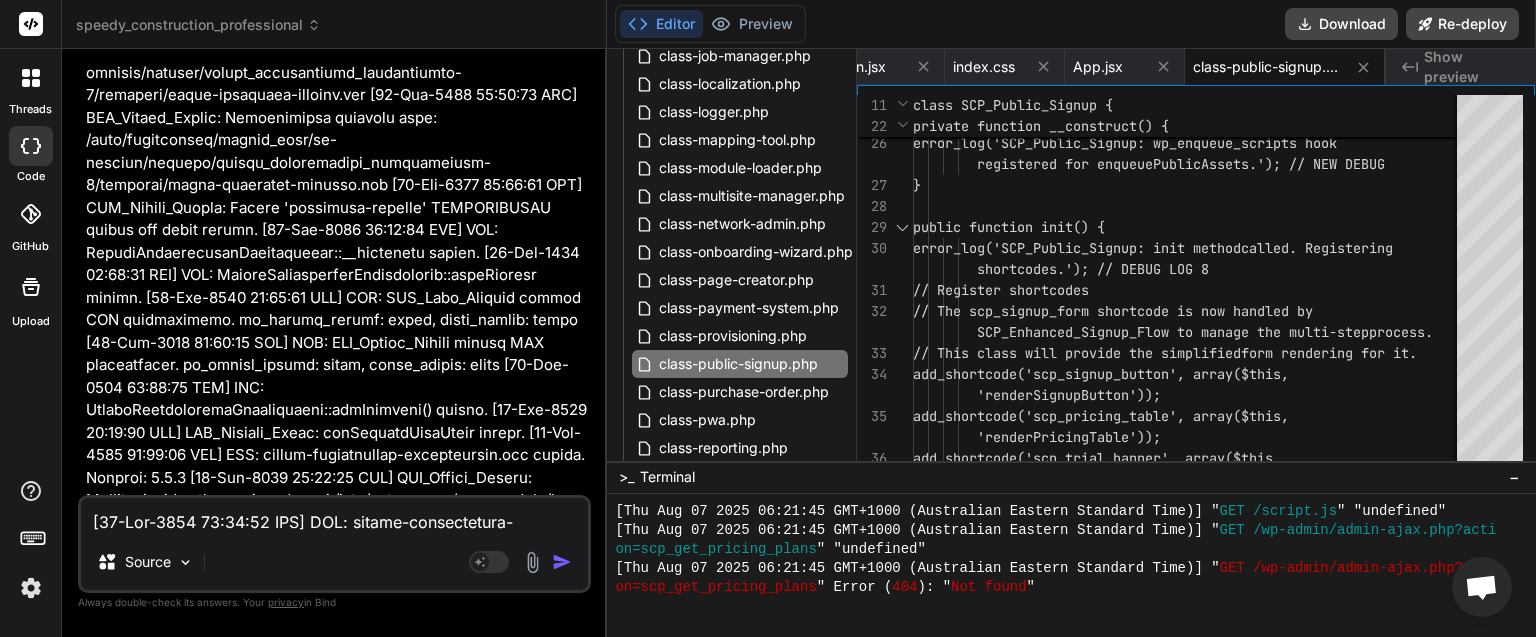 scroll, scrollTop: 0, scrollLeft: 530, axis: horizontal 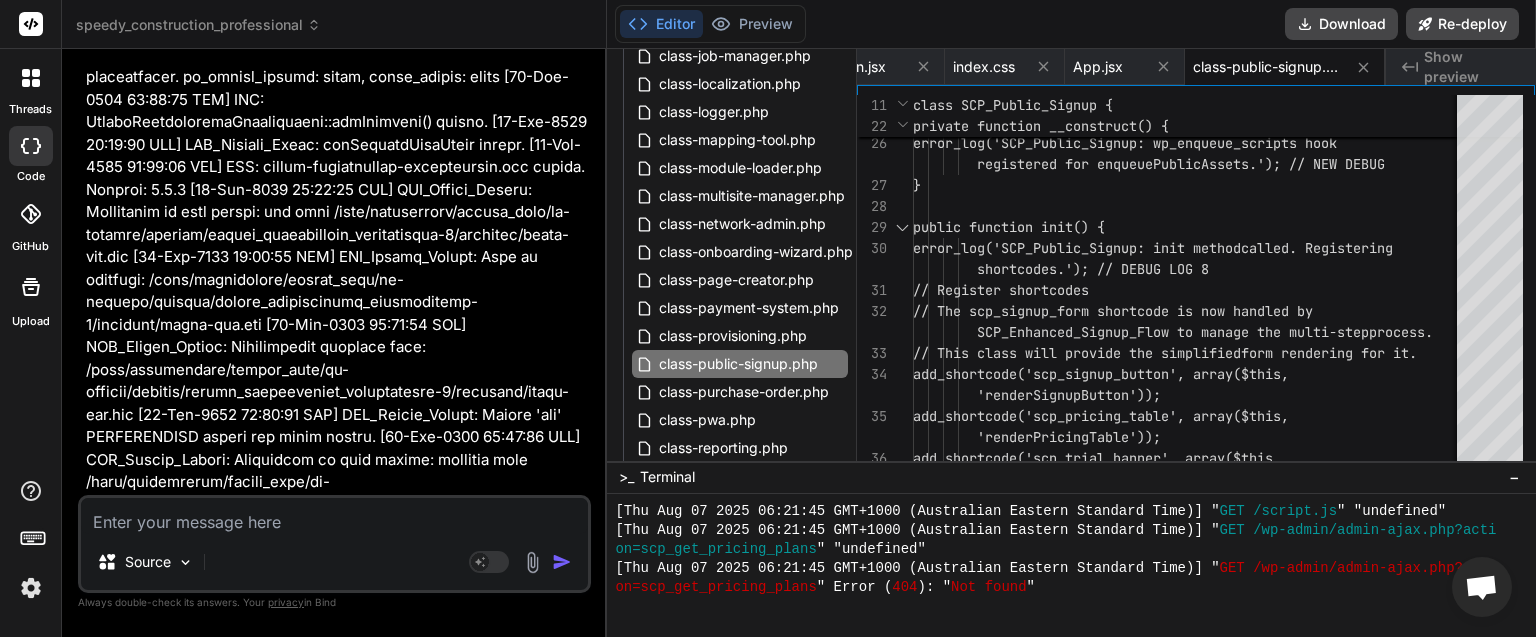 paste on "[scp_signup_form]" 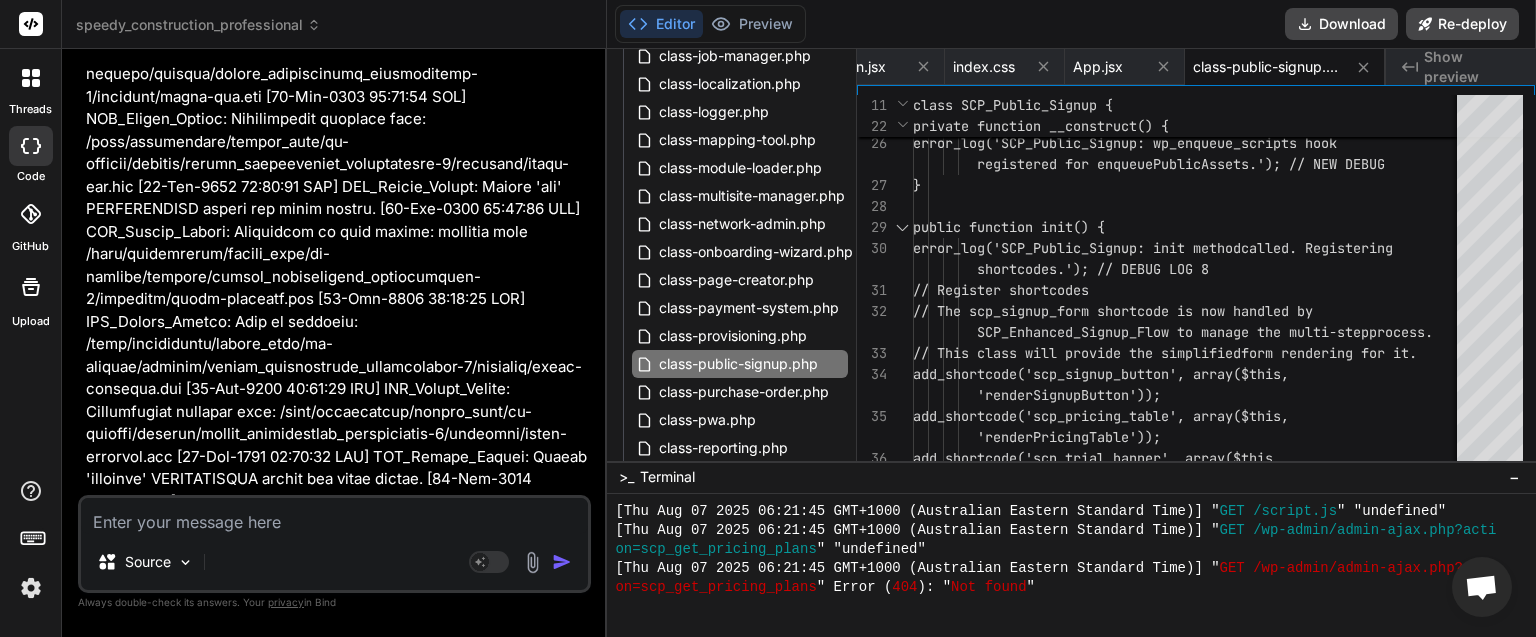 scroll, scrollTop: 34254, scrollLeft: 0, axis: vertical 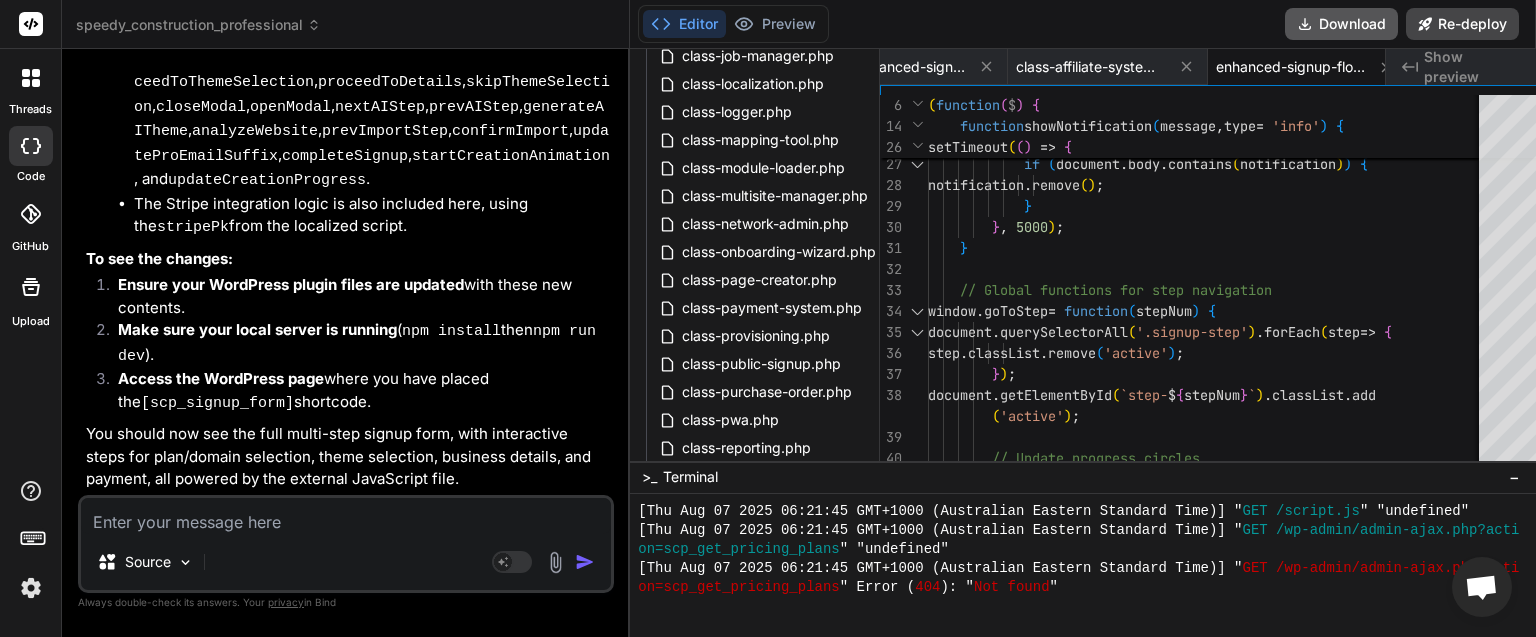 click on "Download" at bounding box center (1341, 24) 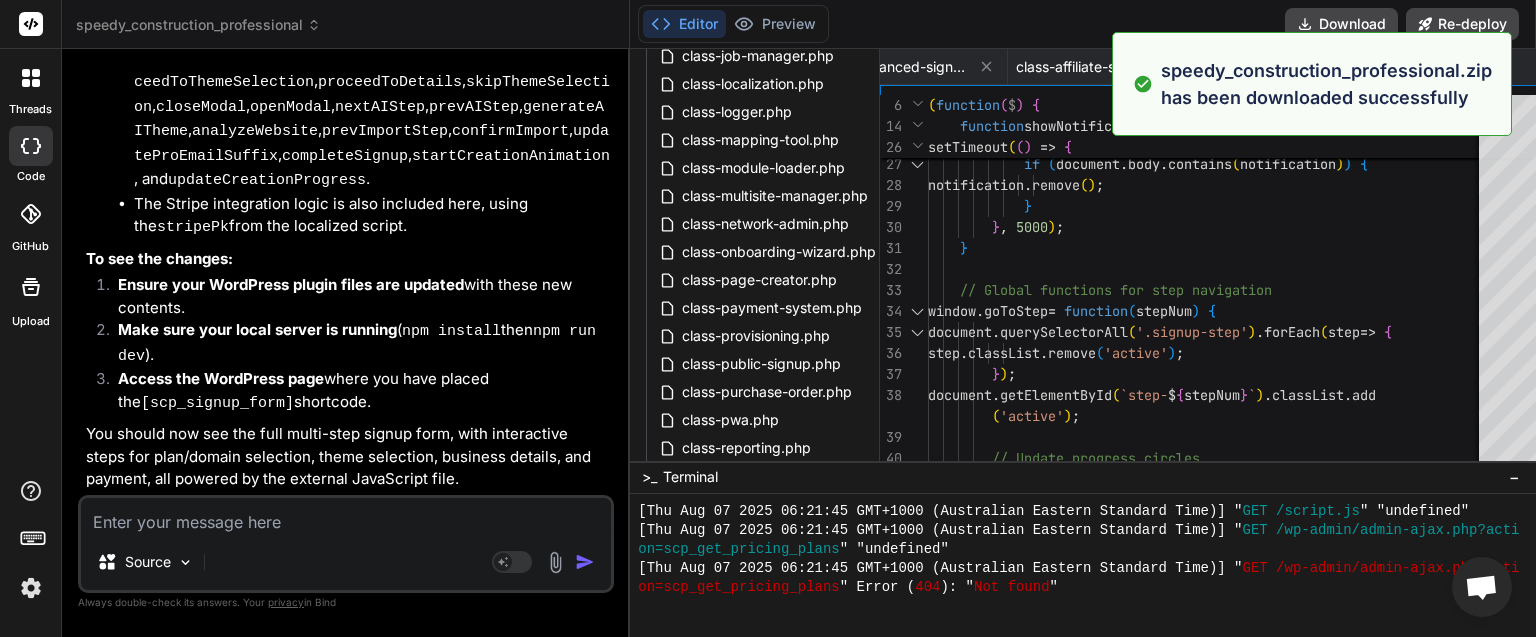 scroll, scrollTop: 0, scrollLeft: 1130, axis: horizontal 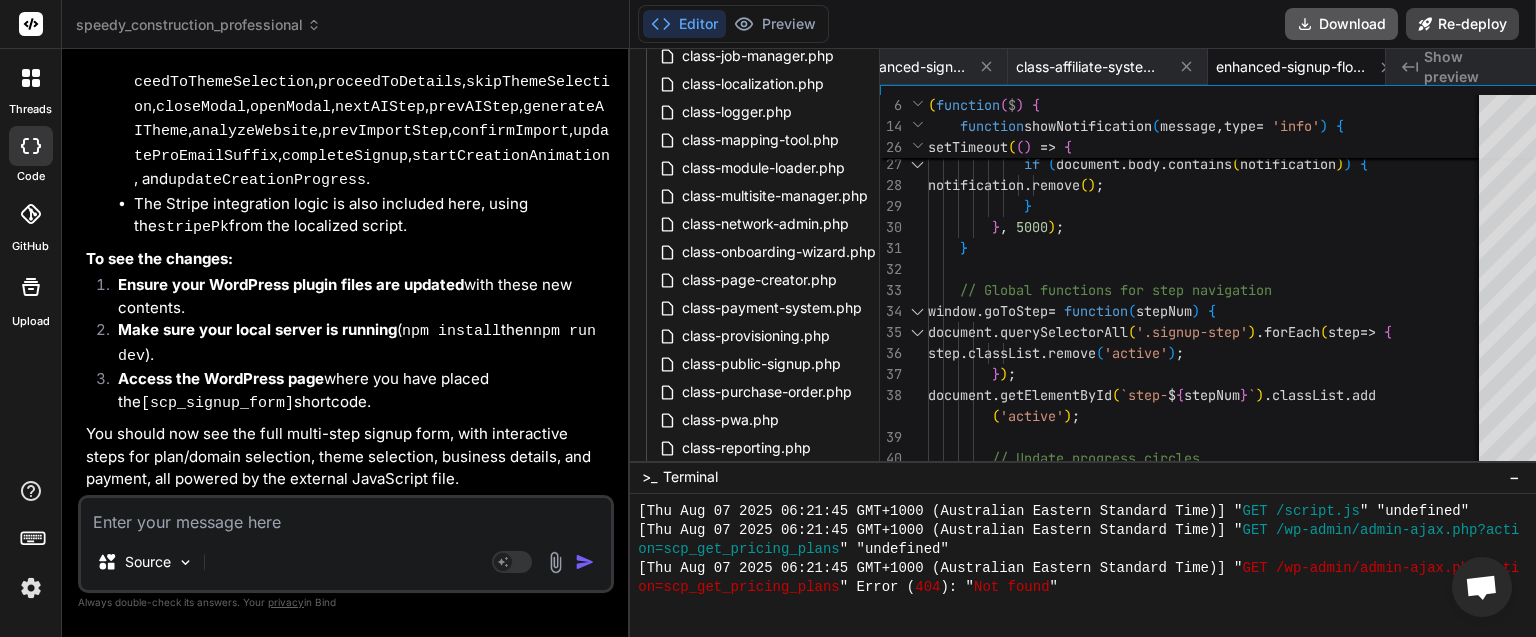 click on "Download" at bounding box center [1341, 24] 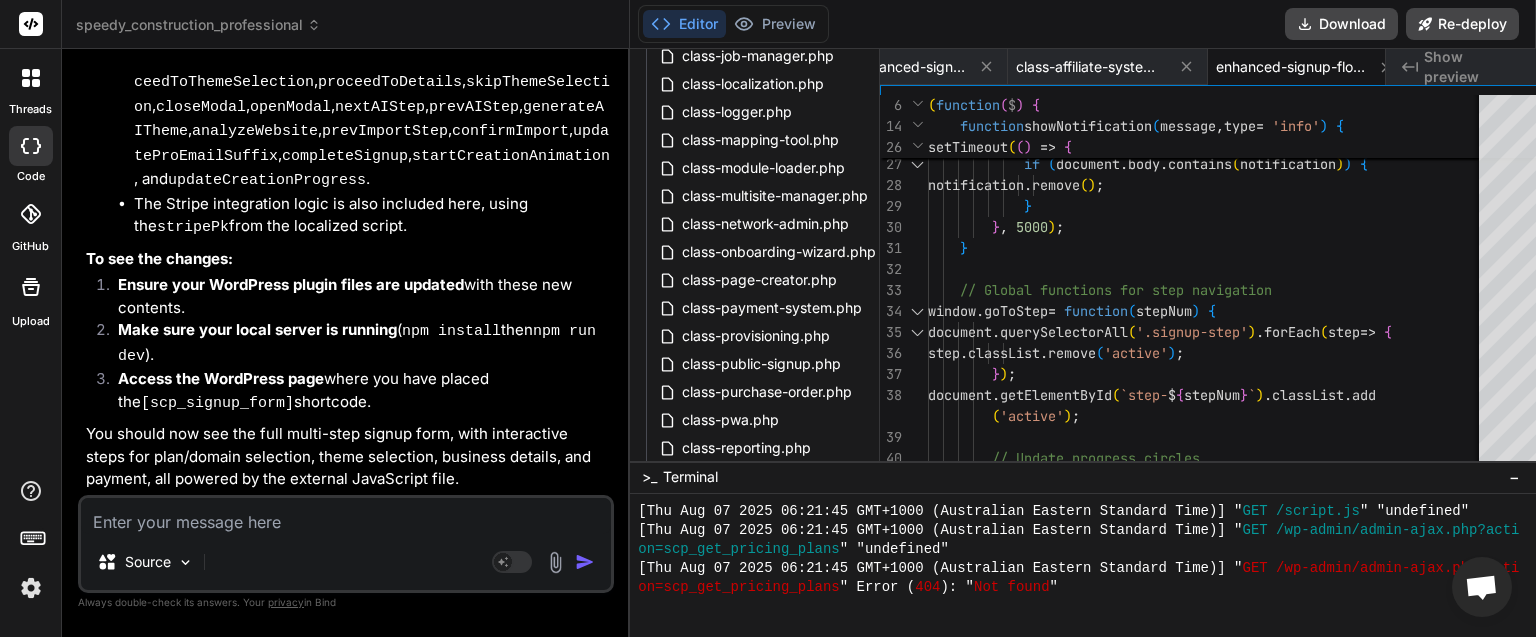 click at bounding box center [346, 516] 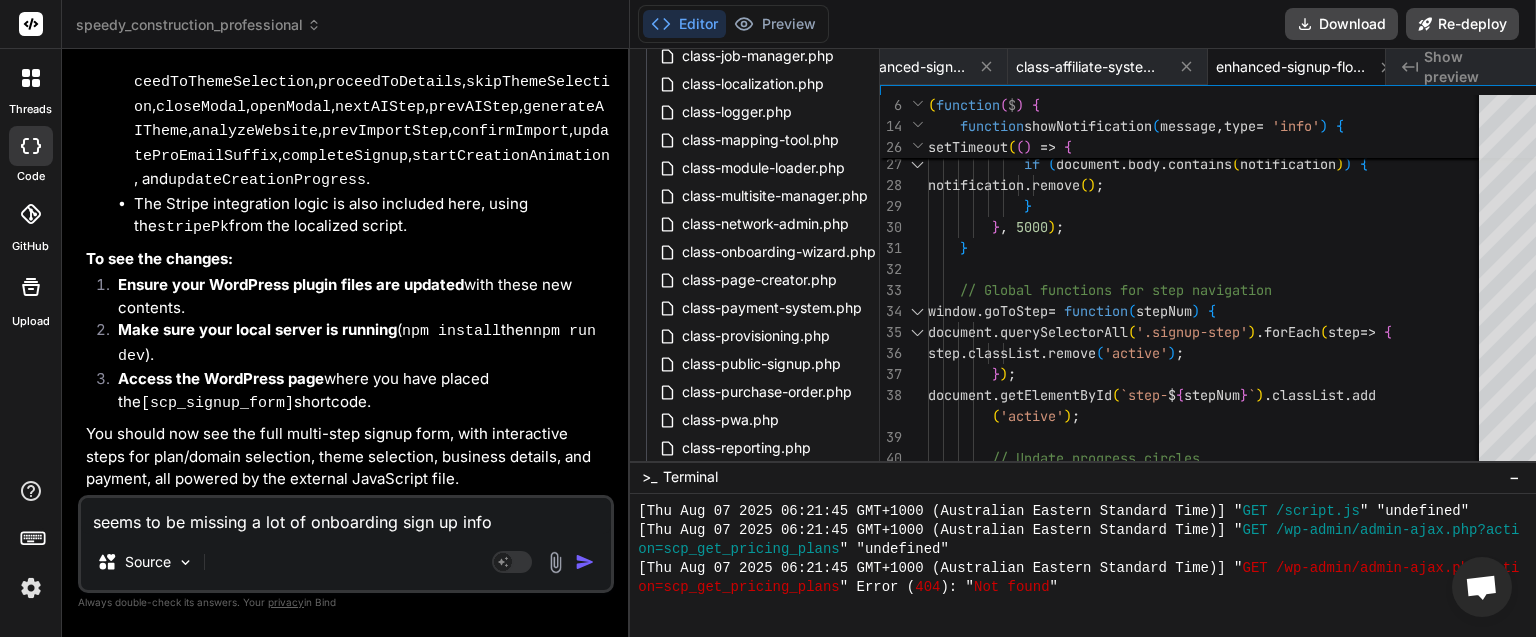paste on "steel frame entry doors" 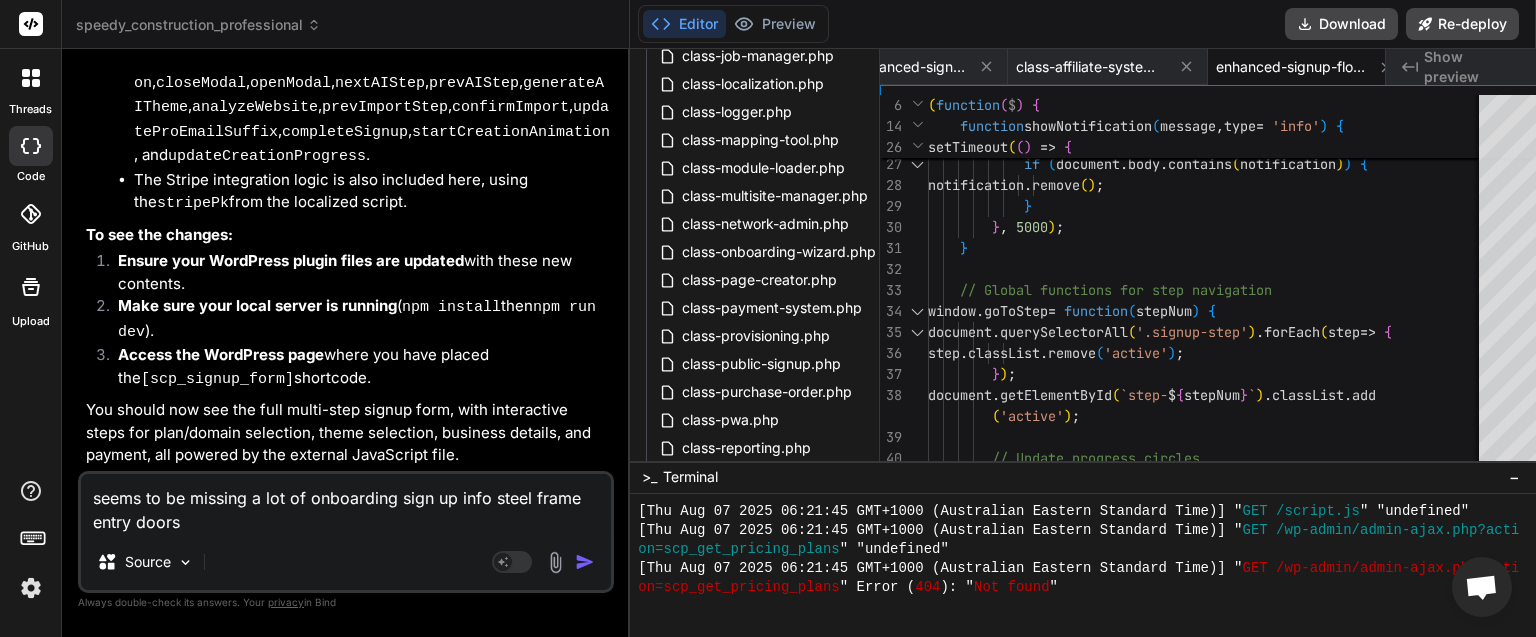 drag, startPoint x: 485, startPoint y: 494, endPoint x: 630, endPoint y: 542, distance: 152.73834 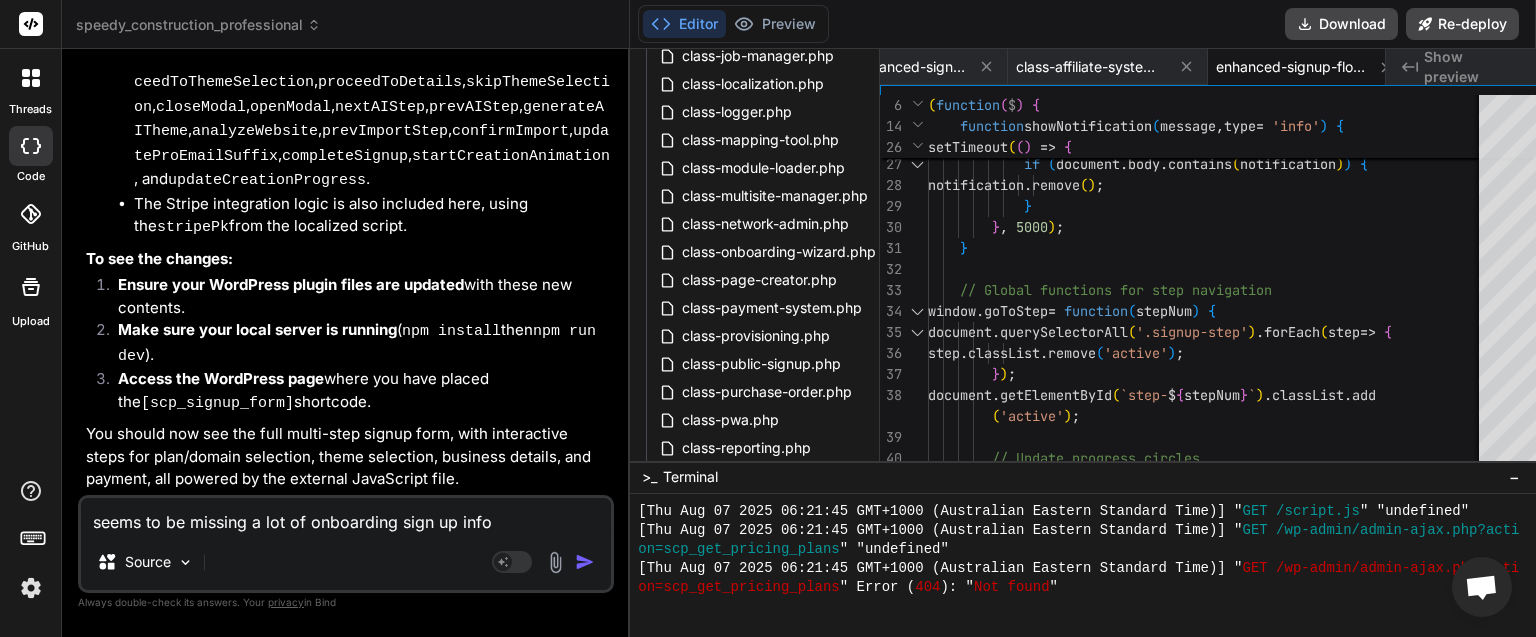 click on "seems to be missing a lot of onboarding sign up info" at bounding box center (346, 516) 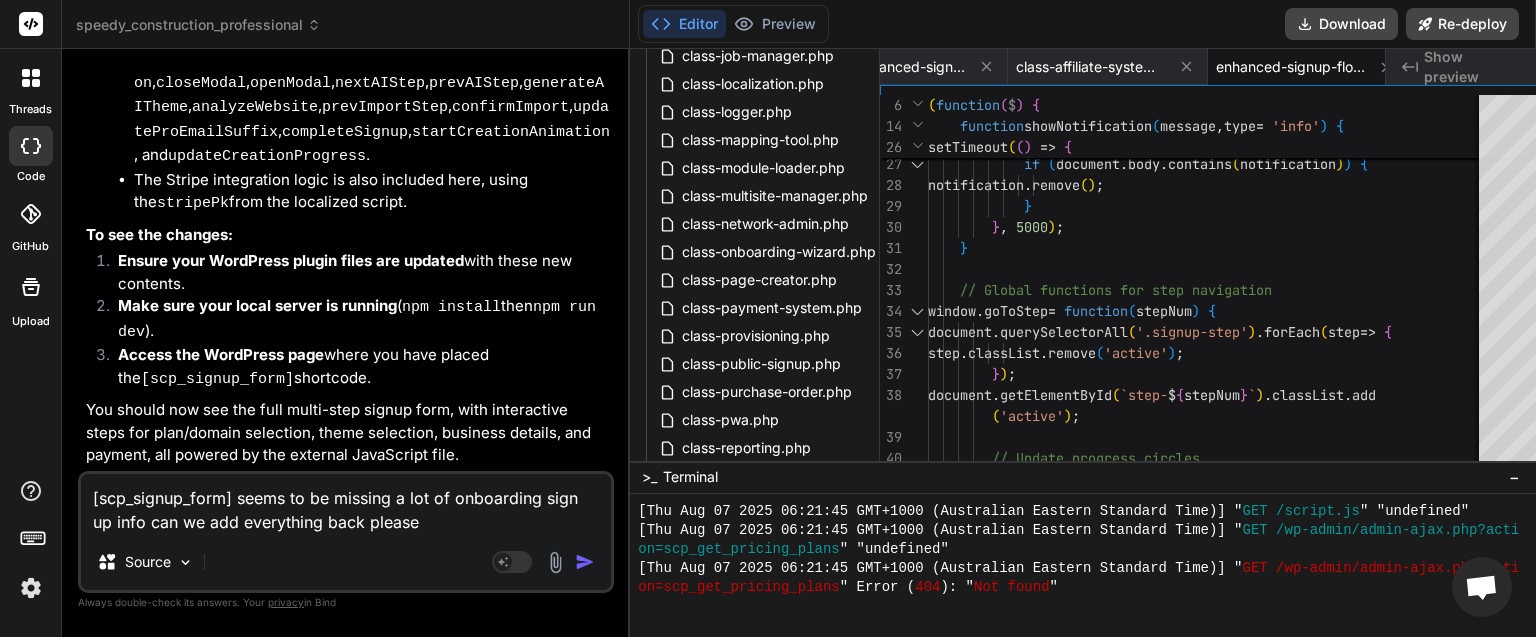 click at bounding box center (585, 562) 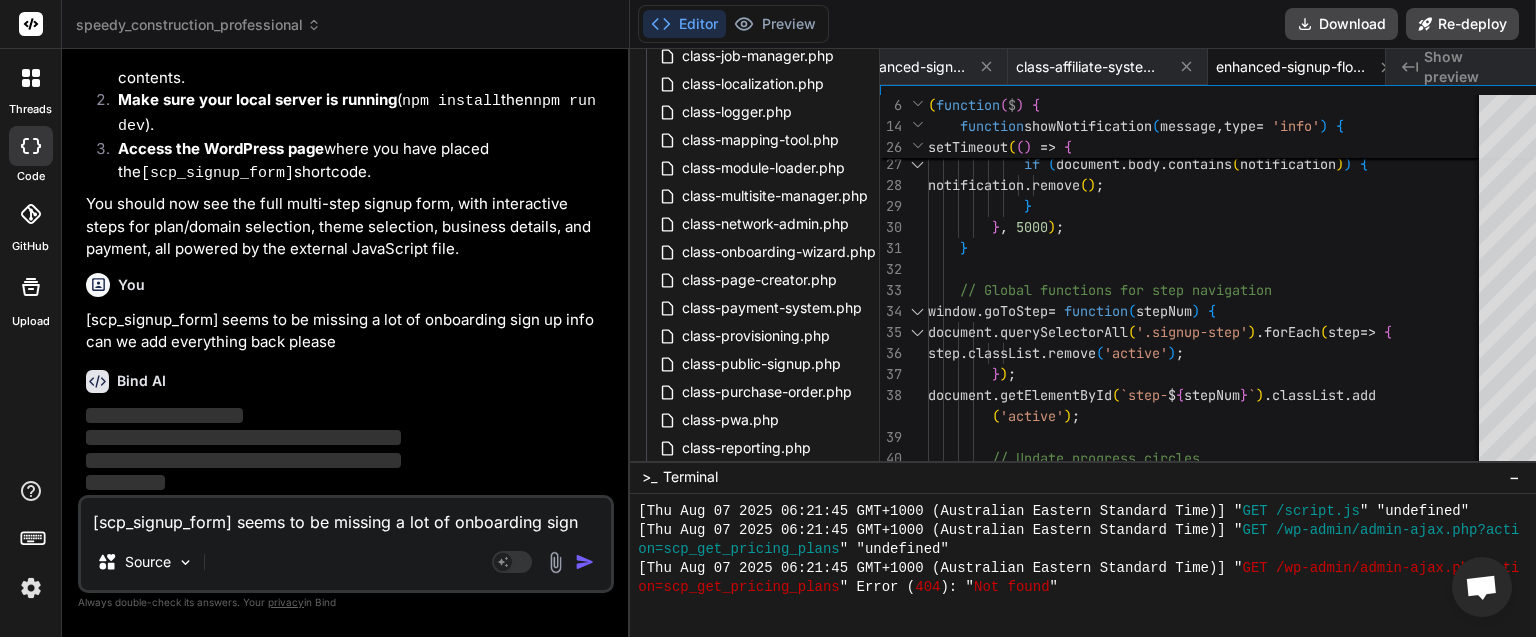 scroll, scrollTop: 36212, scrollLeft: 0, axis: vertical 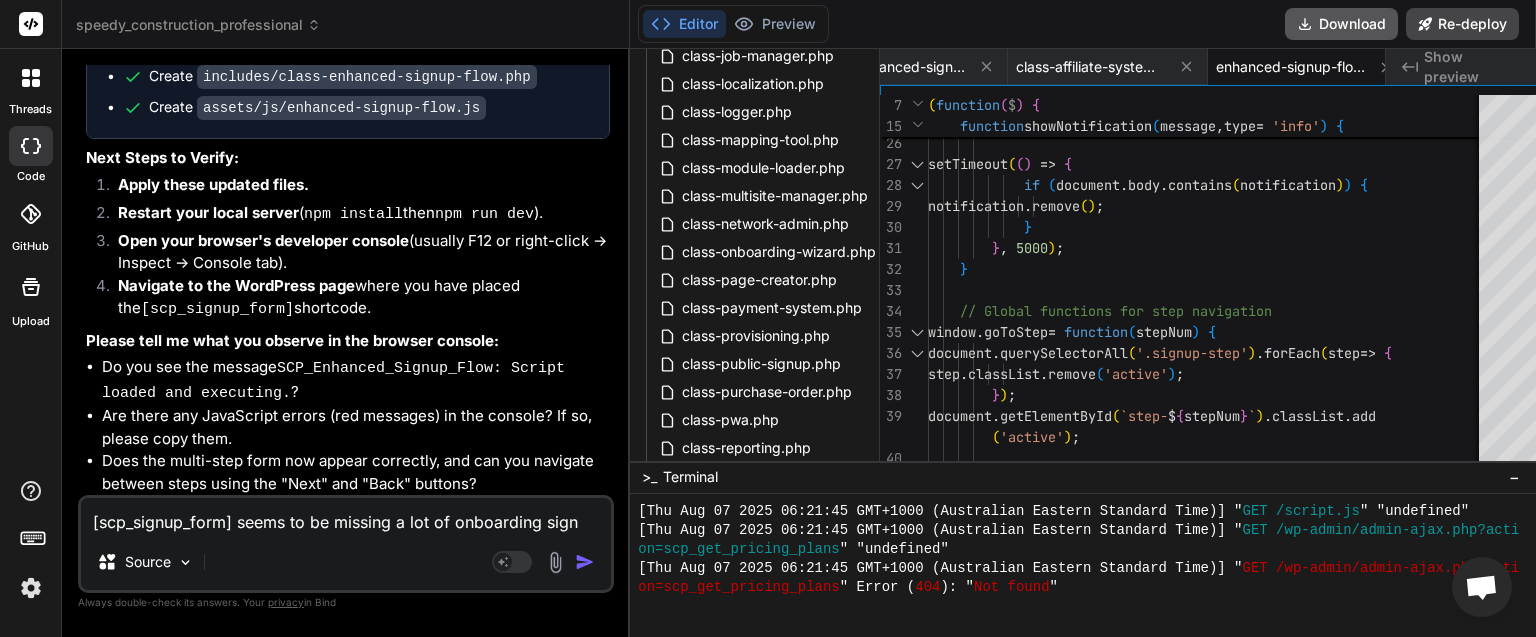 click on "Download" at bounding box center [1341, 24] 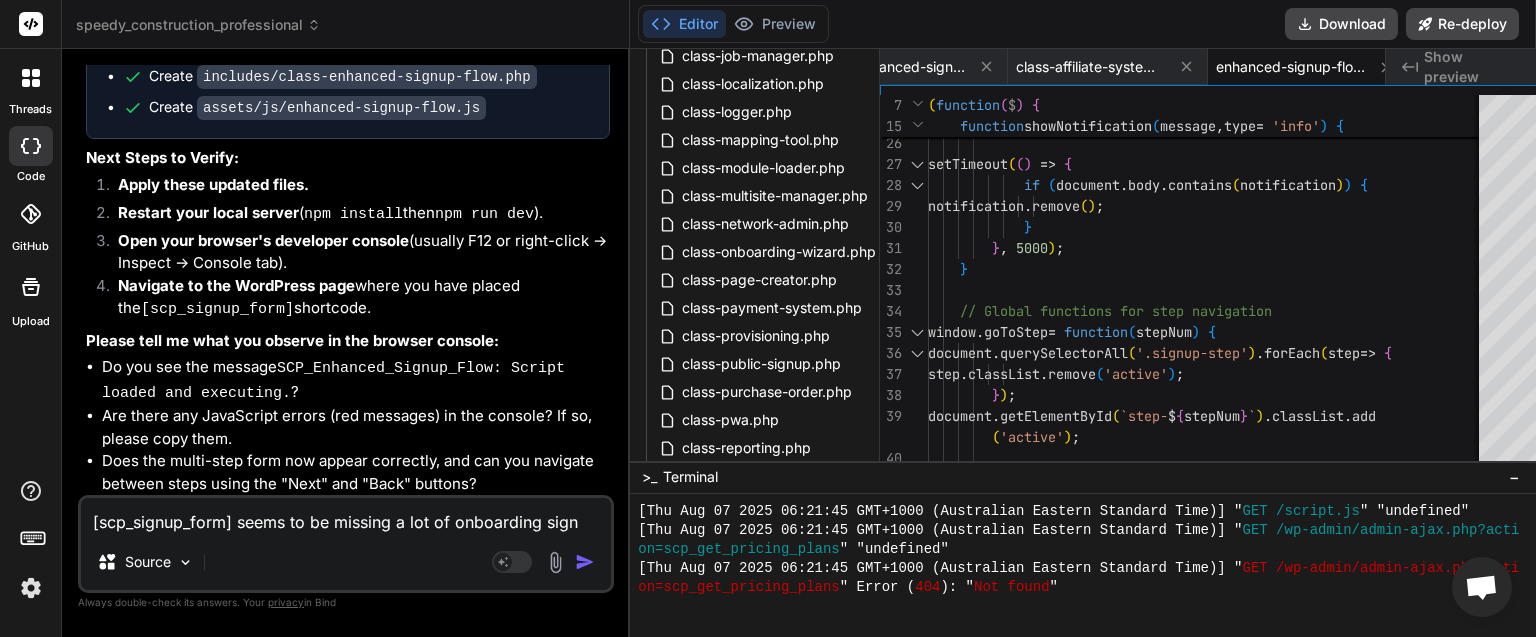 scroll, scrollTop: 0, scrollLeft: 1130, axis: horizontal 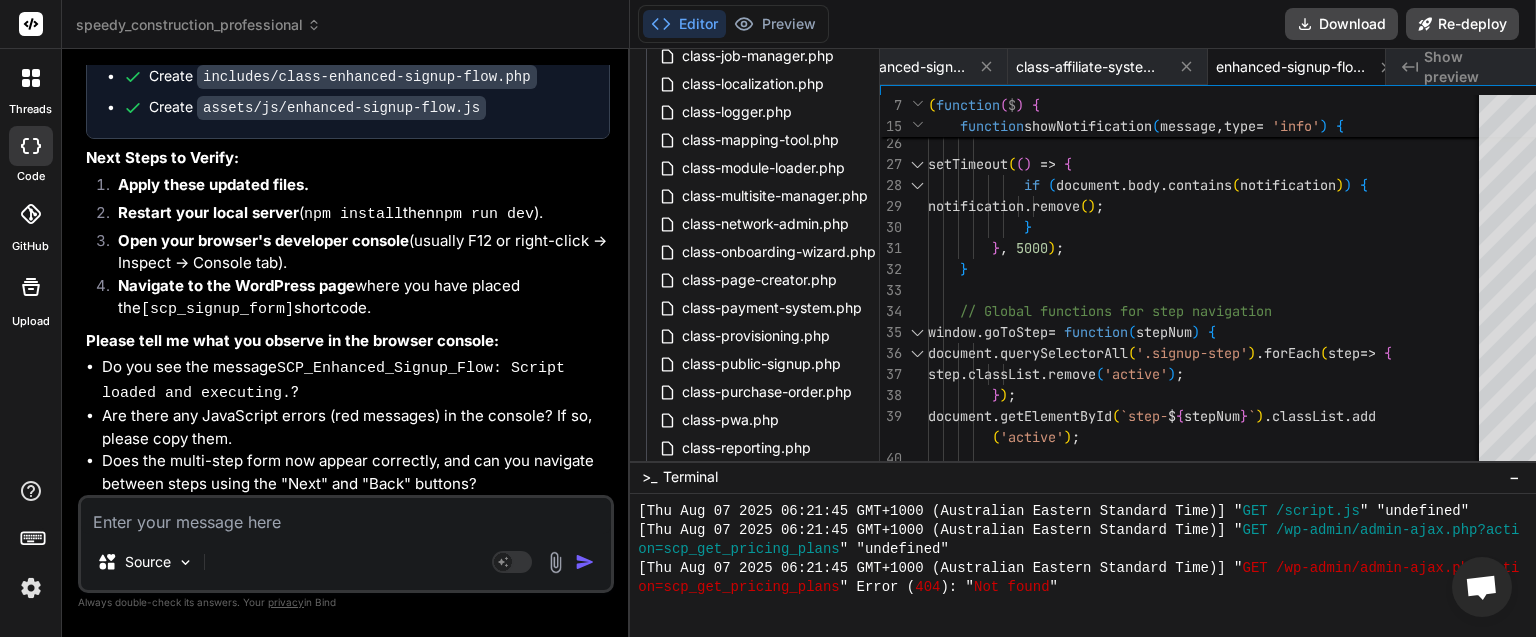paste on "[scp_signup_form]" 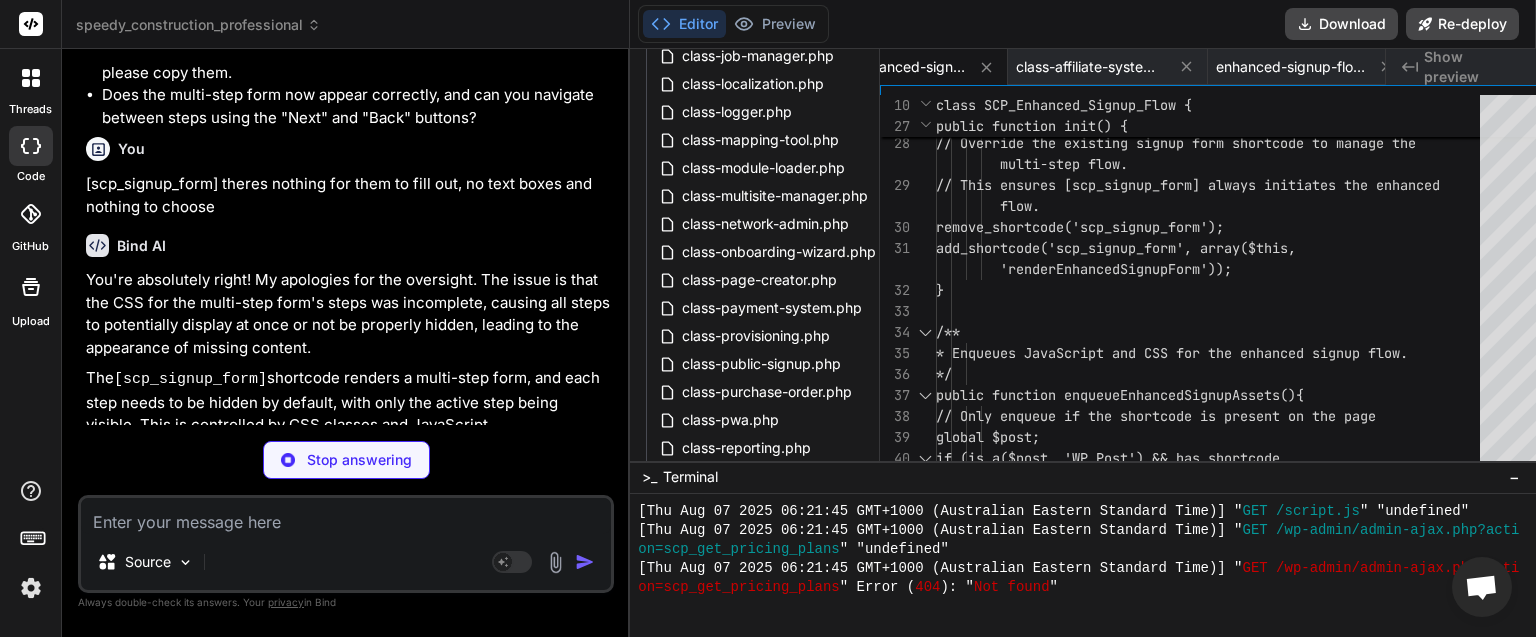 scroll, scrollTop: 37403, scrollLeft: 0, axis: vertical 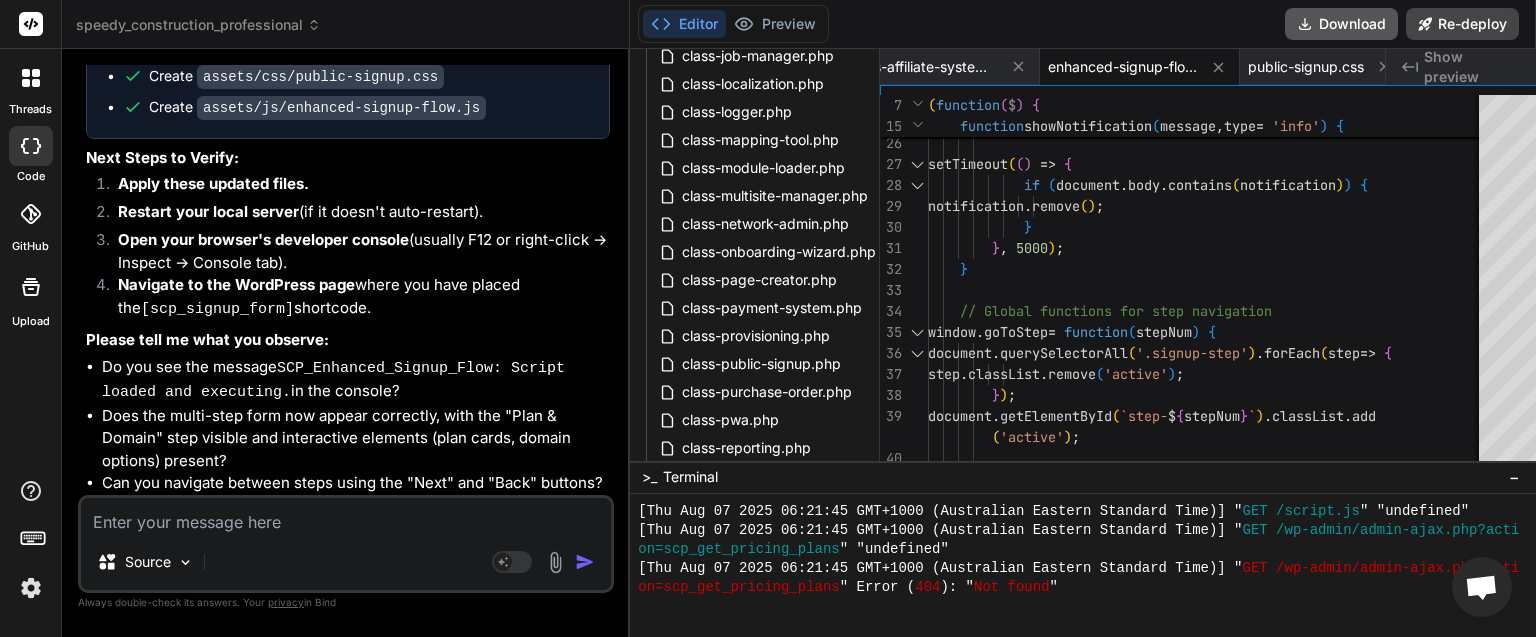 click on "Download" at bounding box center (1341, 24) 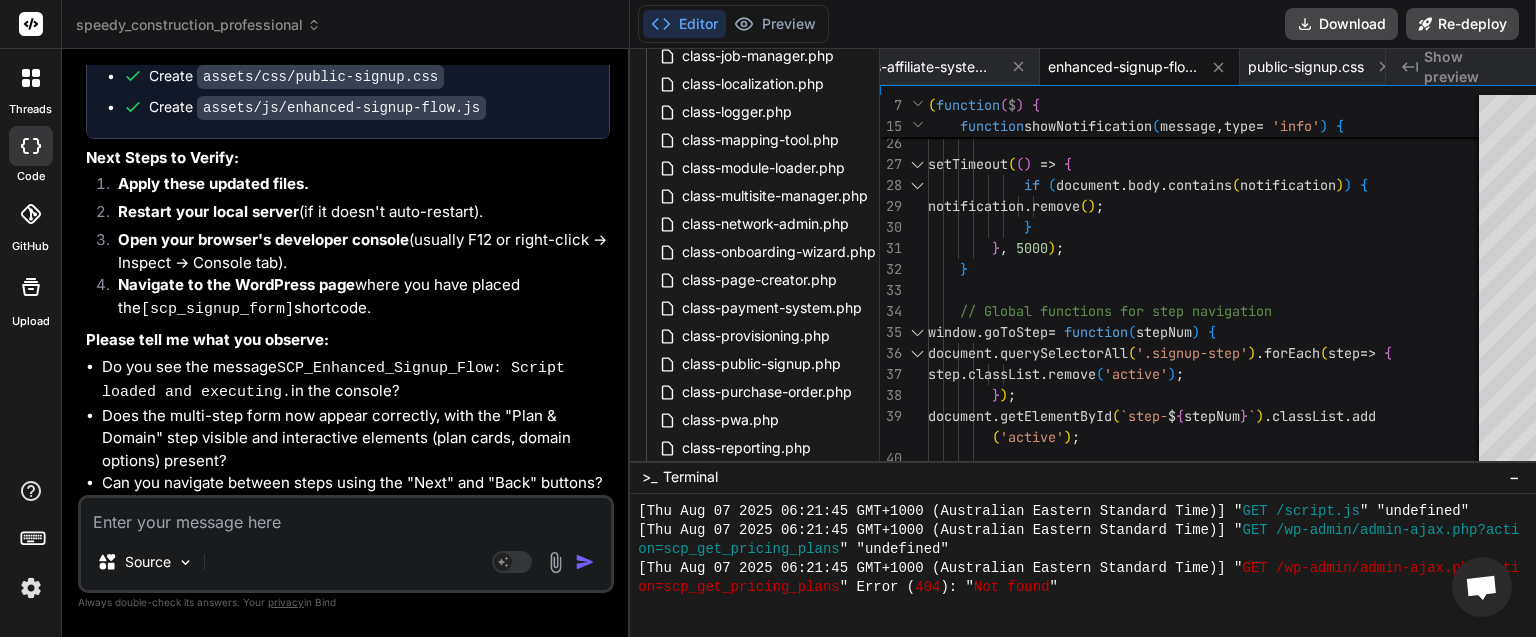 scroll, scrollTop: 0, scrollLeft: 1298, axis: horizontal 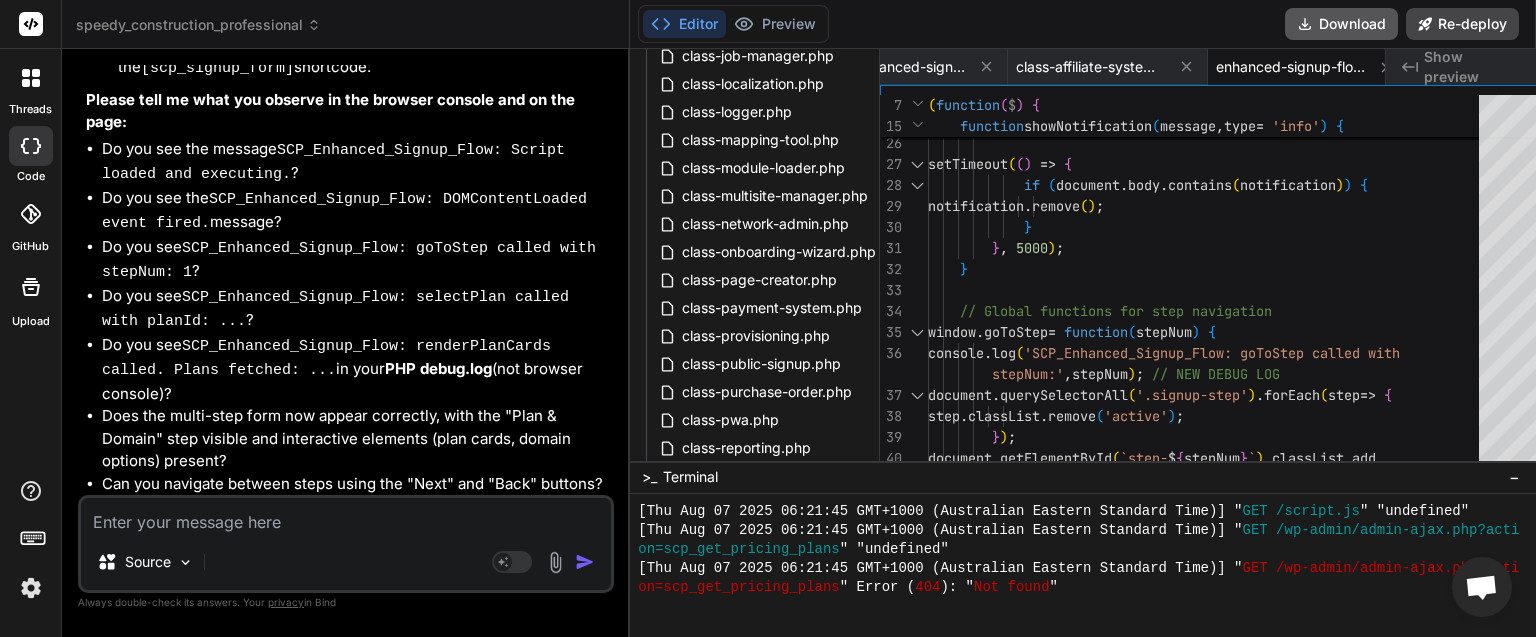 click on "Download" at bounding box center (1341, 24) 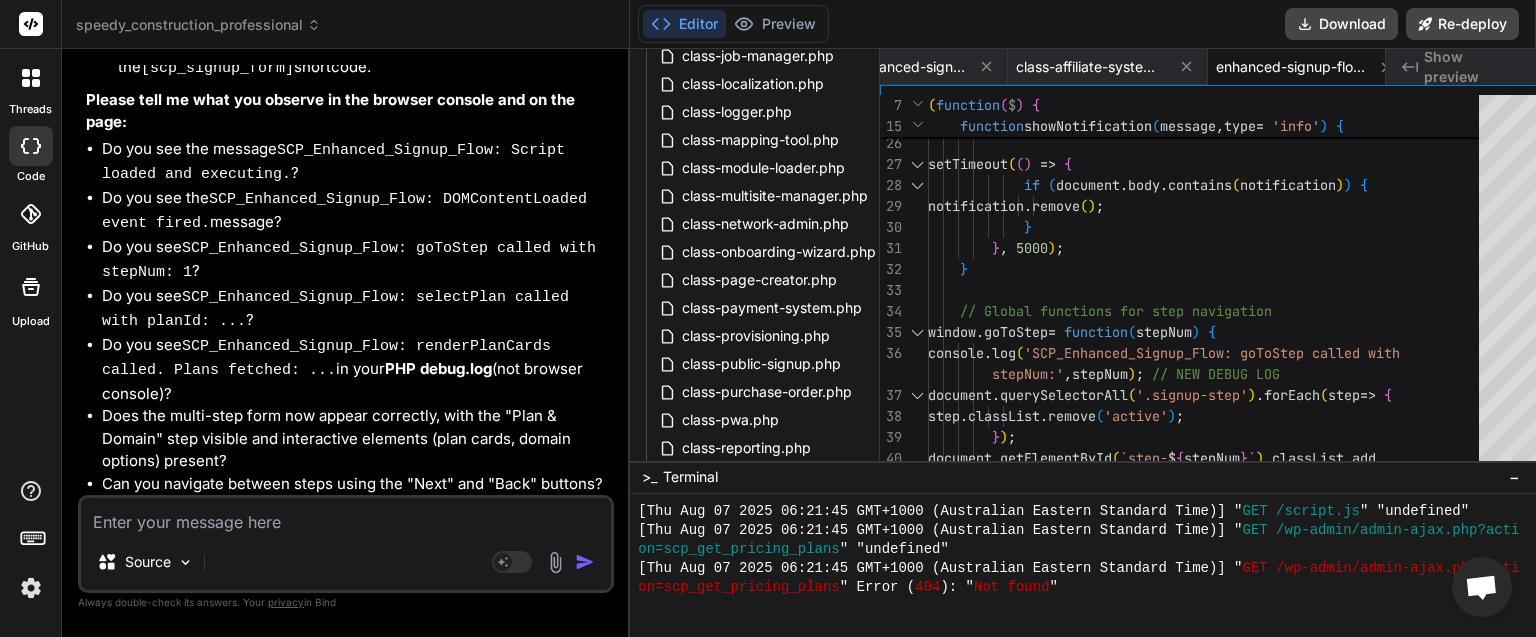 scroll, scrollTop: 0, scrollLeft: 1130, axis: horizontal 